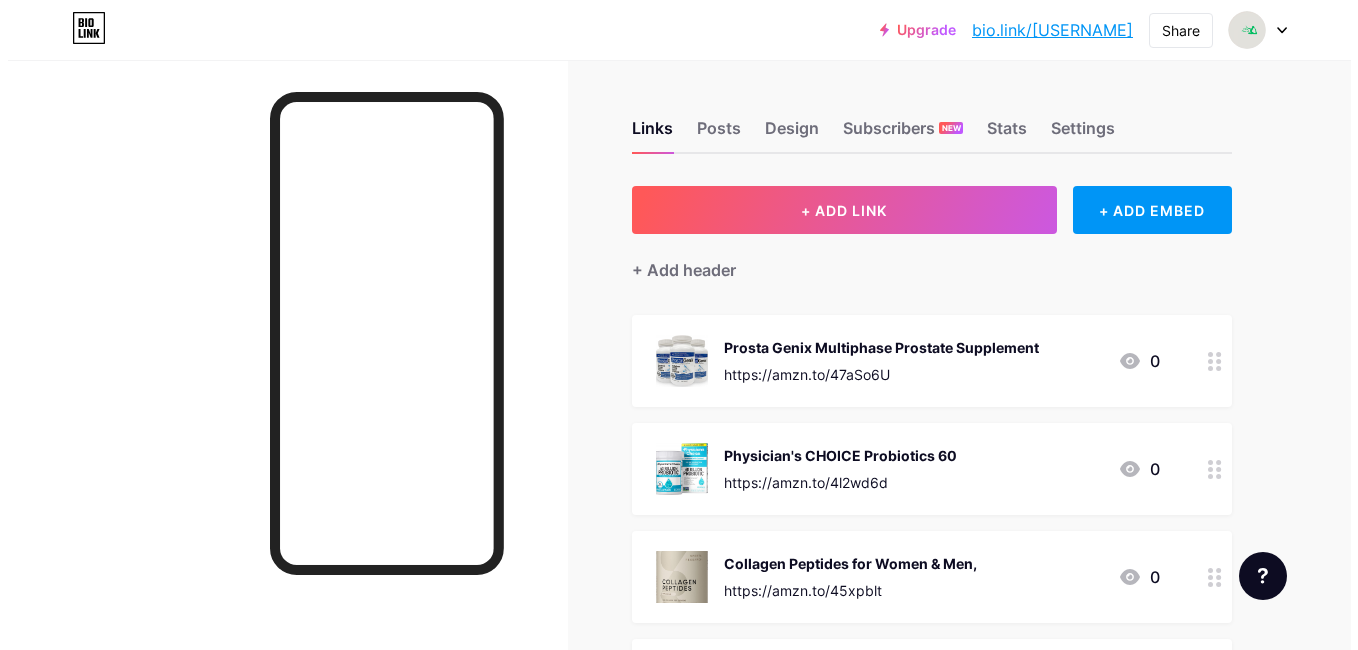 scroll, scrollTop: 0, scrollLeft: 0, axis: both 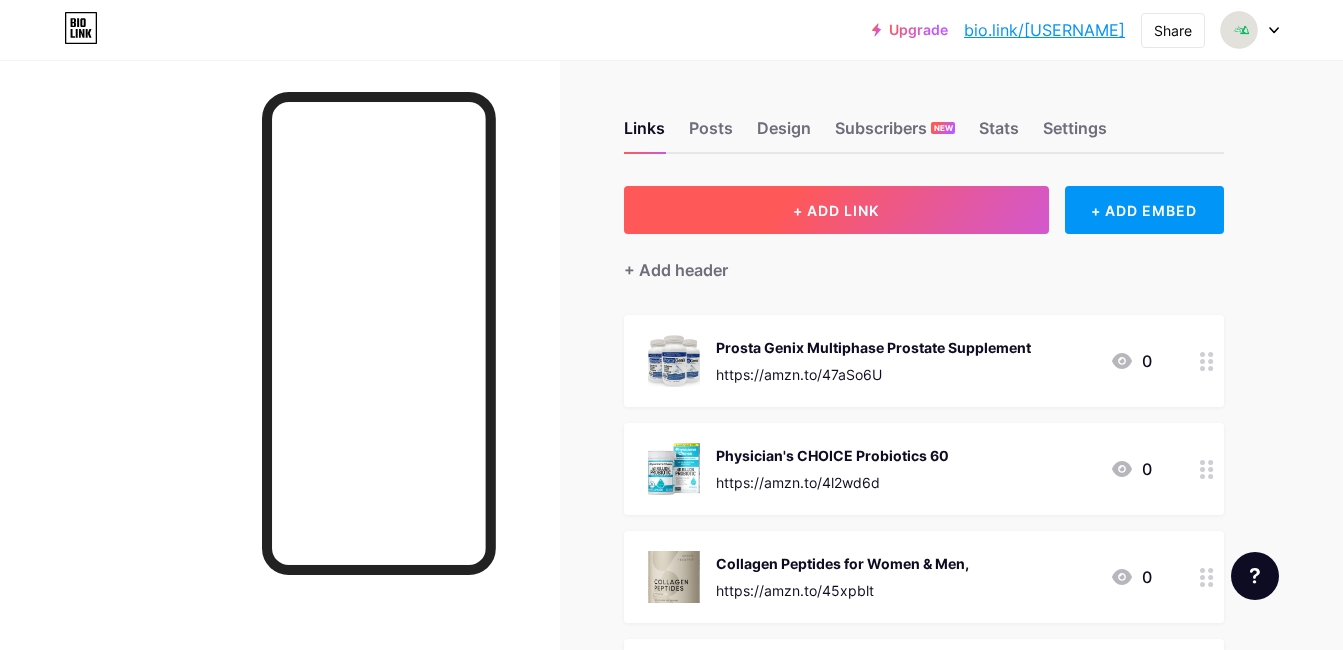 click on "+ ADD LINK" at bounding box center (836, 210) 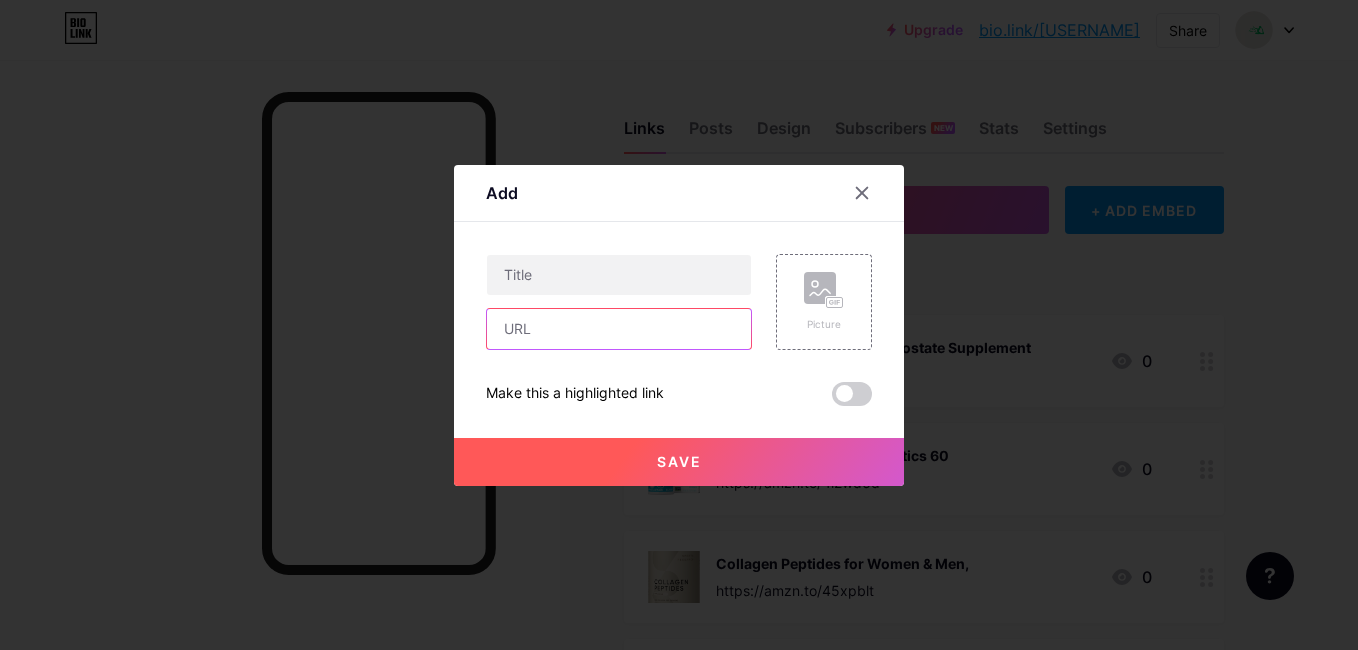click at bounding box center (619, 329) 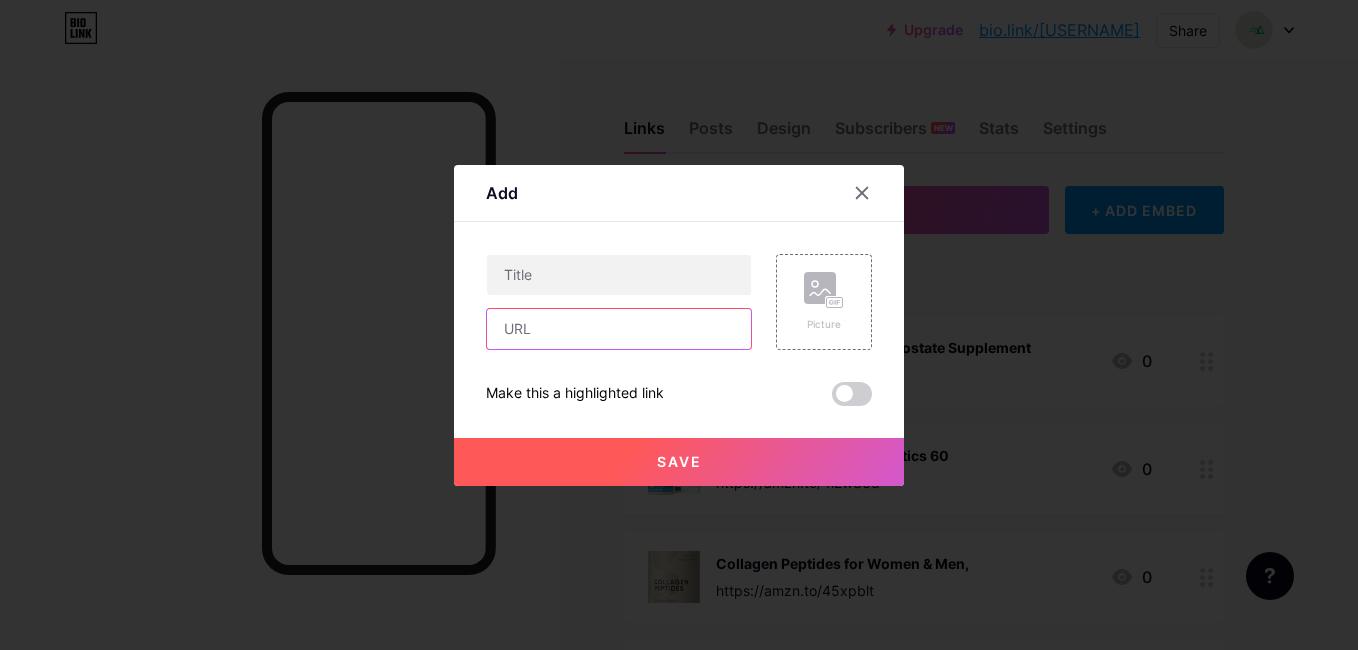 paste on "https://amzn.to/4mqxsxl" 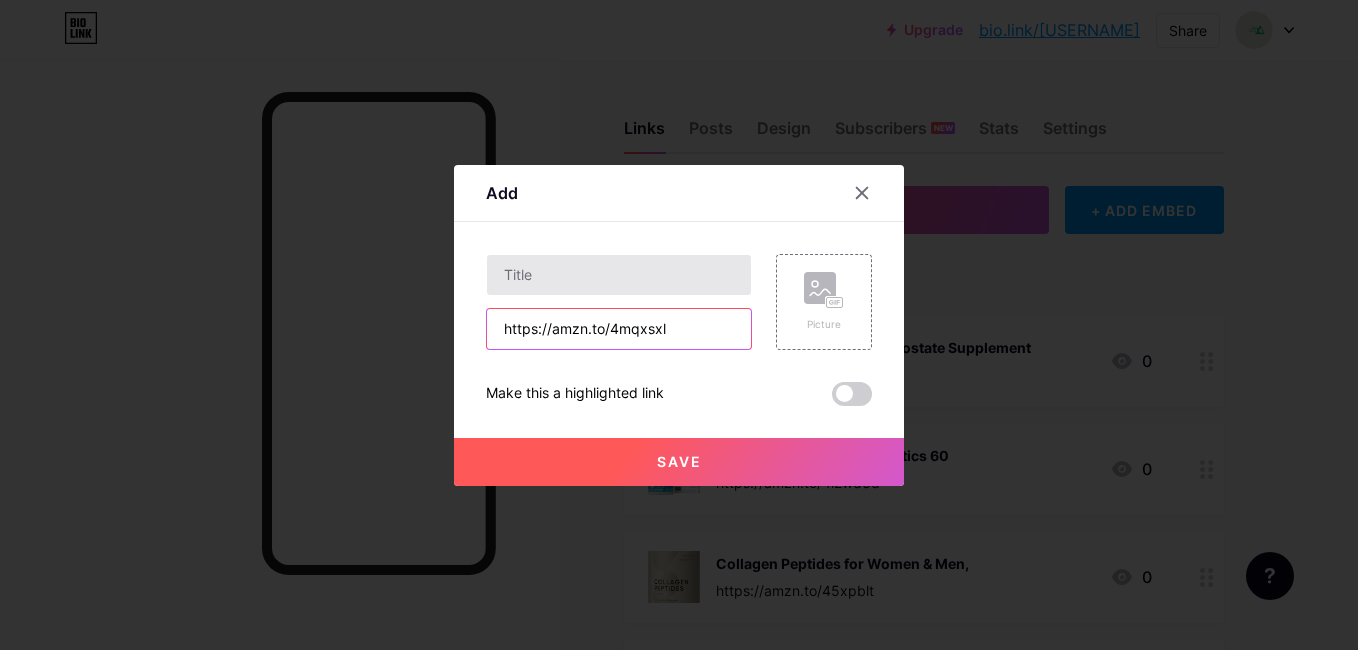 type on "https://amzn.to/4mqxsxl" 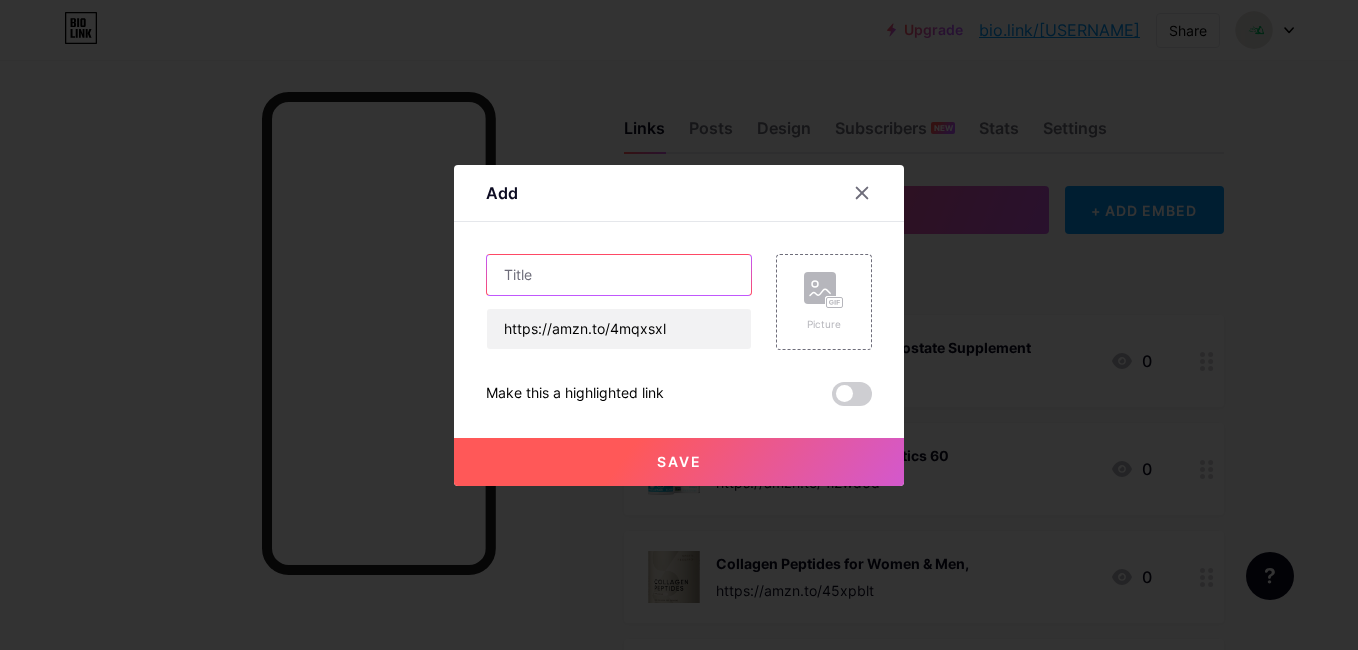 click at bounding box center [619, 275] 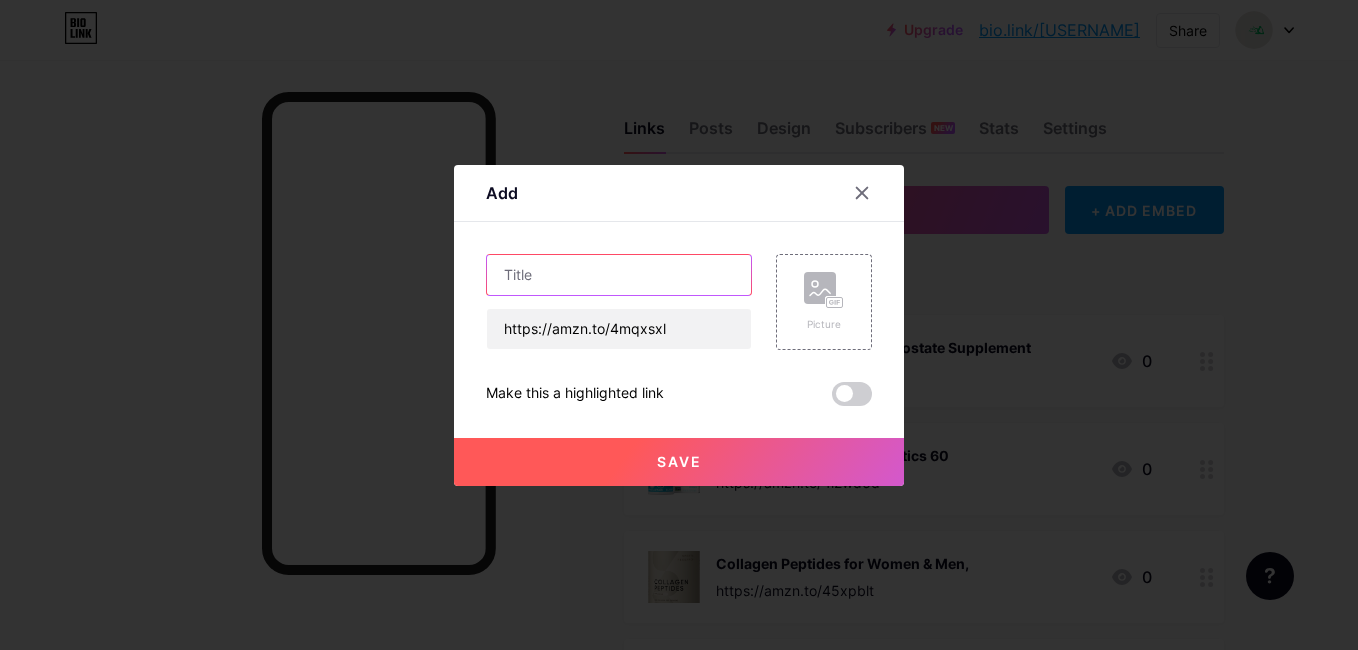 paste on "Pack Resistance Bands Set Workout Bands, 5 Stackable Exercise Bands" 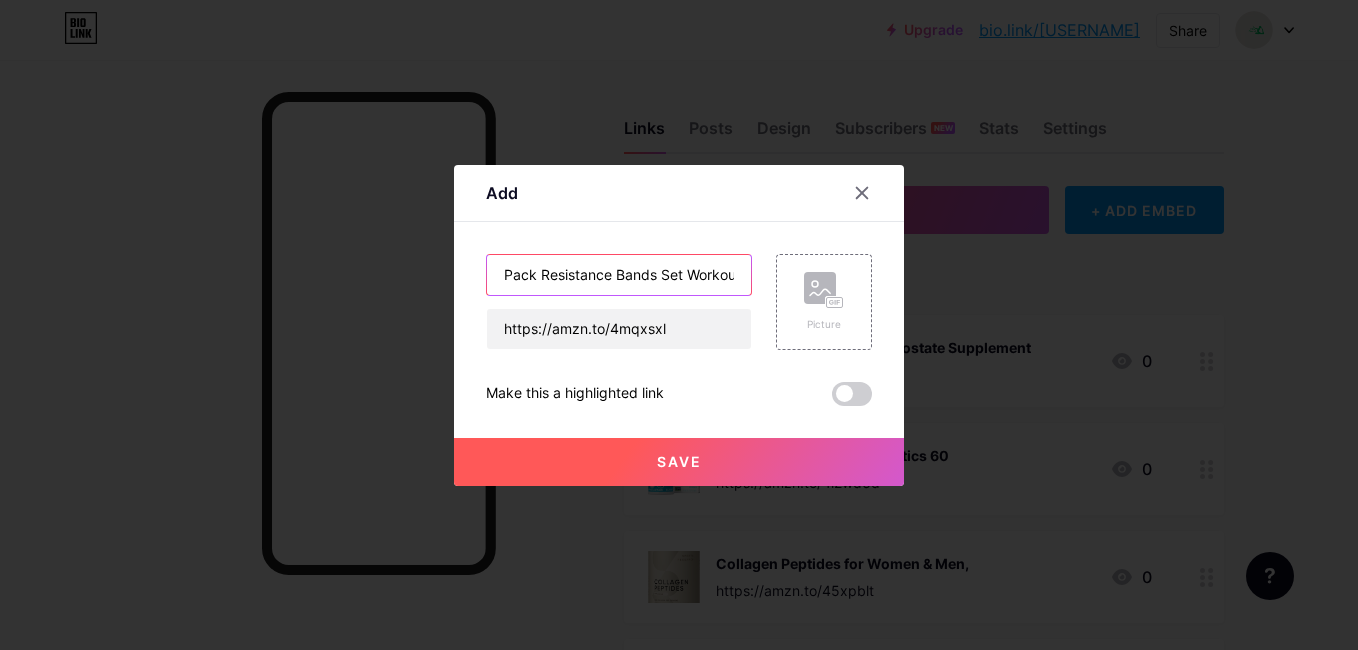 scroll, scrollTop: 0, scrollLeft: 248, axis: horizontal 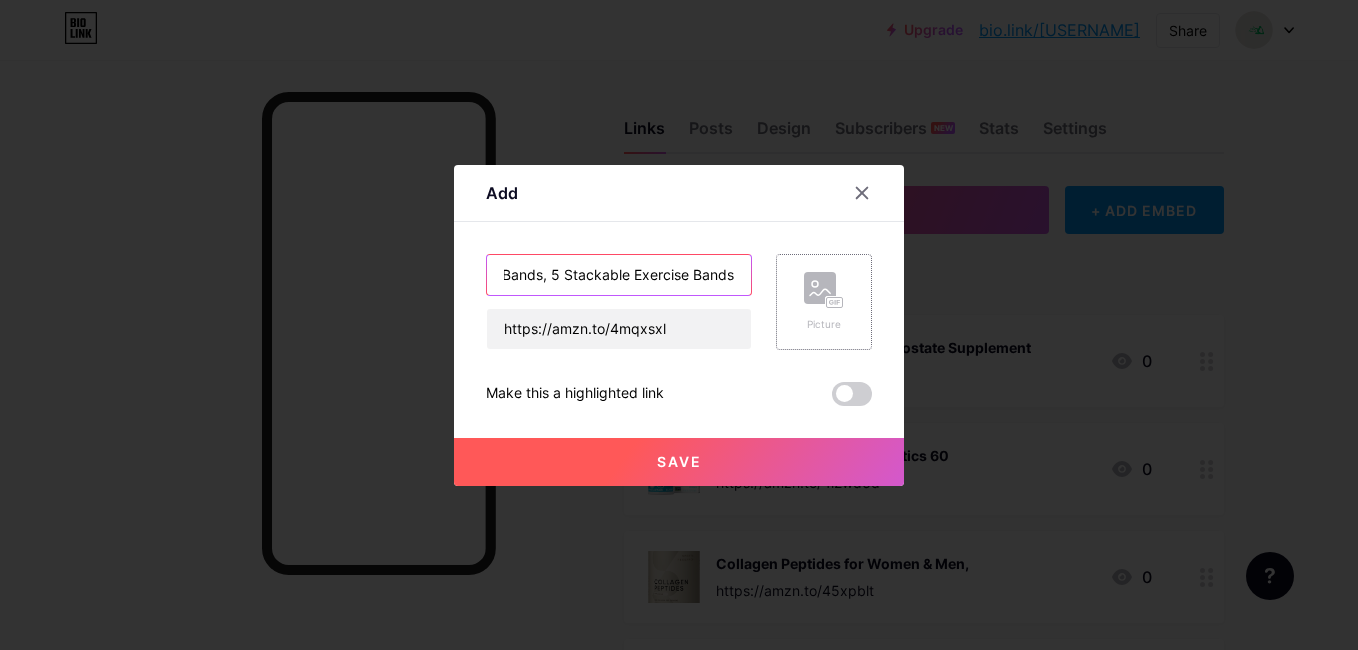type on "Pack Resistance Bands Set Workout Bands, 5 Stackable Exercise Bands" 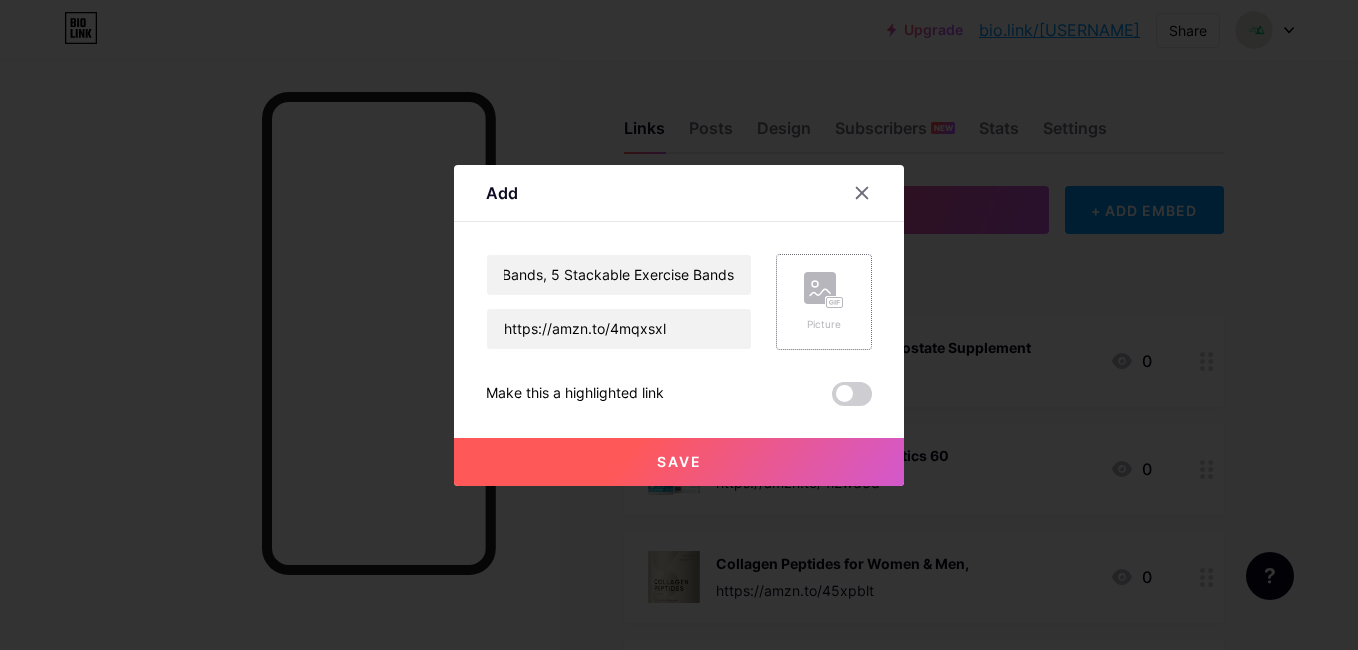 click 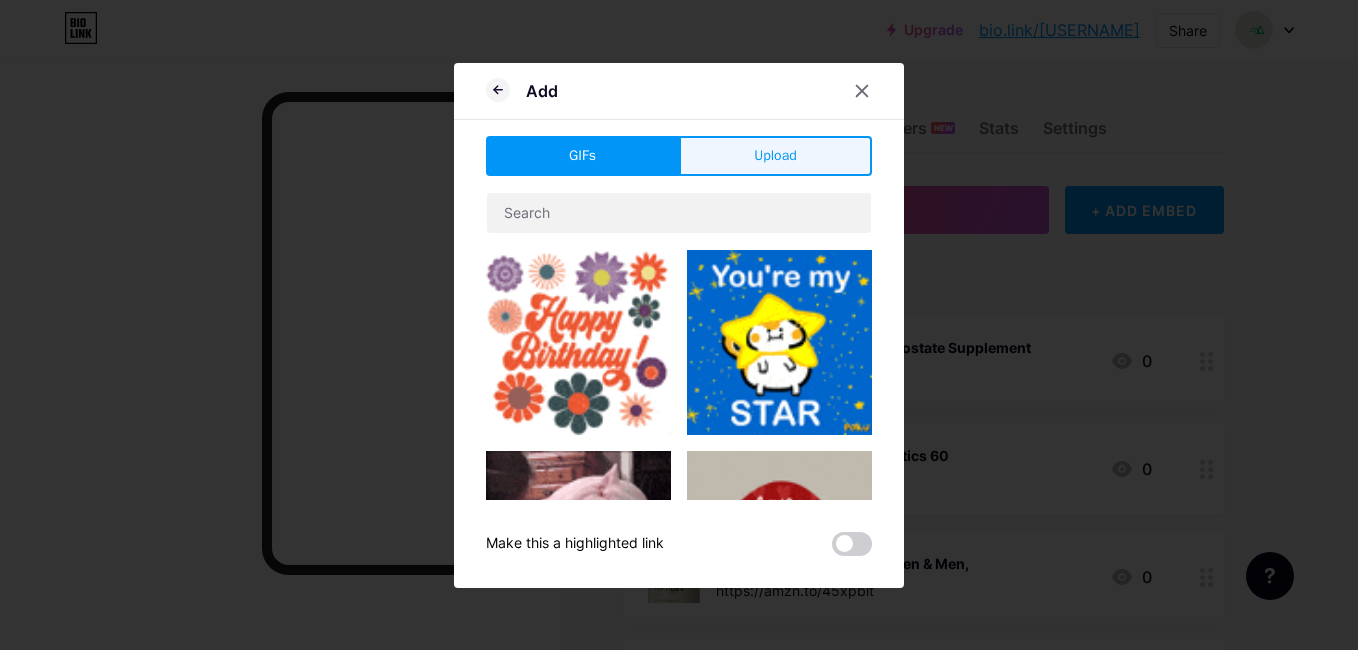 click on "Upload" at bounding box center (775, 156) 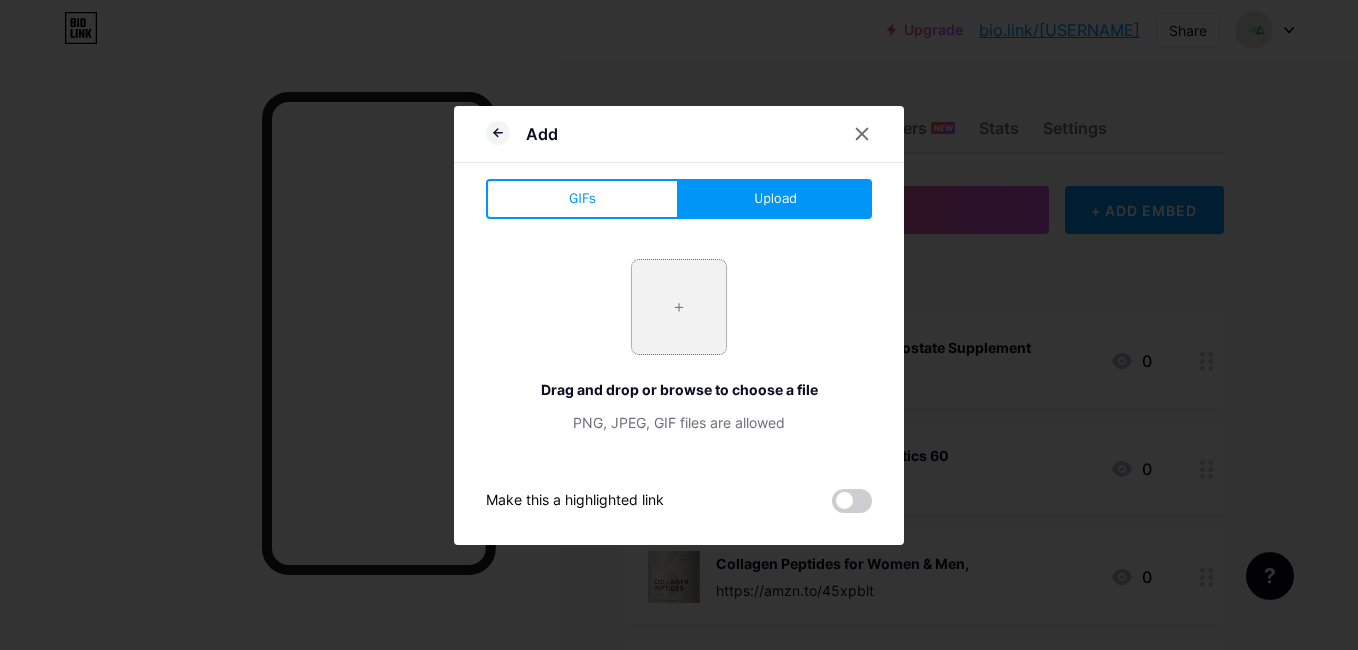 click at bounding box center [679, 307] 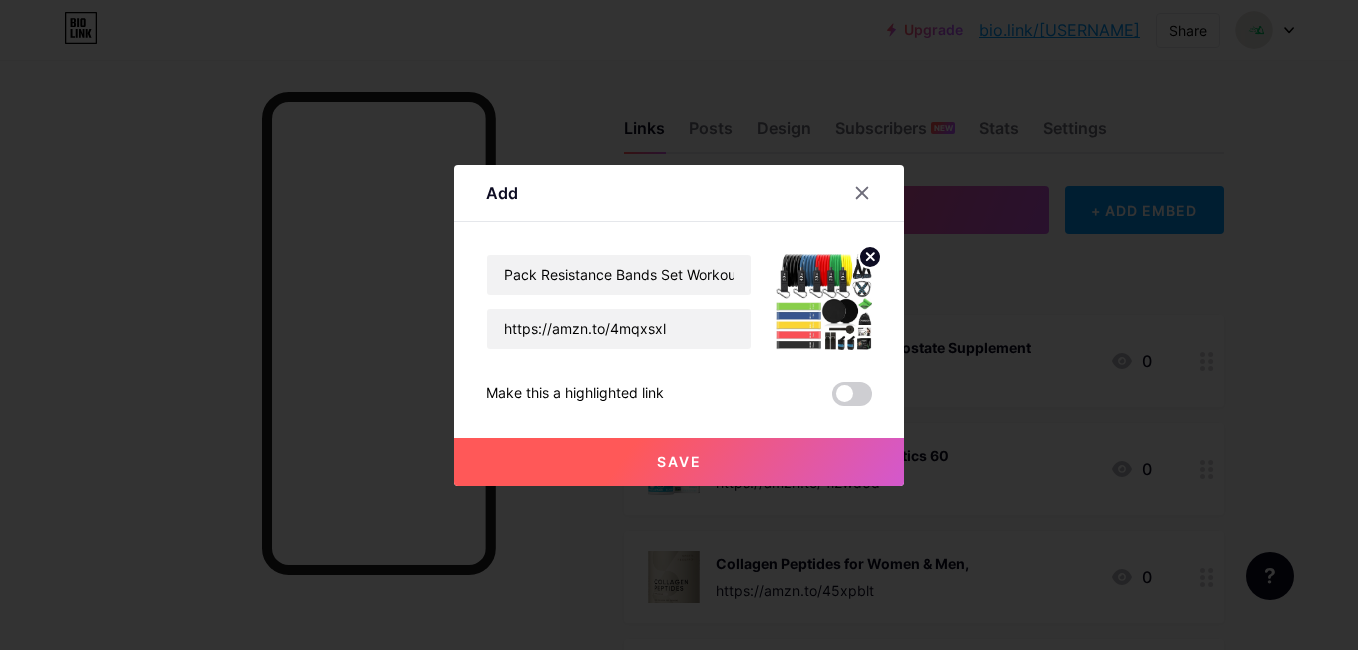 click on "Save" at bounding box center [679, 462] 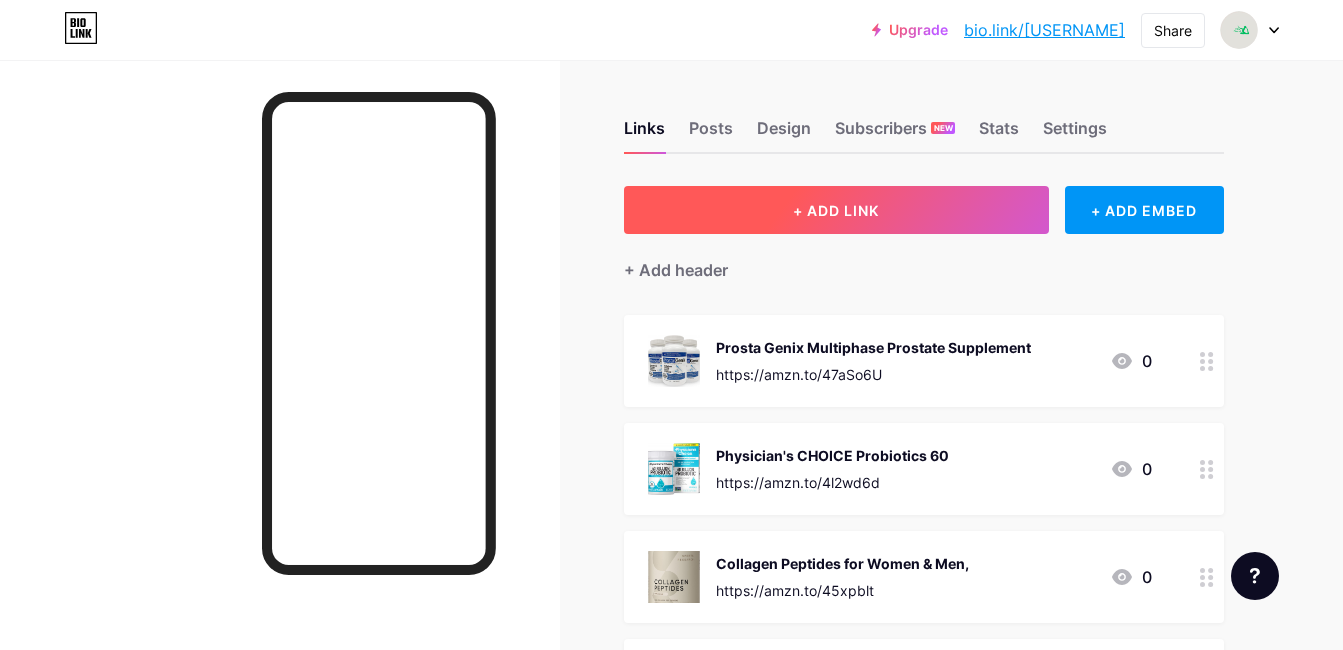 click on "+ ADD LINK" at bounding box center [836, 210] 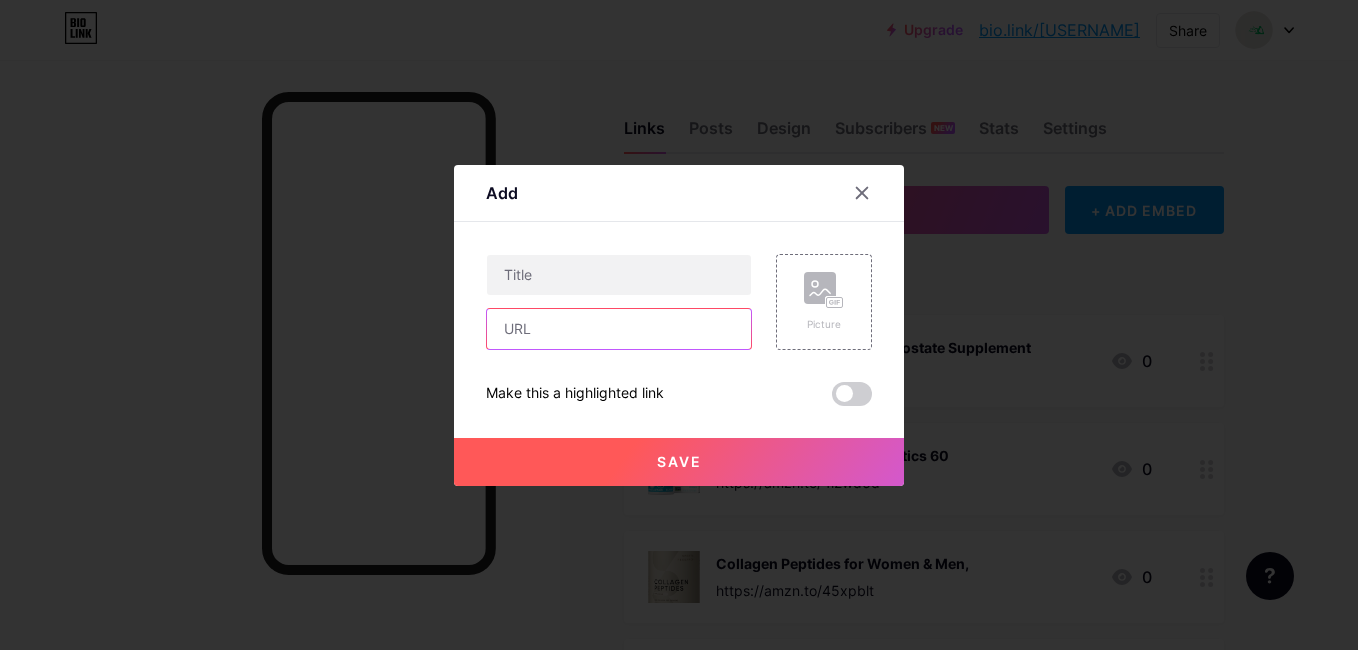 click at bounding box center [619, 329] 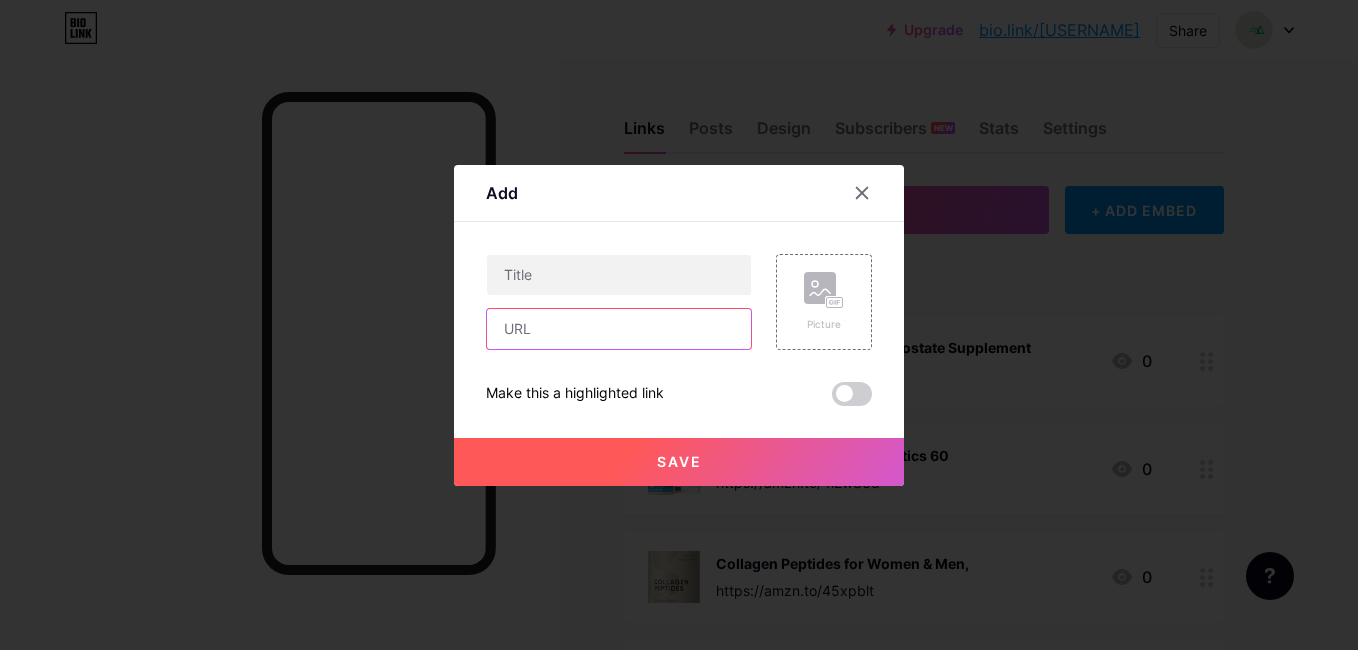 paste on "https://amzn.to/45pX1b4" 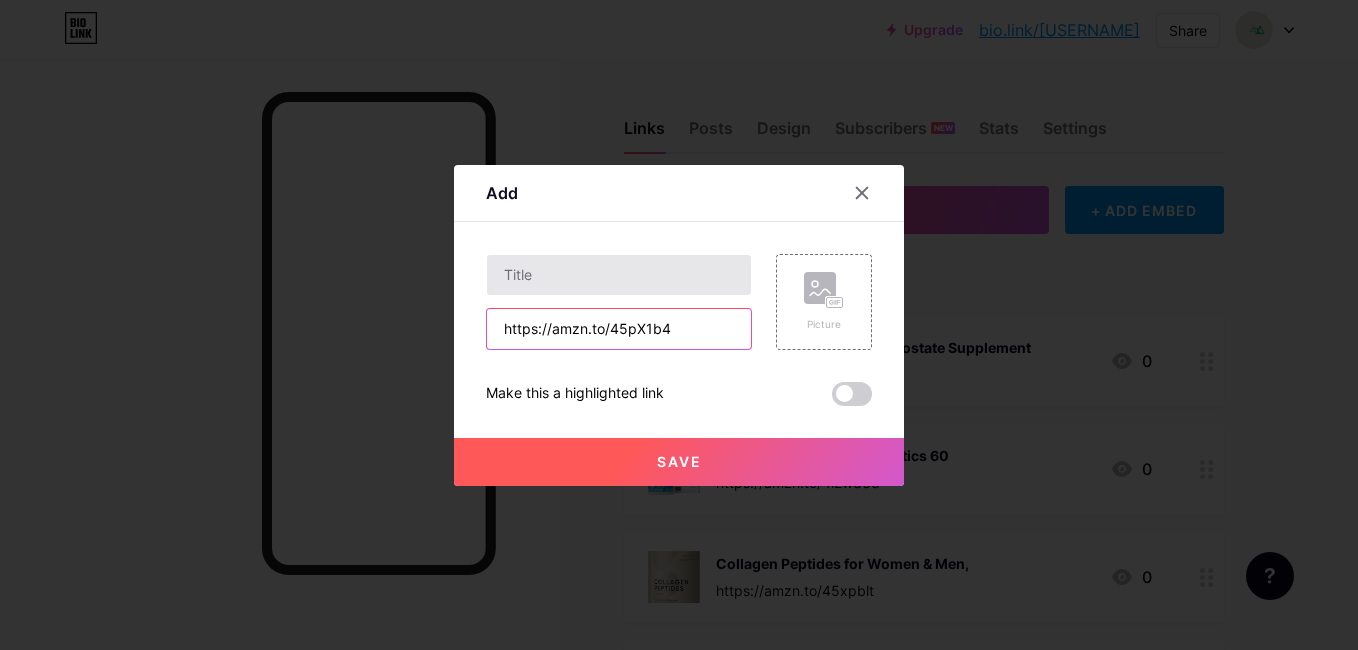 type on "https://amzn.to/45pX1b4" 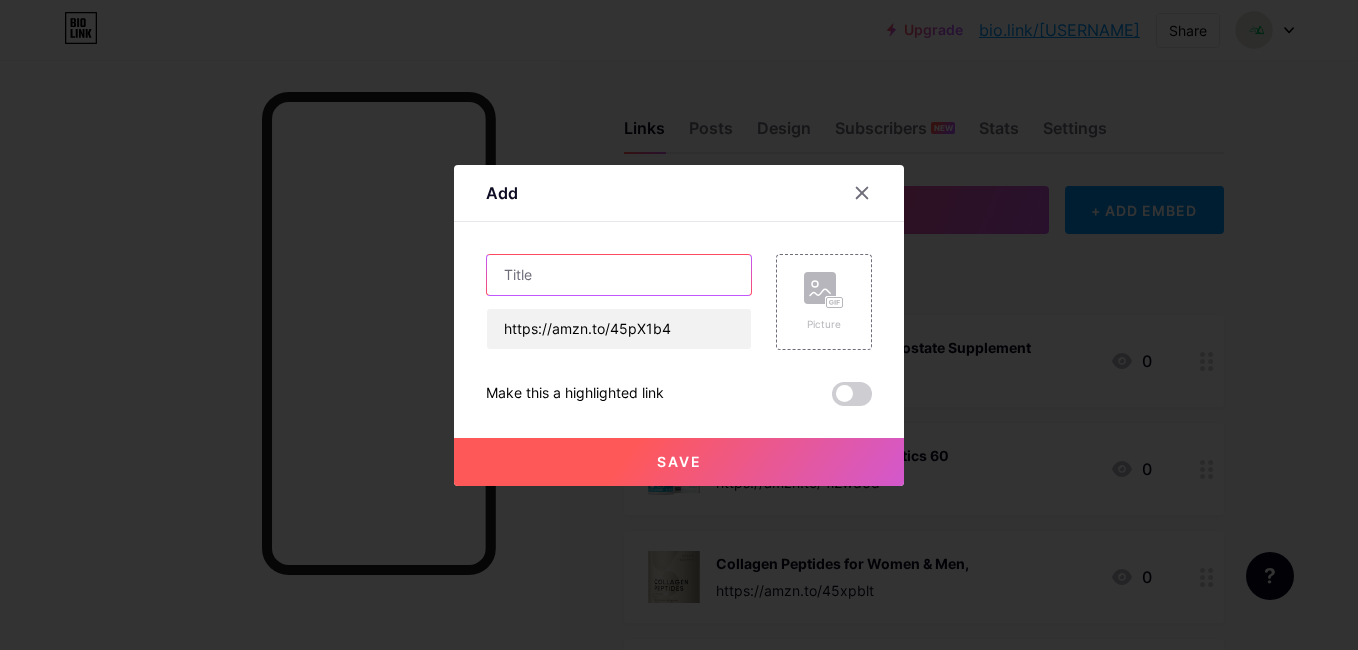 click at bounding box center (619, 275) 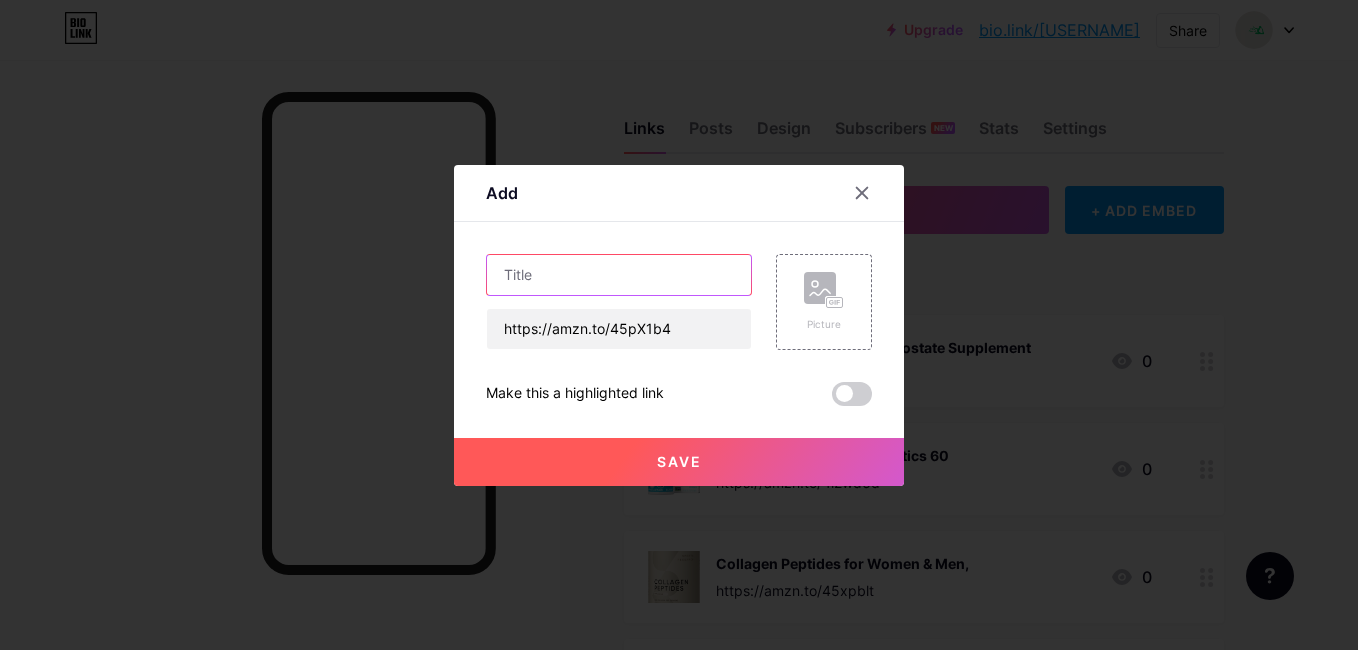 paste on "Pilates Ring Essentials Kit for Women," 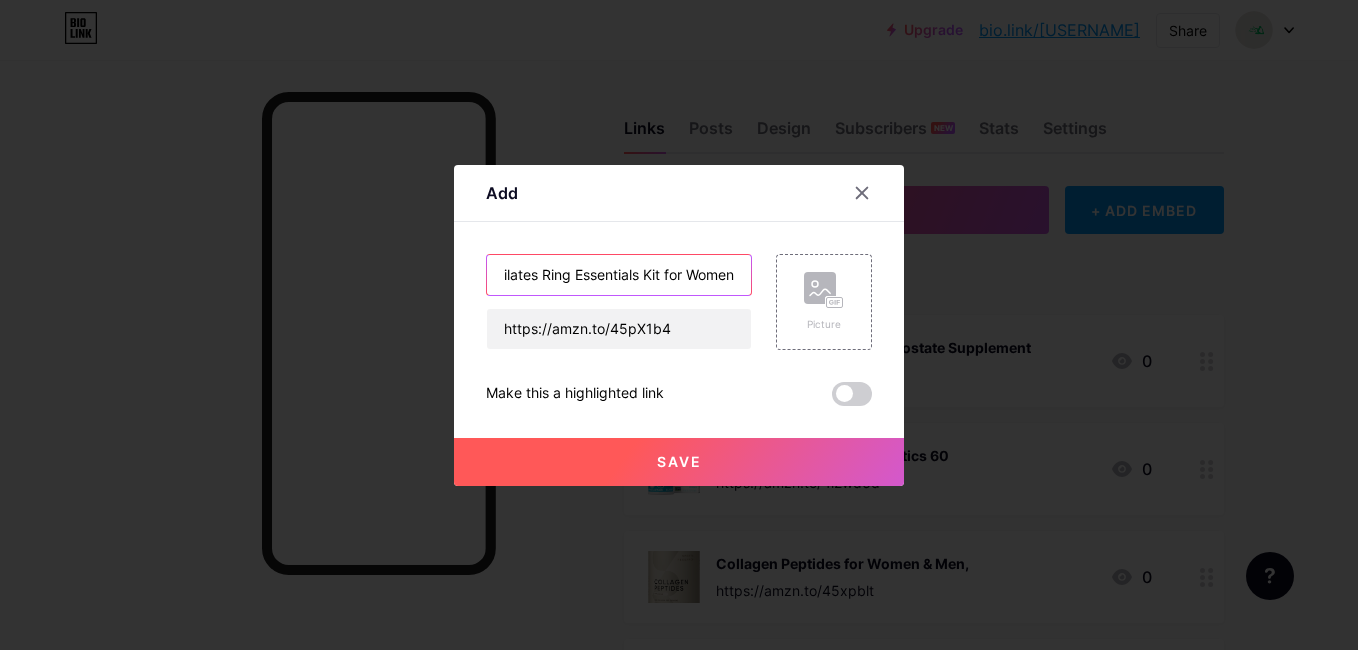 scroll, scrollTop: 0, scrollLeft: 15, axis: horizontal 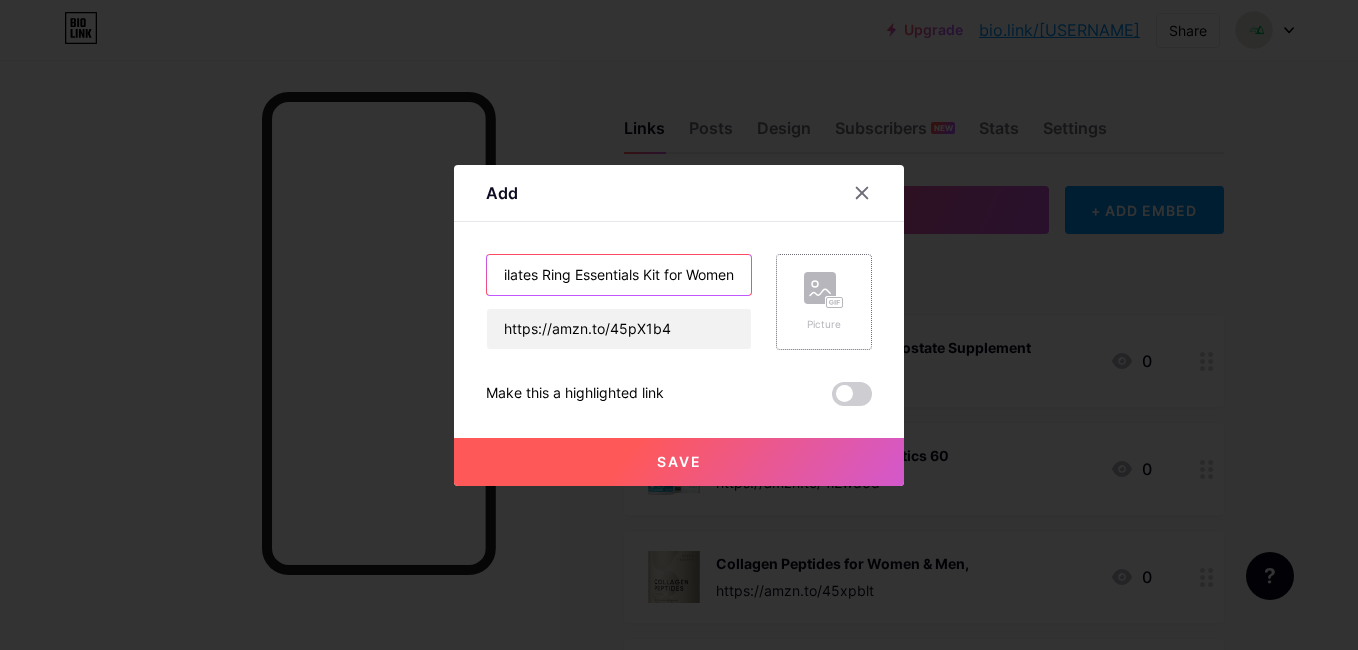 type on "Pilates Ring Essentials Kit for Women" 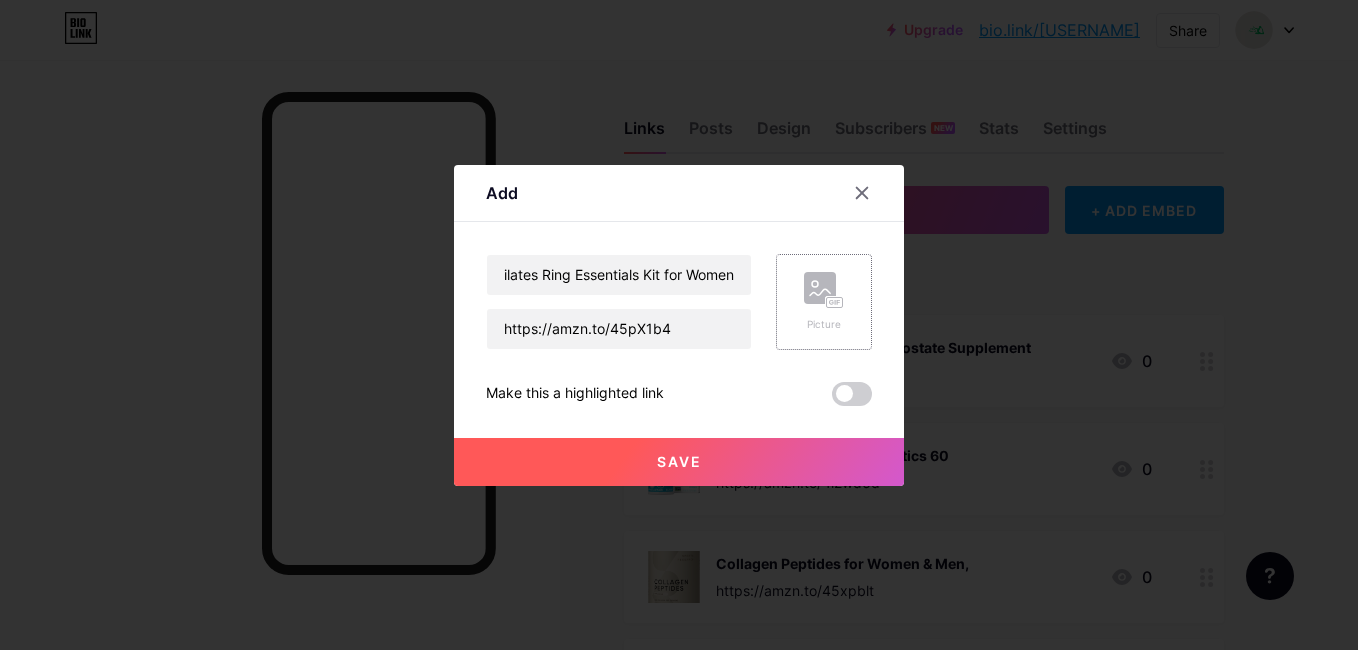 scroll, scrollTop: 0, scrollLeft: 0, axis: both 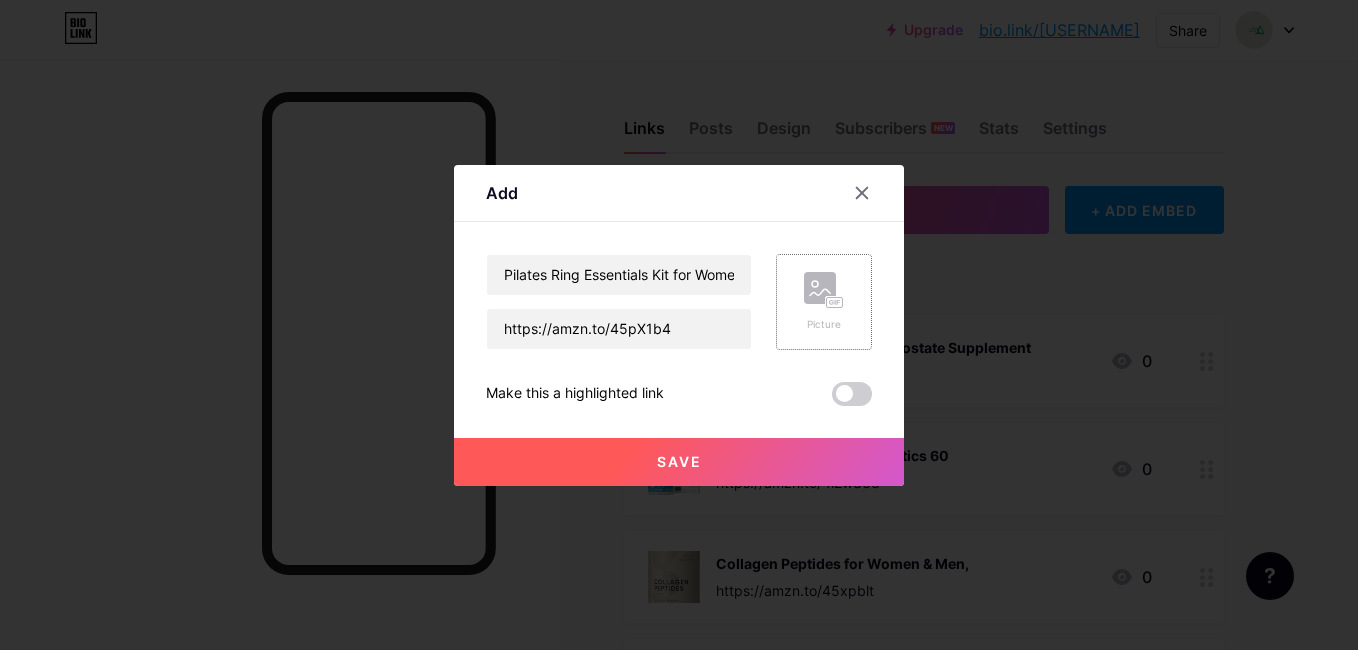 click on "Picture" at bounding box center (824, 302) 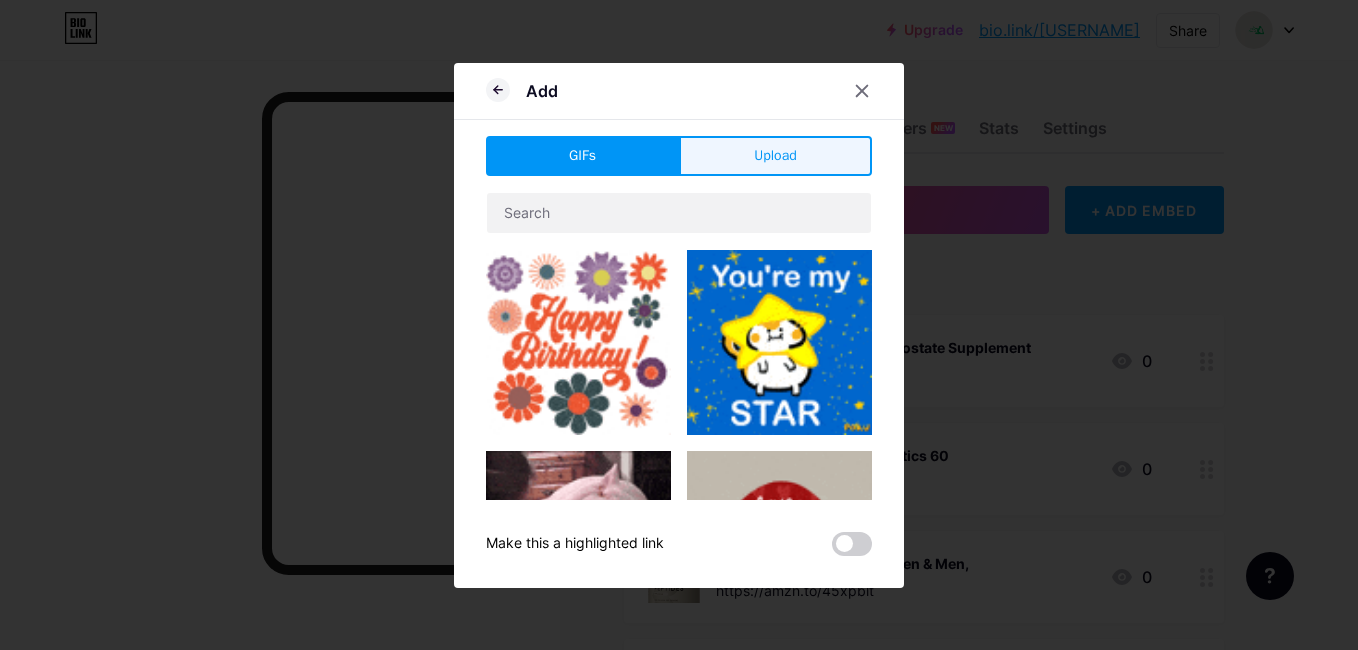 click on "Upload" at bounding box center [775, 156] 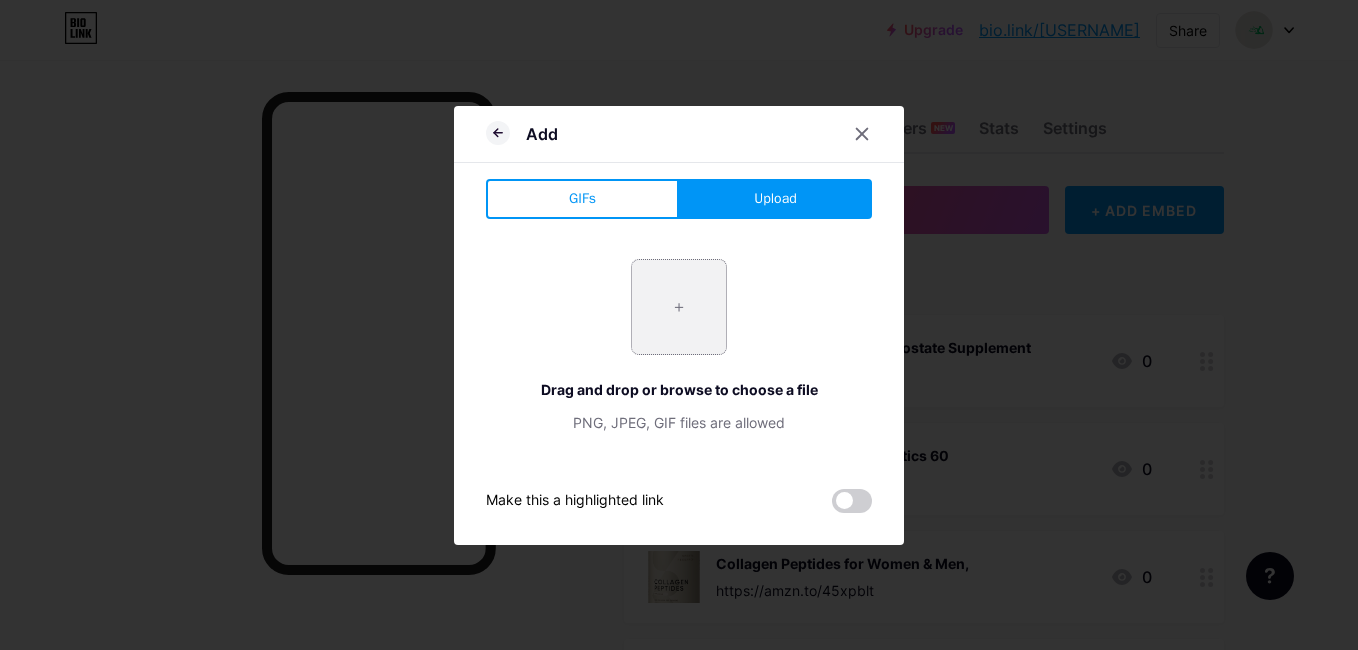 click at bounding box center [679, 307] 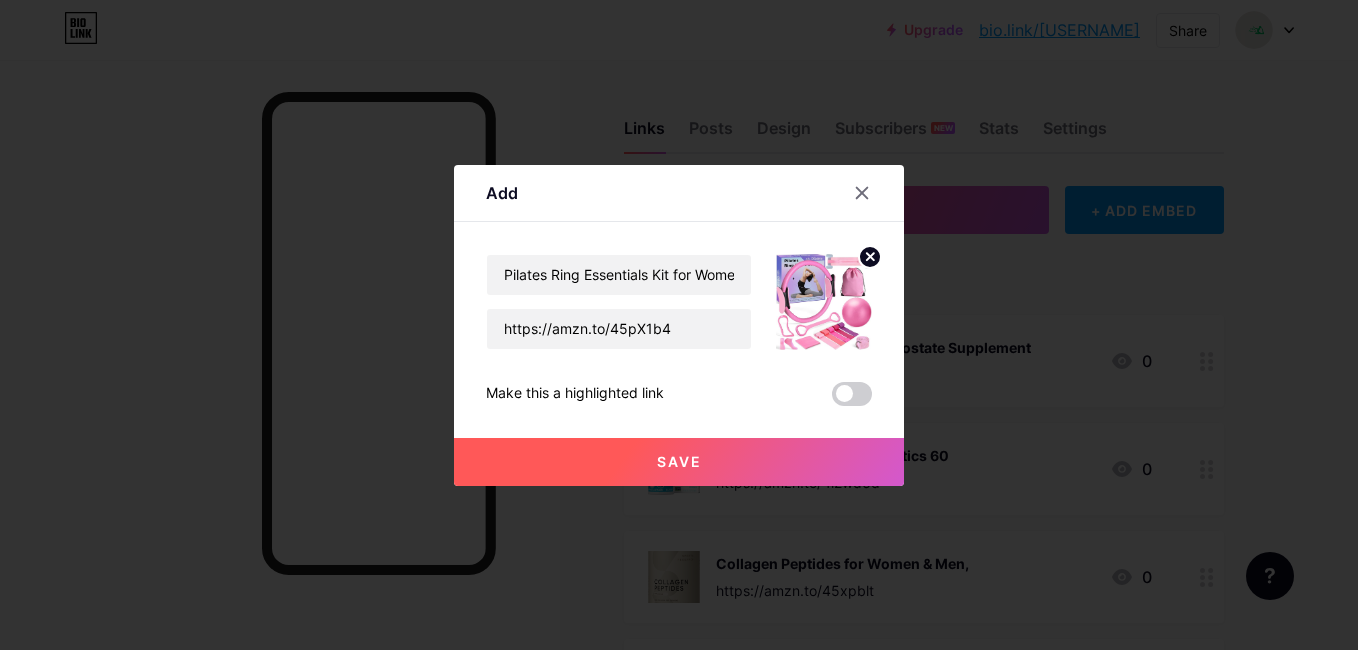 click on "Save" at bounding box center (679, 462) 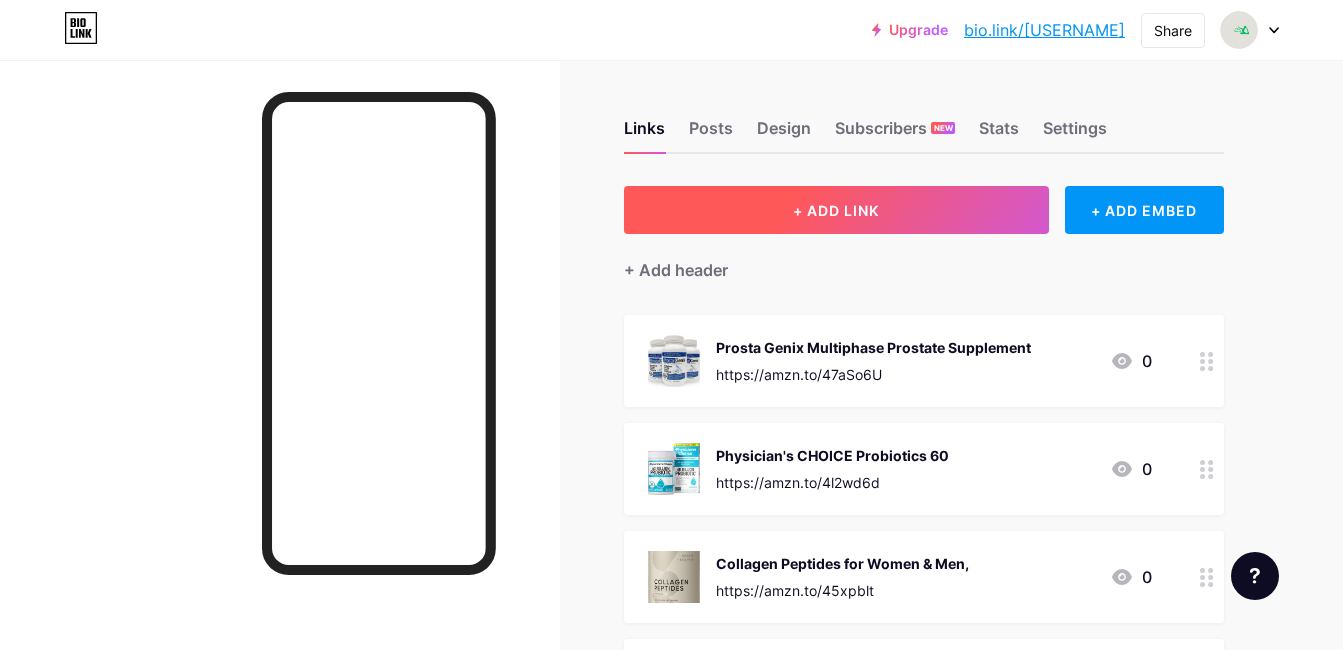 click on "+ ADD LINK" at bounding box center (836, 210) 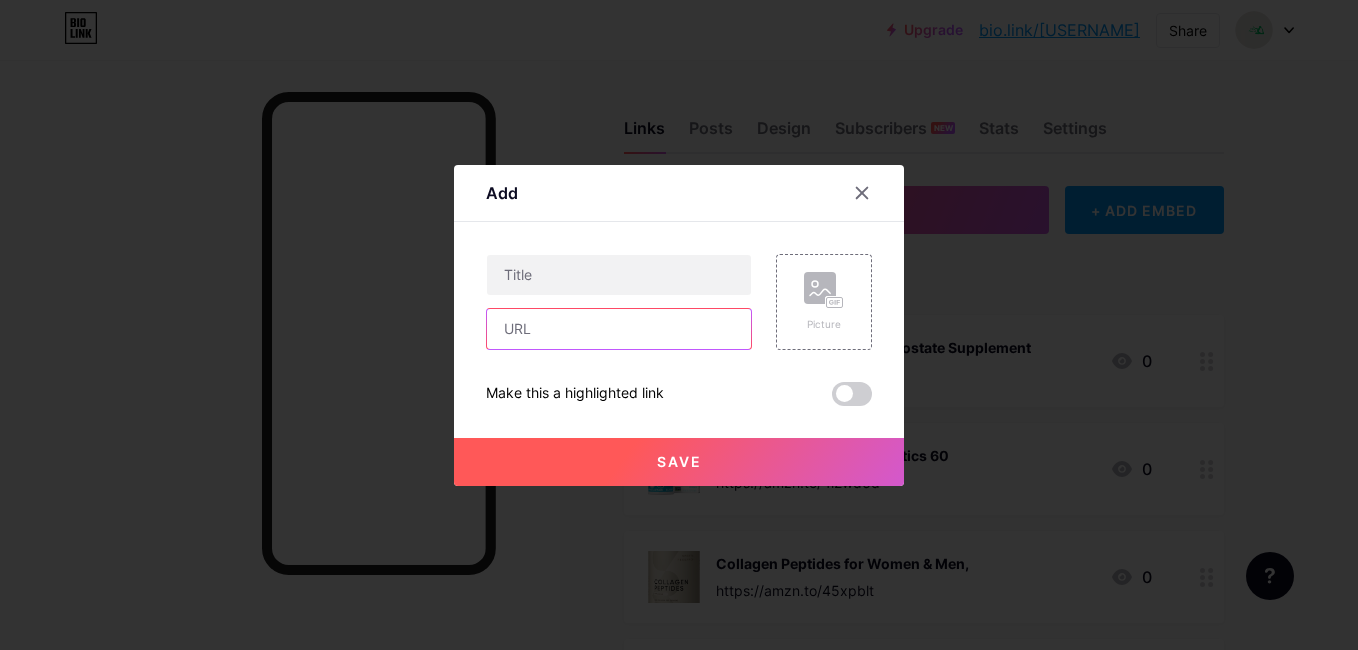 click at bounding box center (619, 329) 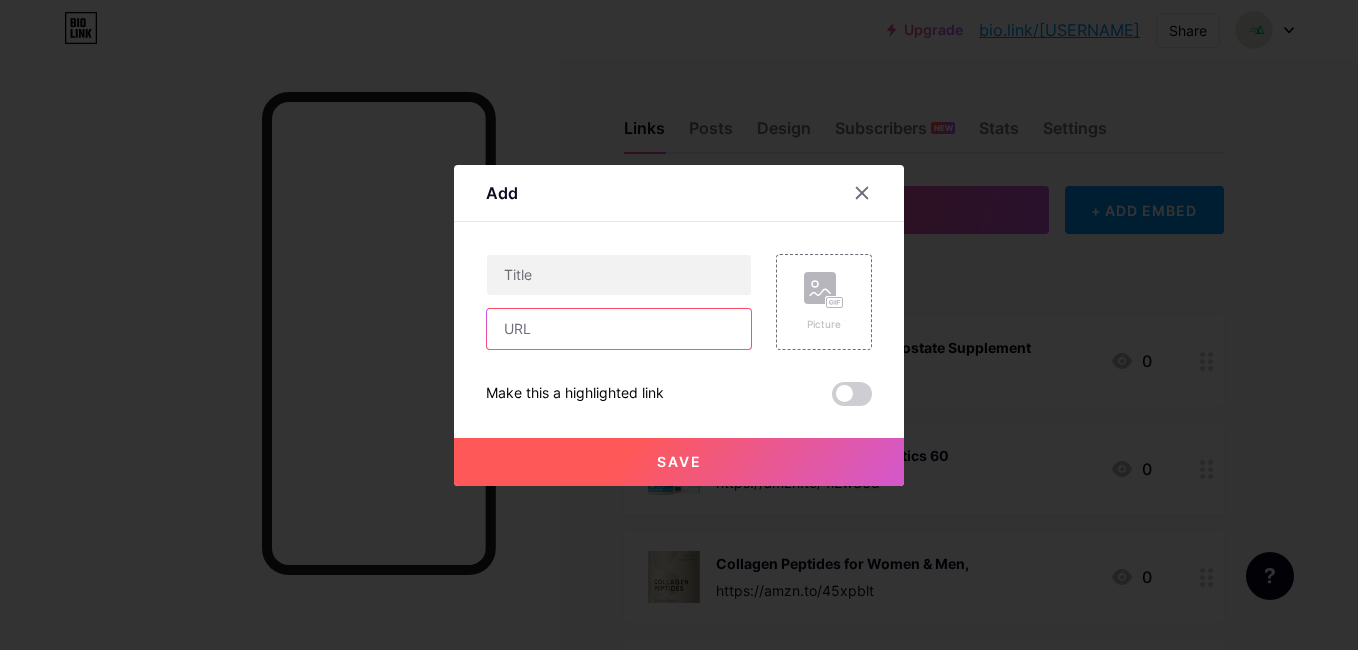 paste on "https://amzn.to/4lZEg5l" 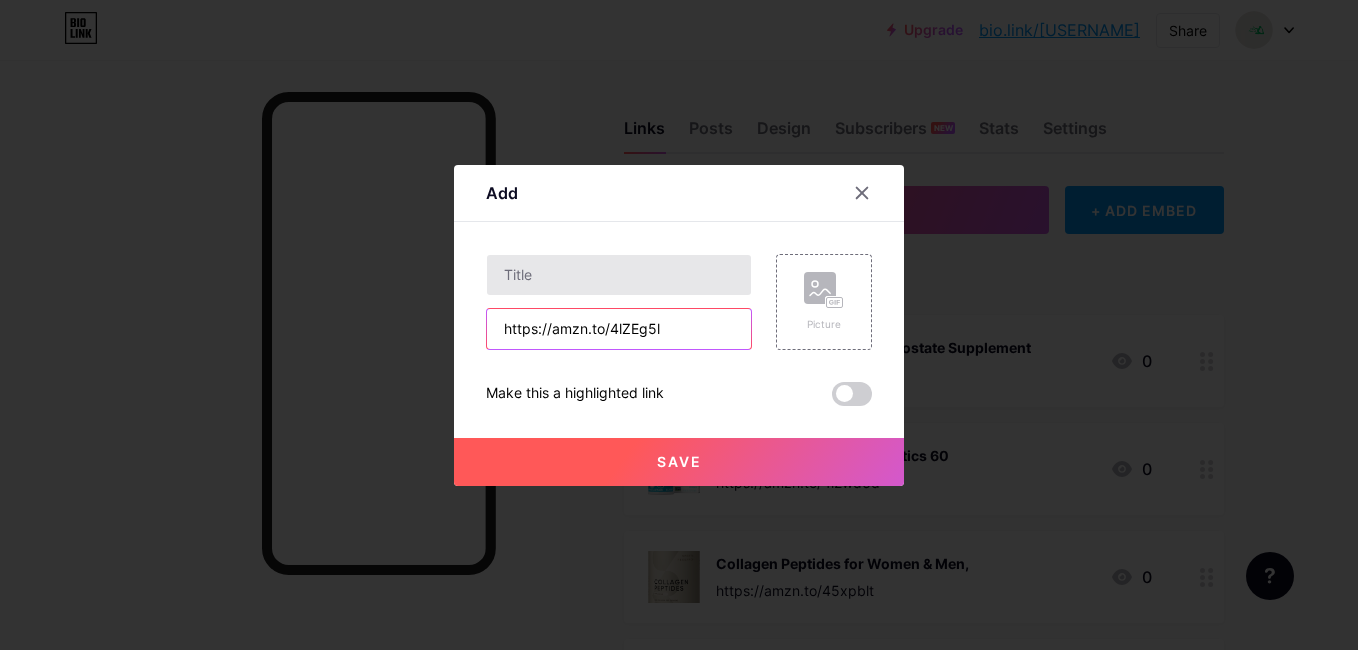 type on "https://amzn.to/4lZEg5l" 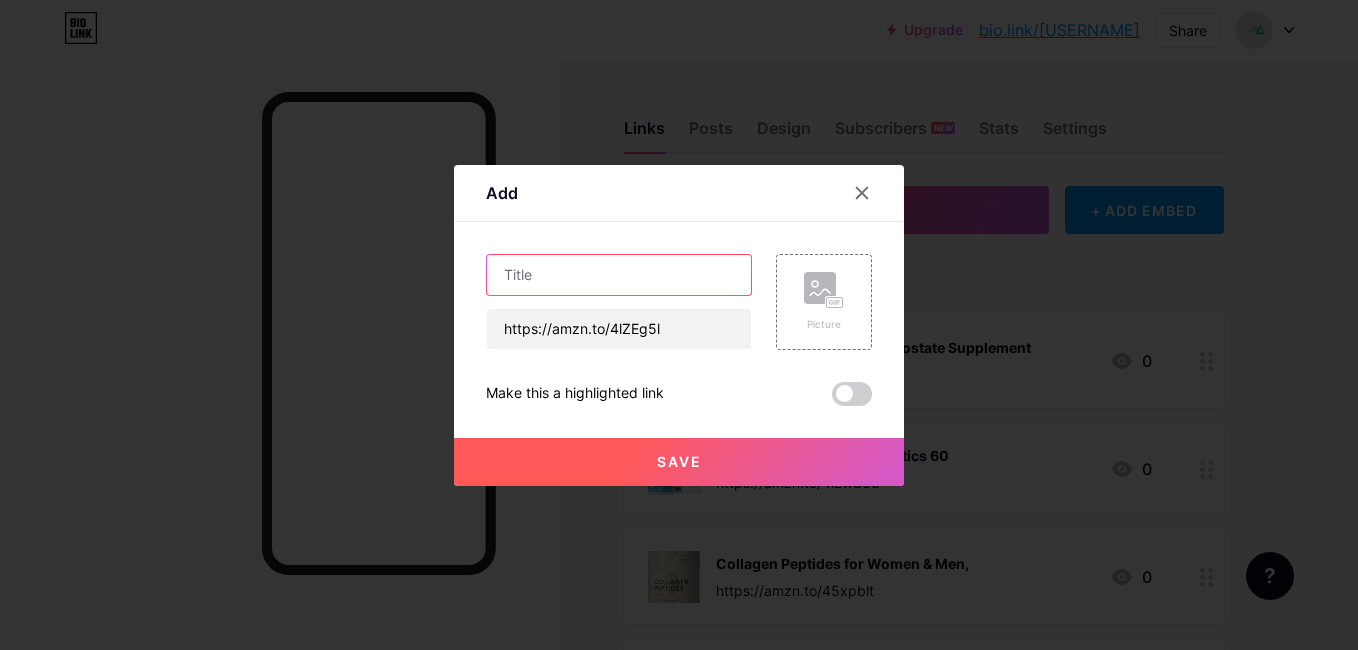 click at bounding box center [619, 275] 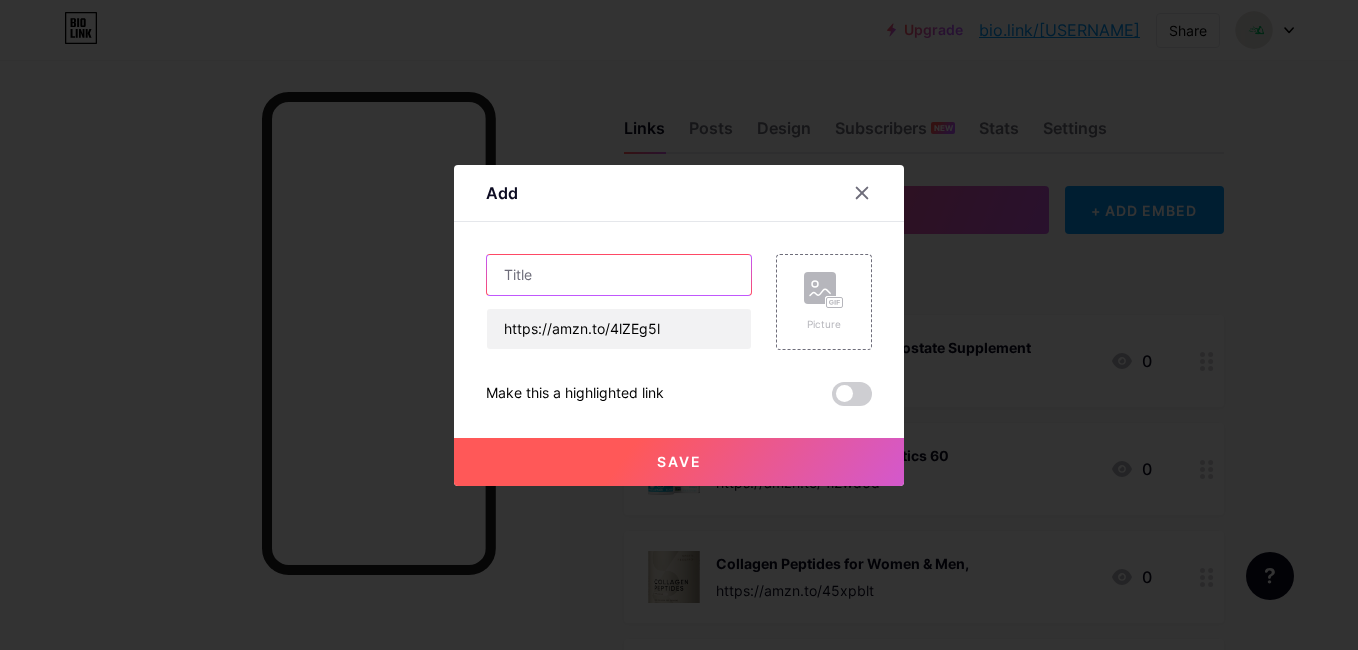 paste on "WHATAFIT Resistance Bands" 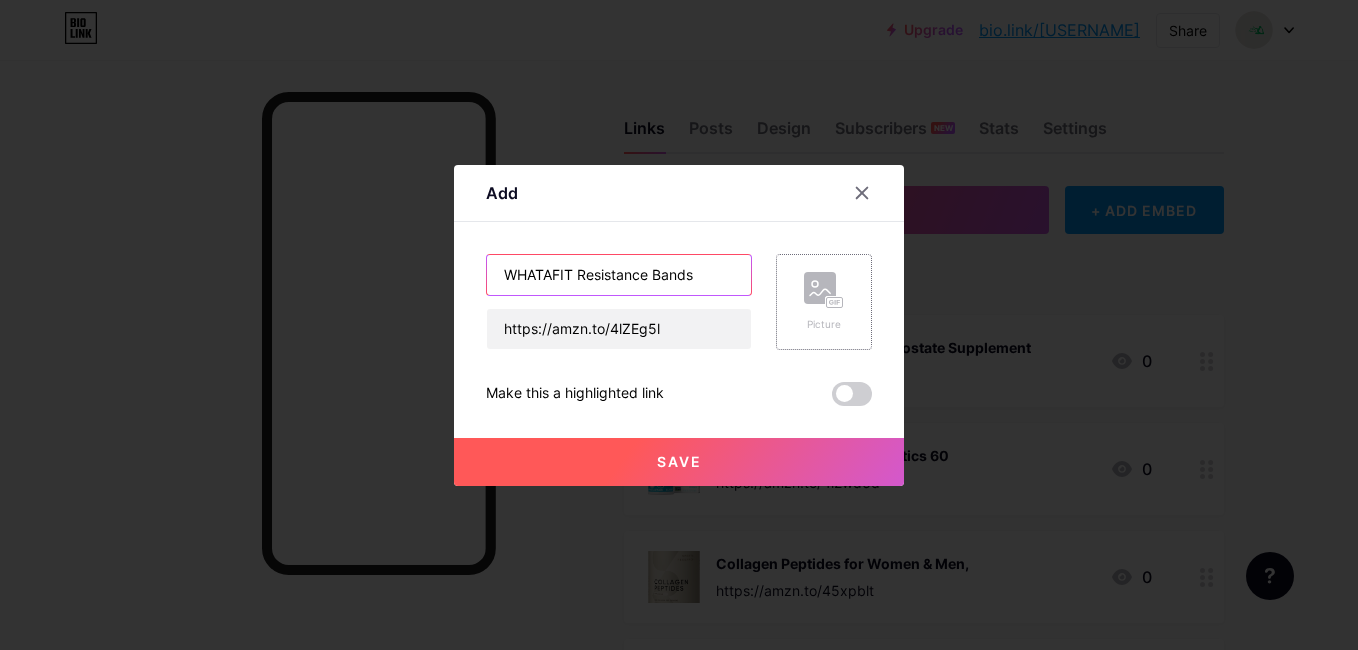 type on "WHATAFIT Resistance Bands" 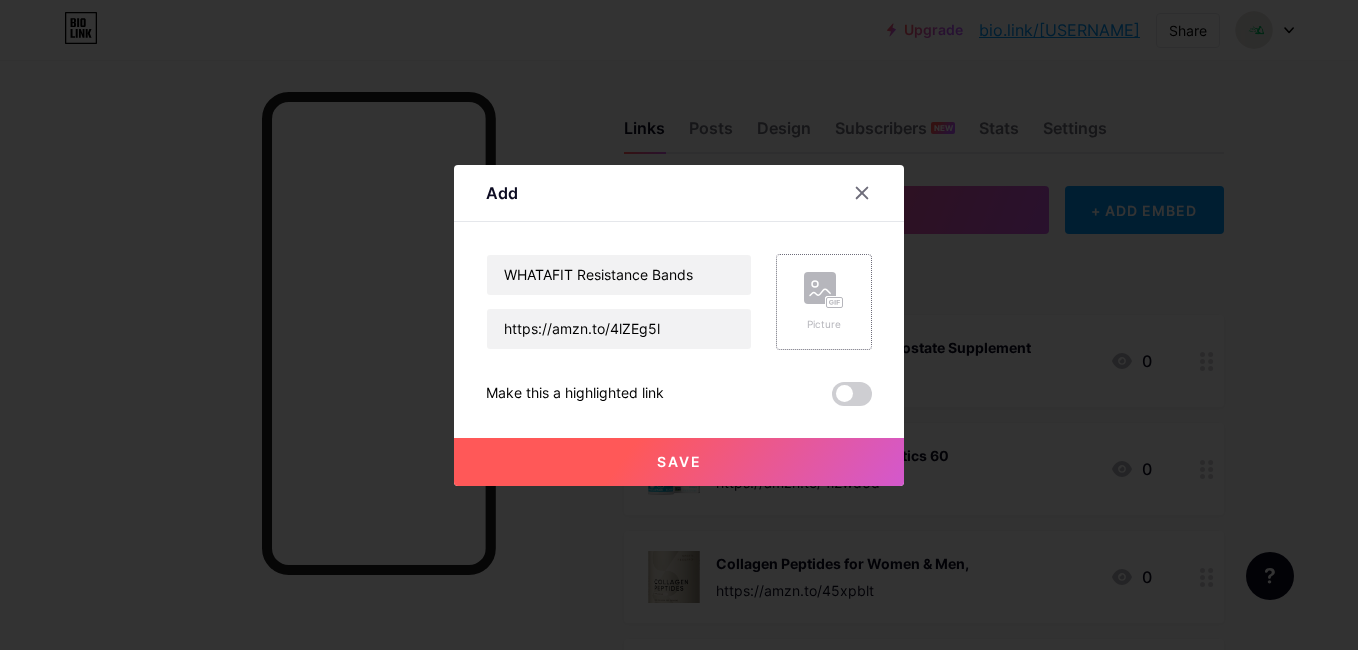click on "Picture" at bounding box center (824, 302) 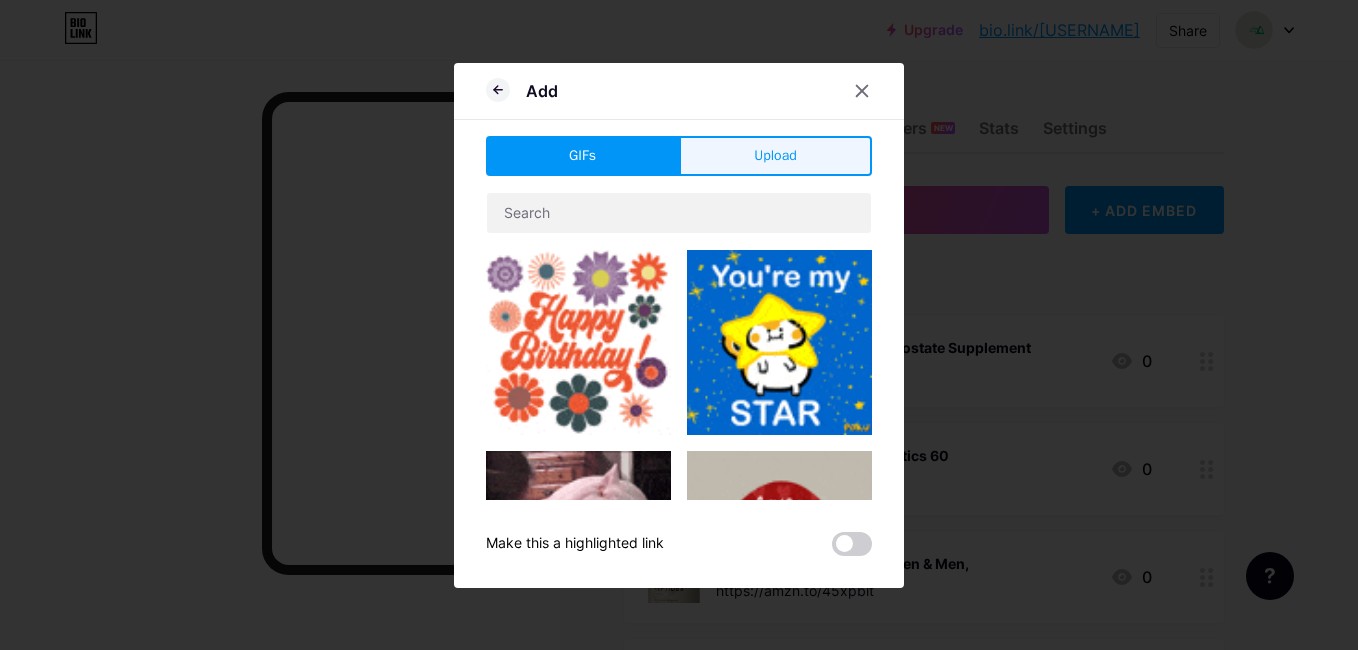 click on "Upload" at bounding box center (775, 155) 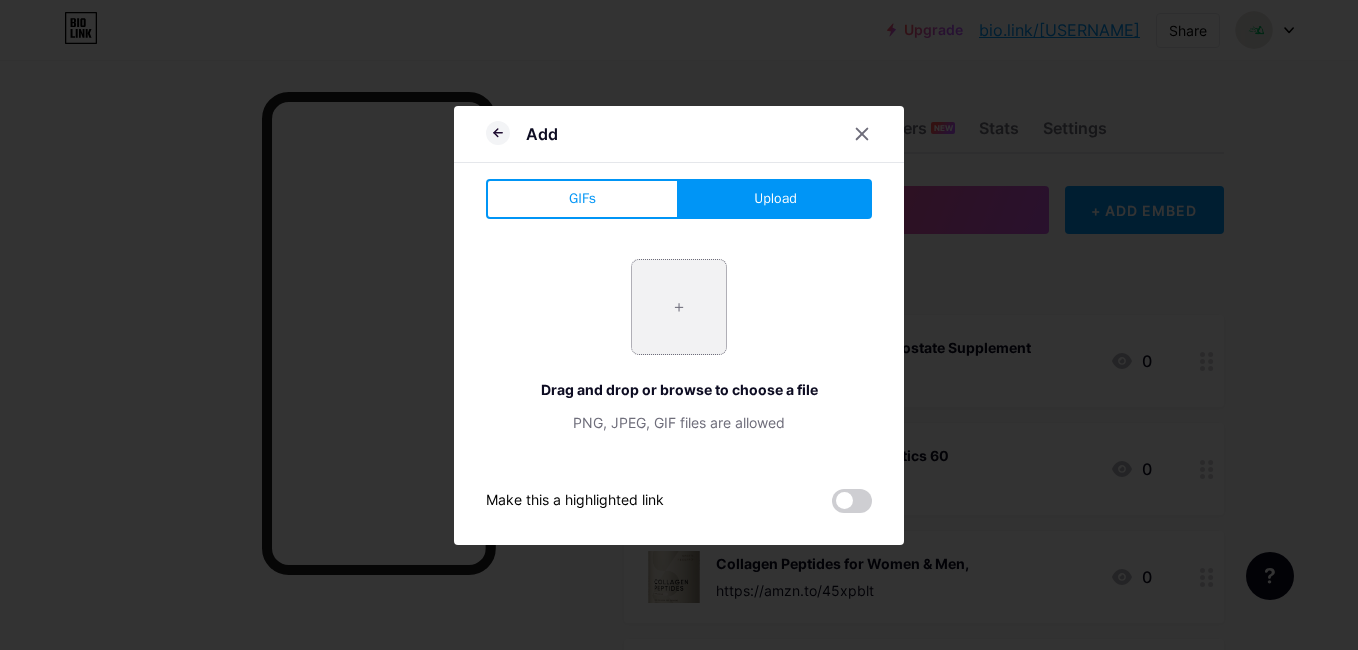 click at bounding box center [679, 307] 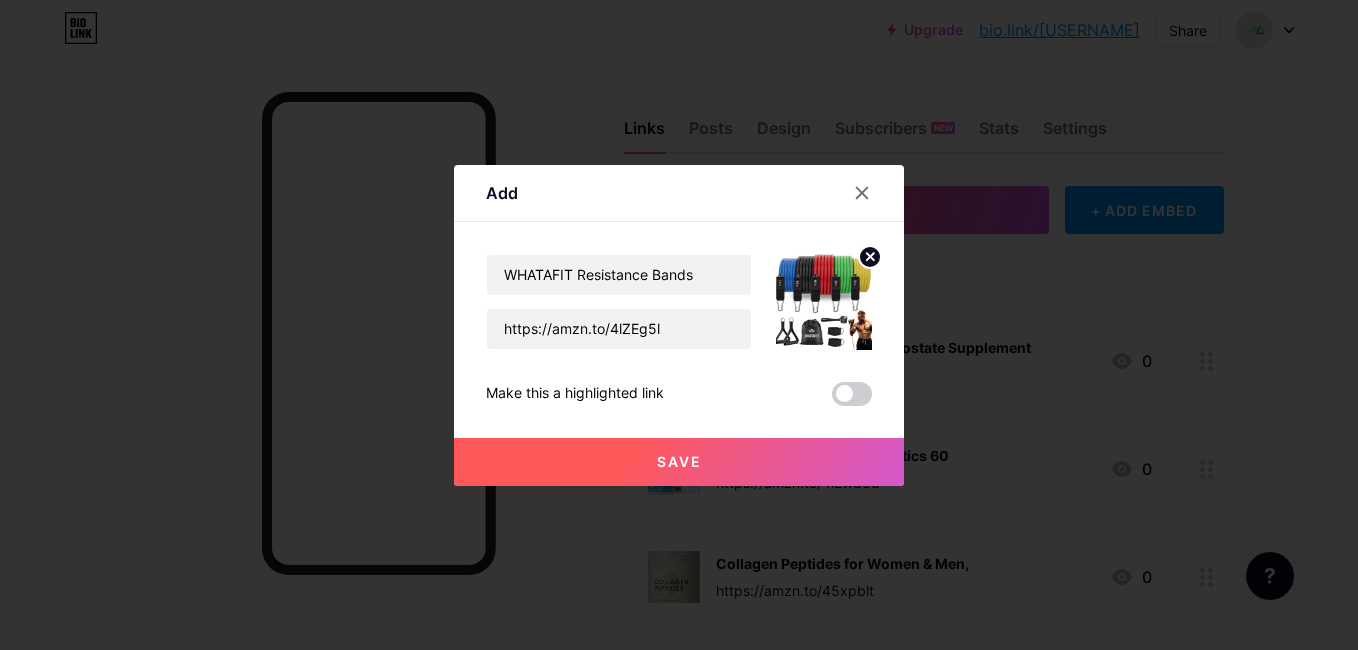 click on "Save" at bounding box center (679, 462) 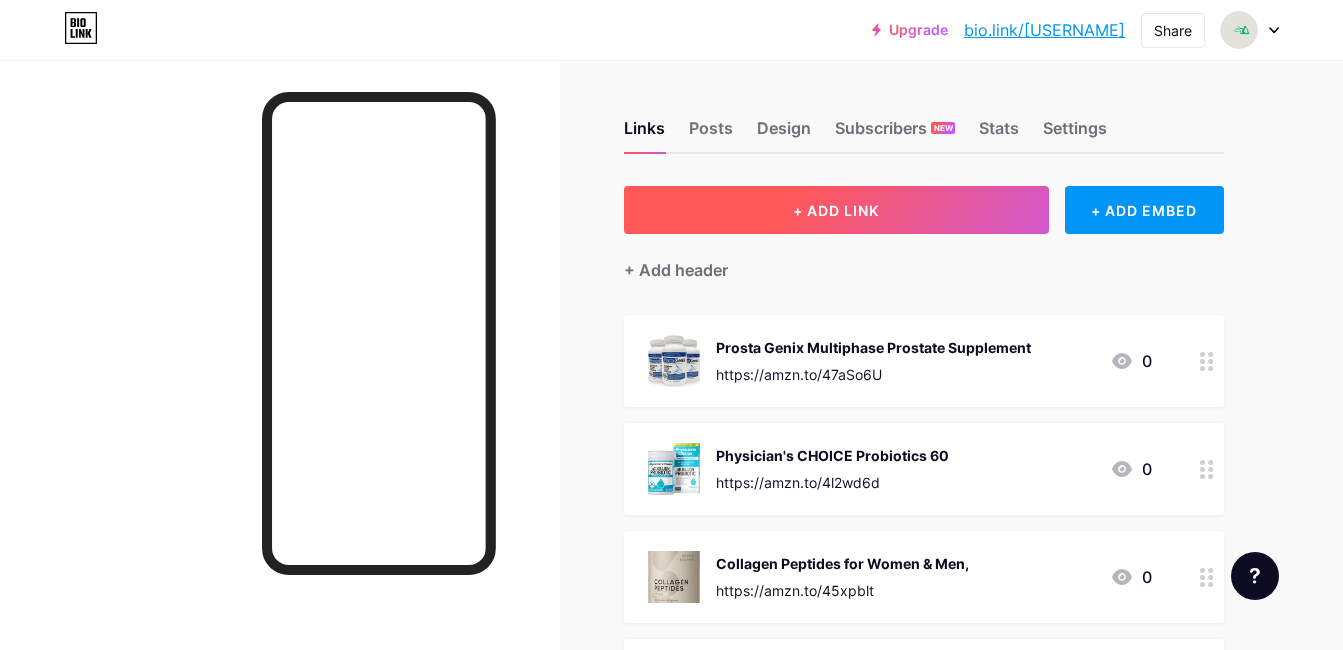 click on "+ ADD LINK" at bounding box center (836, 210) 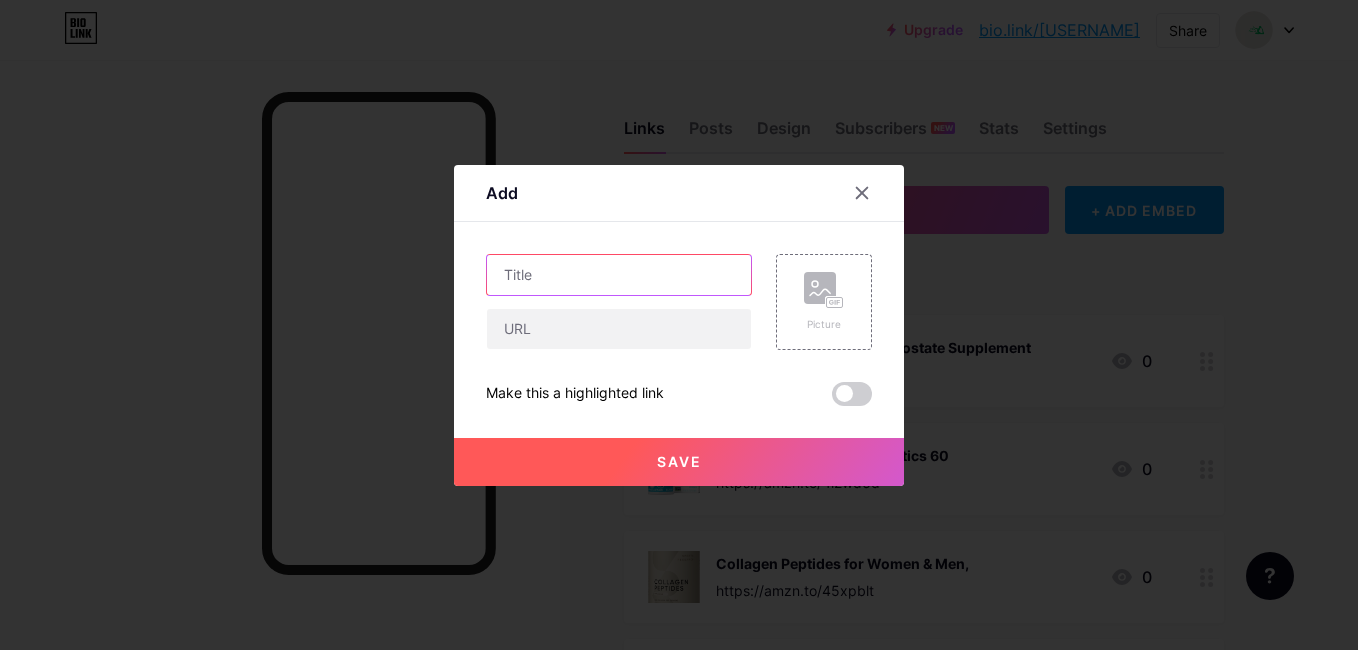 click at bounding box center [619, 275] 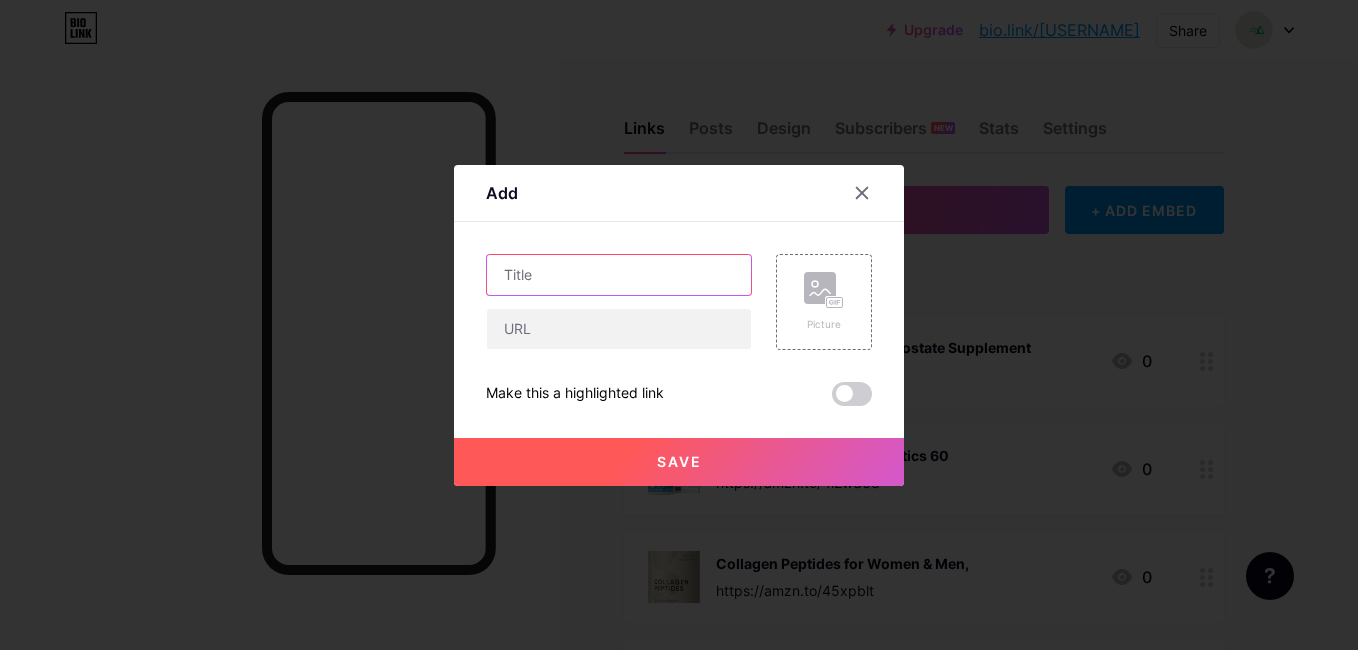 paste on "RENPHO Scale for Body Weight" 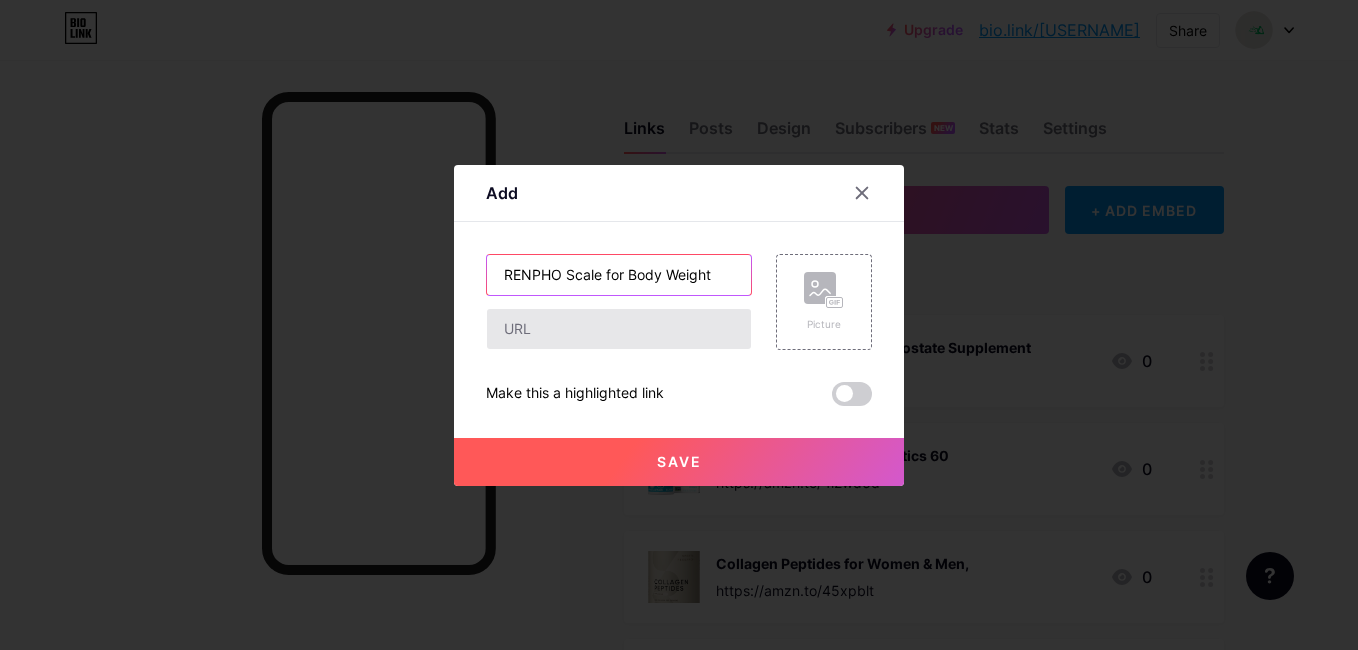 type on "RENPHO Scale for Body Weight" 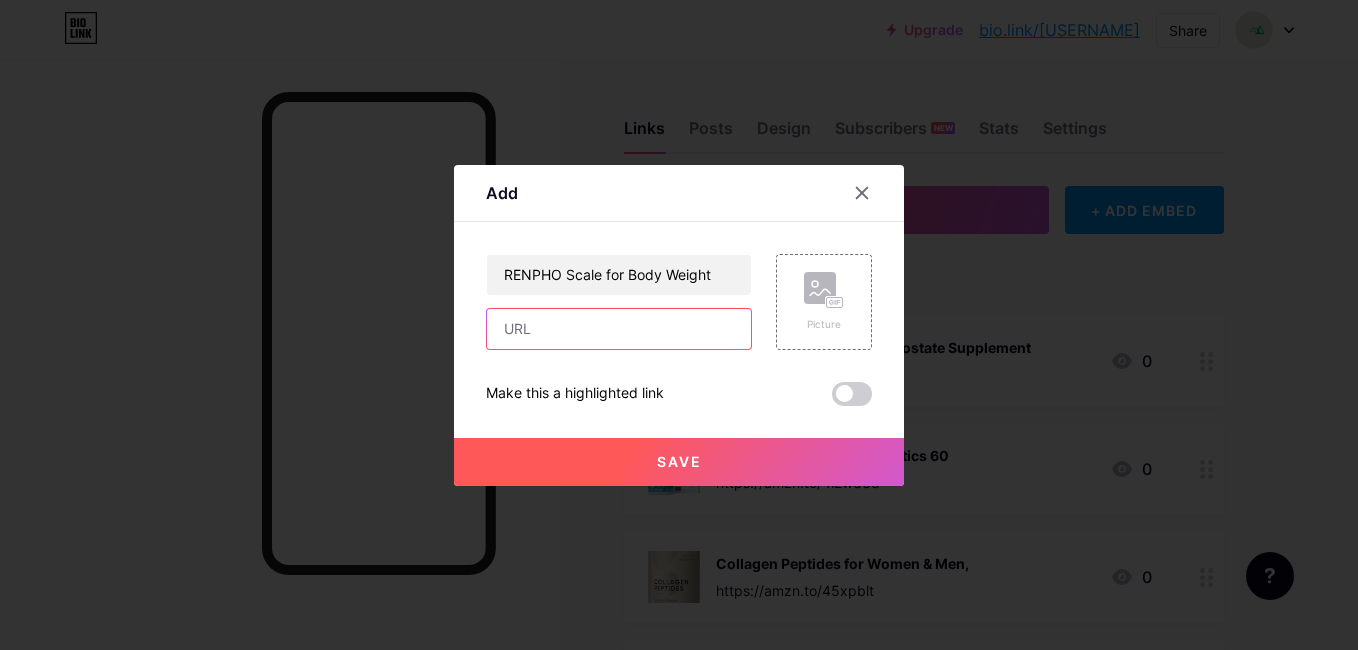 click at bounding box center (619, 329) 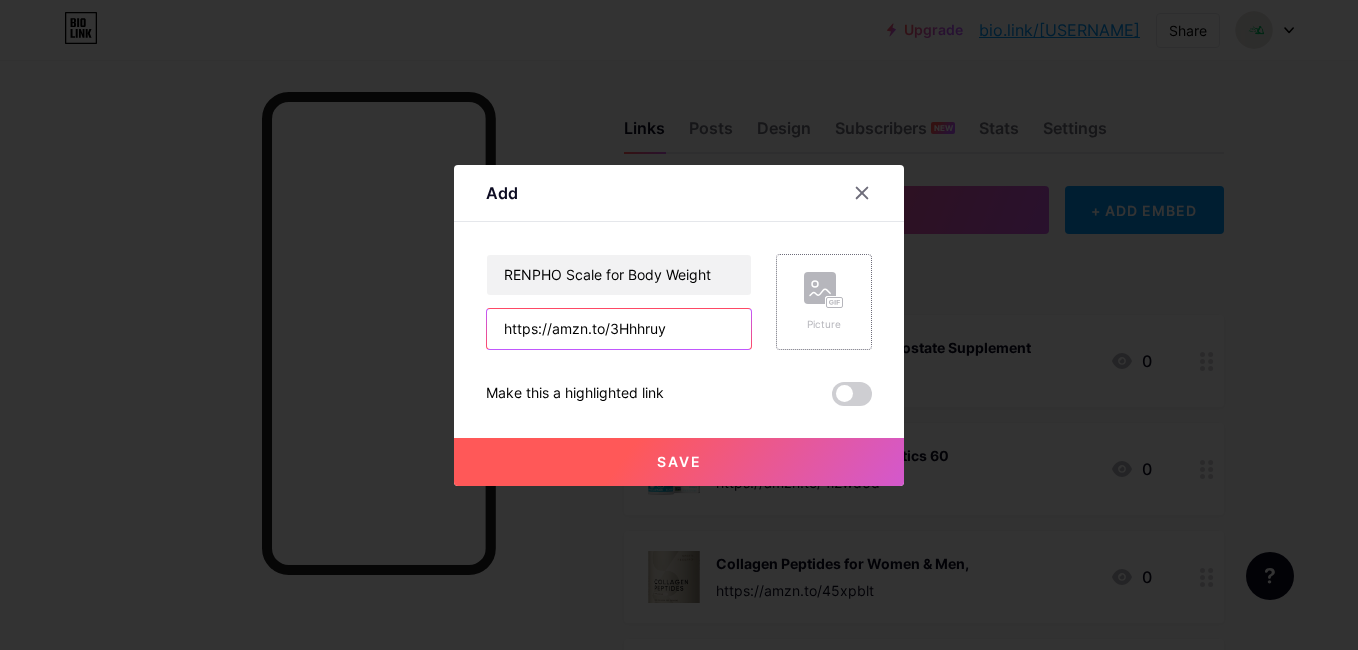 type on "https://amzn.to/3Hhhruy" 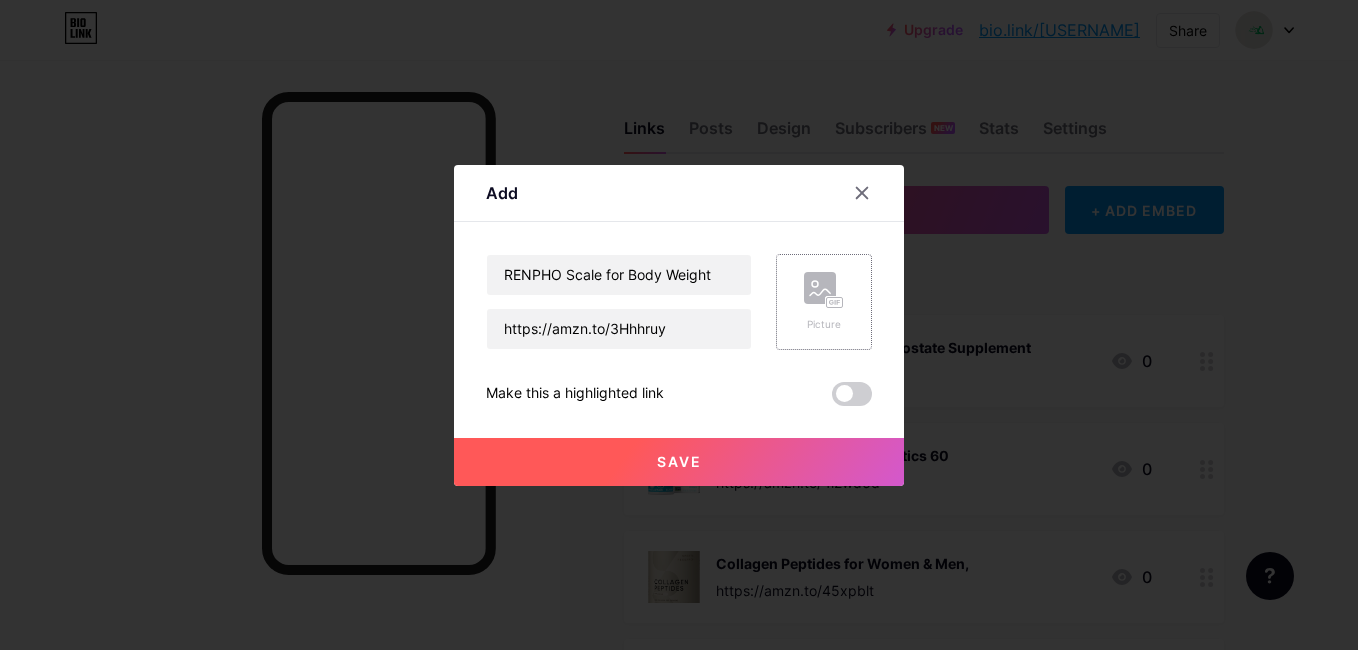 click 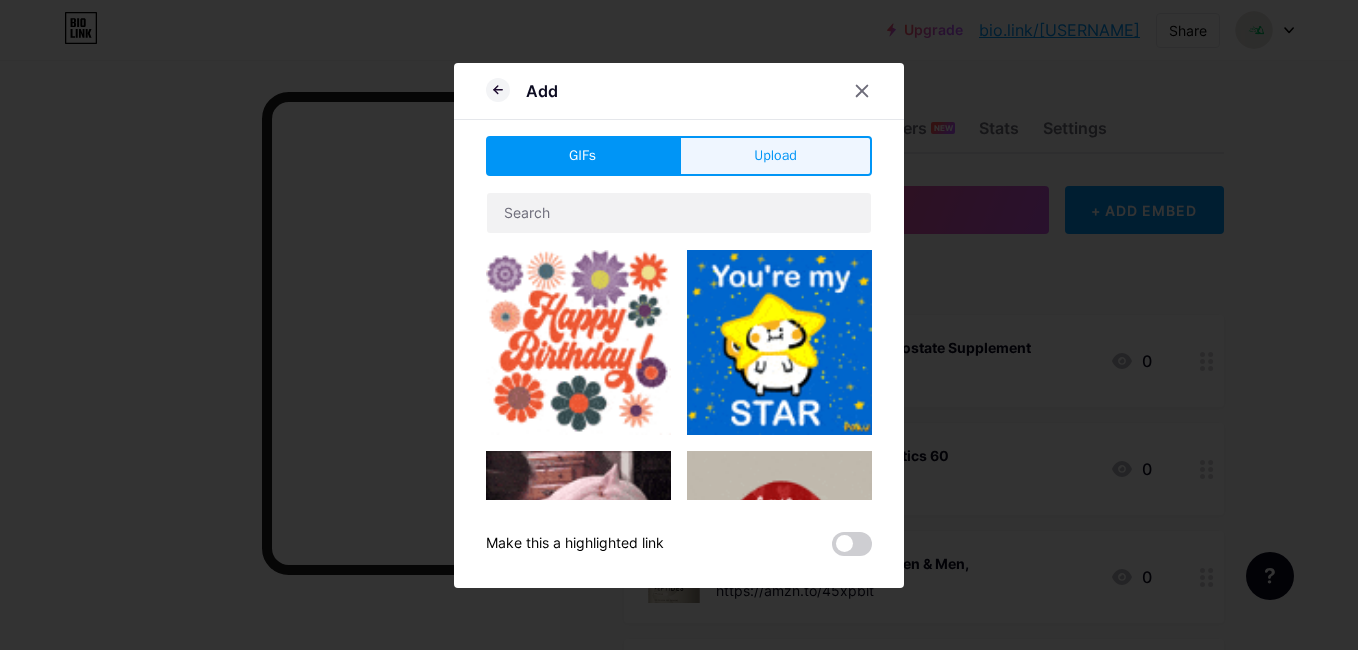 click on "Upload" at bounding box center (775, 156) 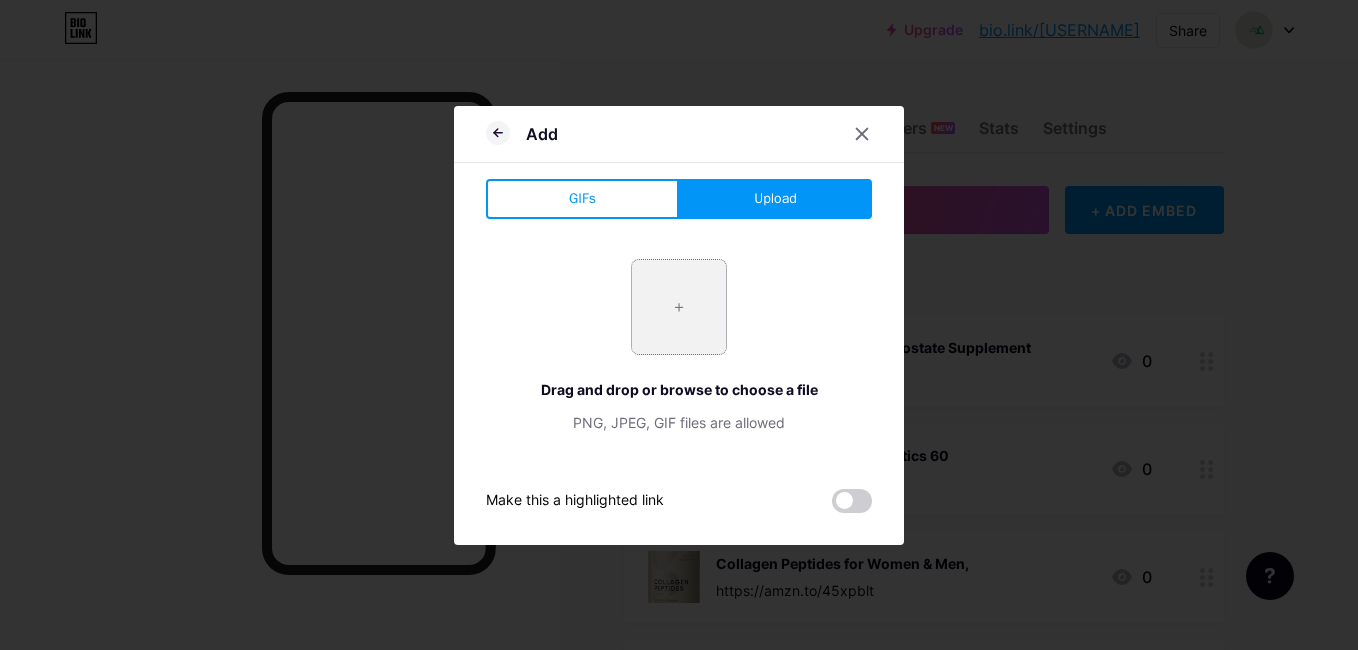 click at bounding box center (679, 307) 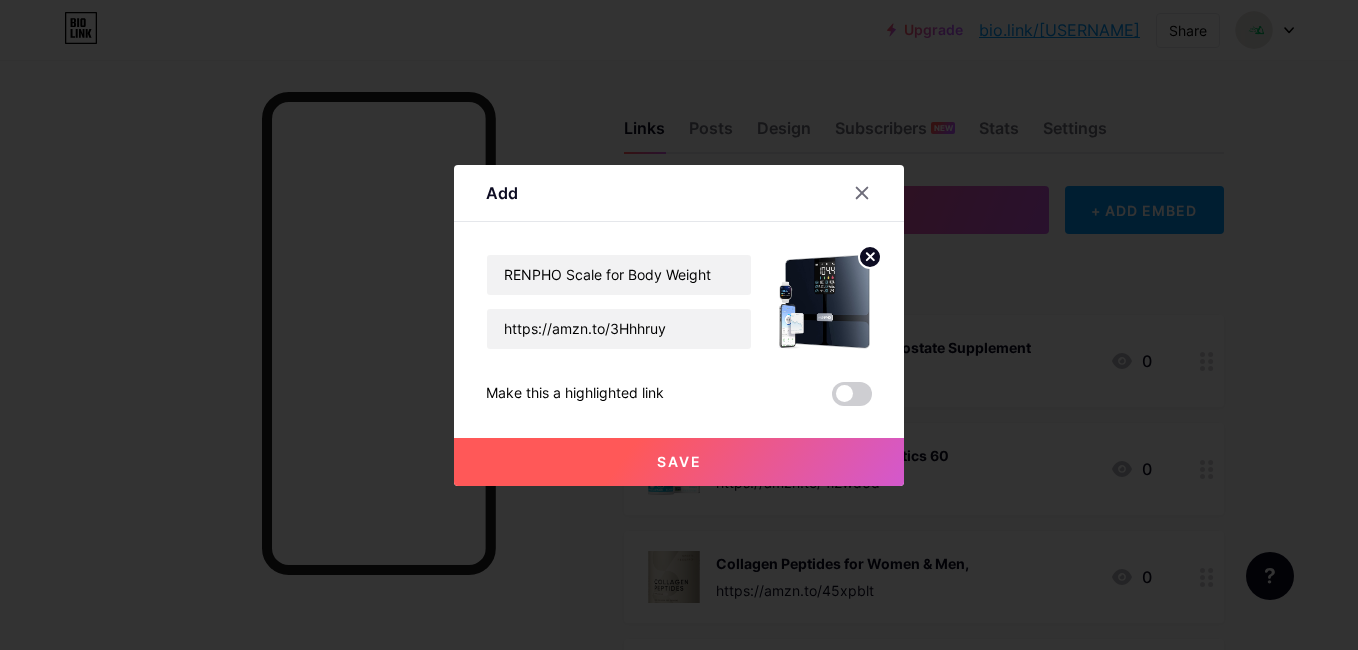 click on "Save" at bounding box center [679, 462] 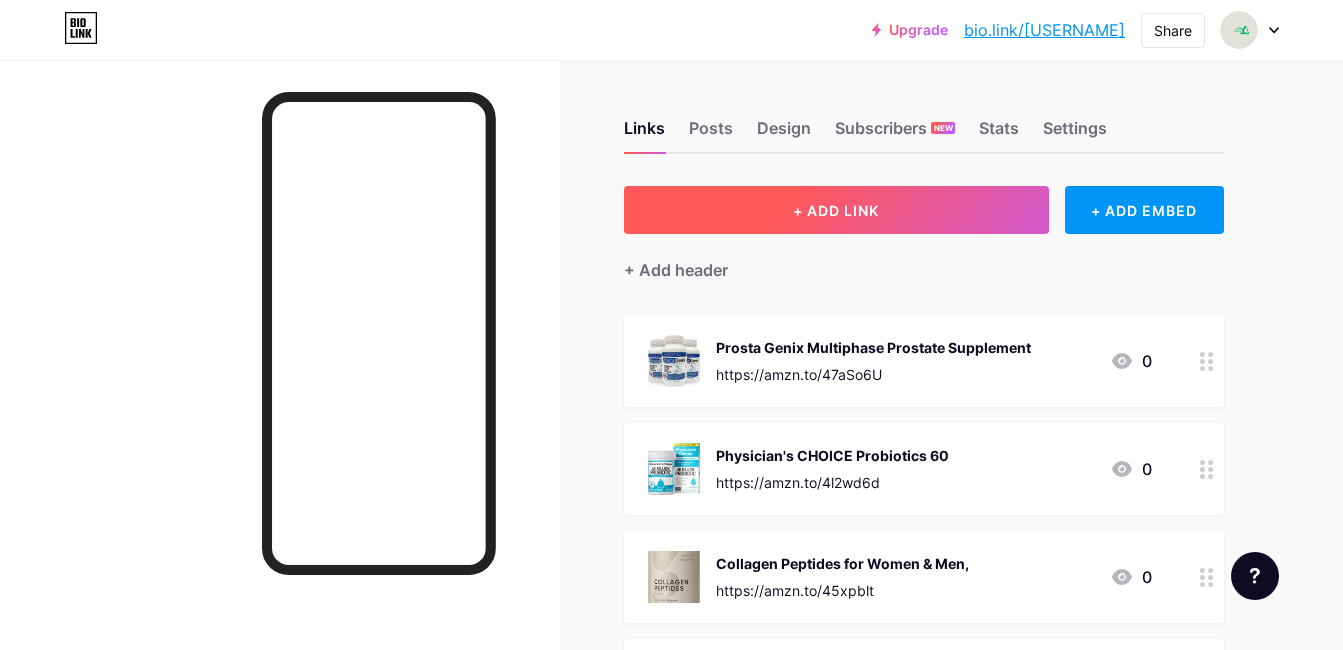 click on "+ ADD LINK" at bounding box center (836, 210) 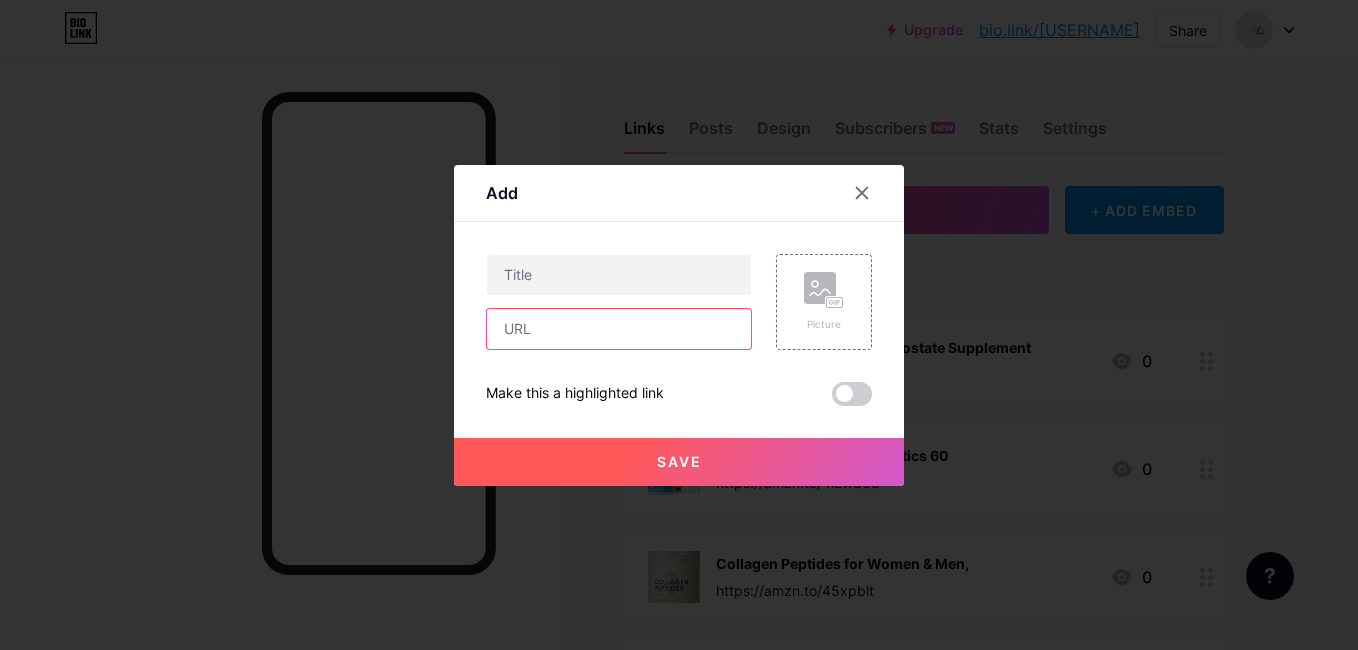 click at bounding box center [619, 329] 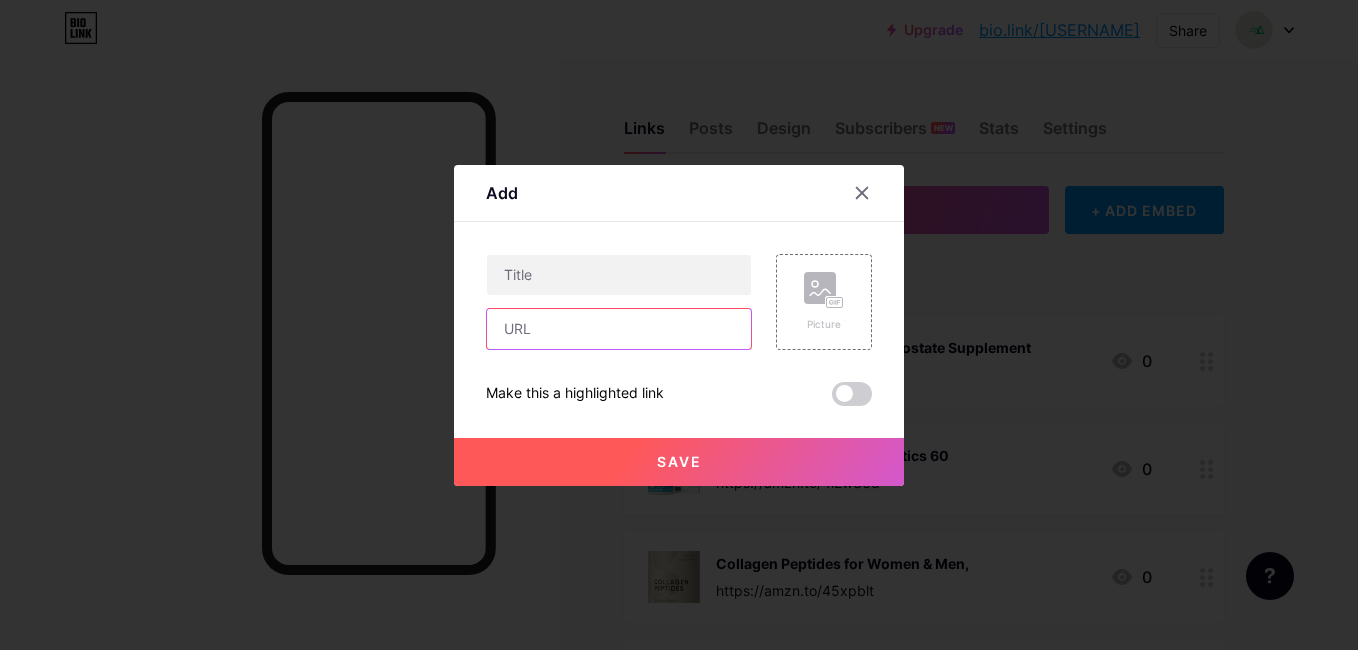 paste on "https://amzn.to/3Hd3gXx" 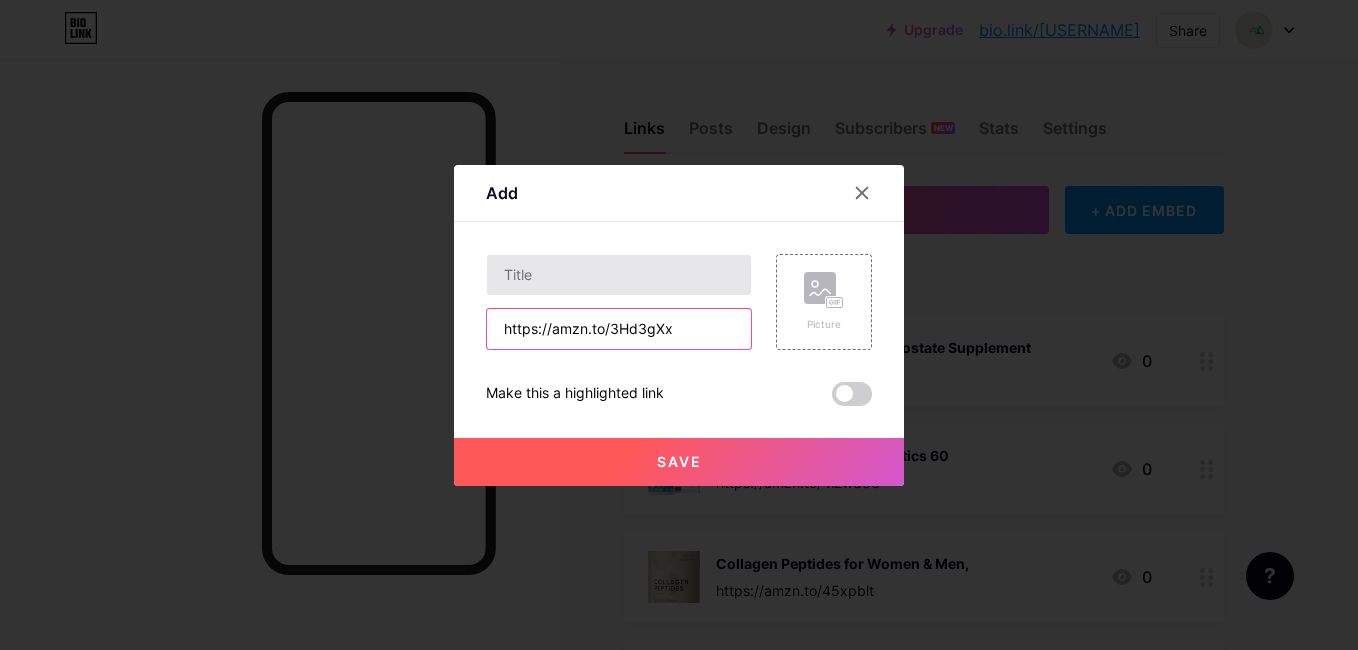 type on "https://amzn.to/3Hd3gXx" 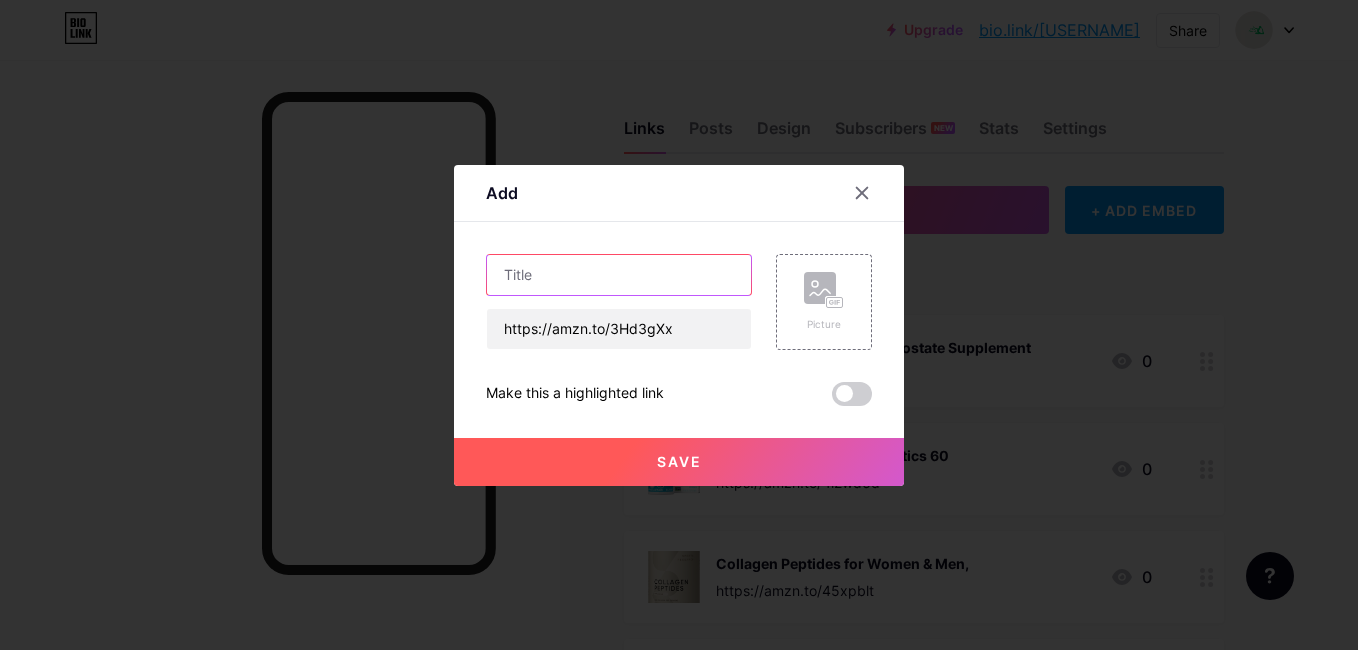 click at bounding box center (619, 275) 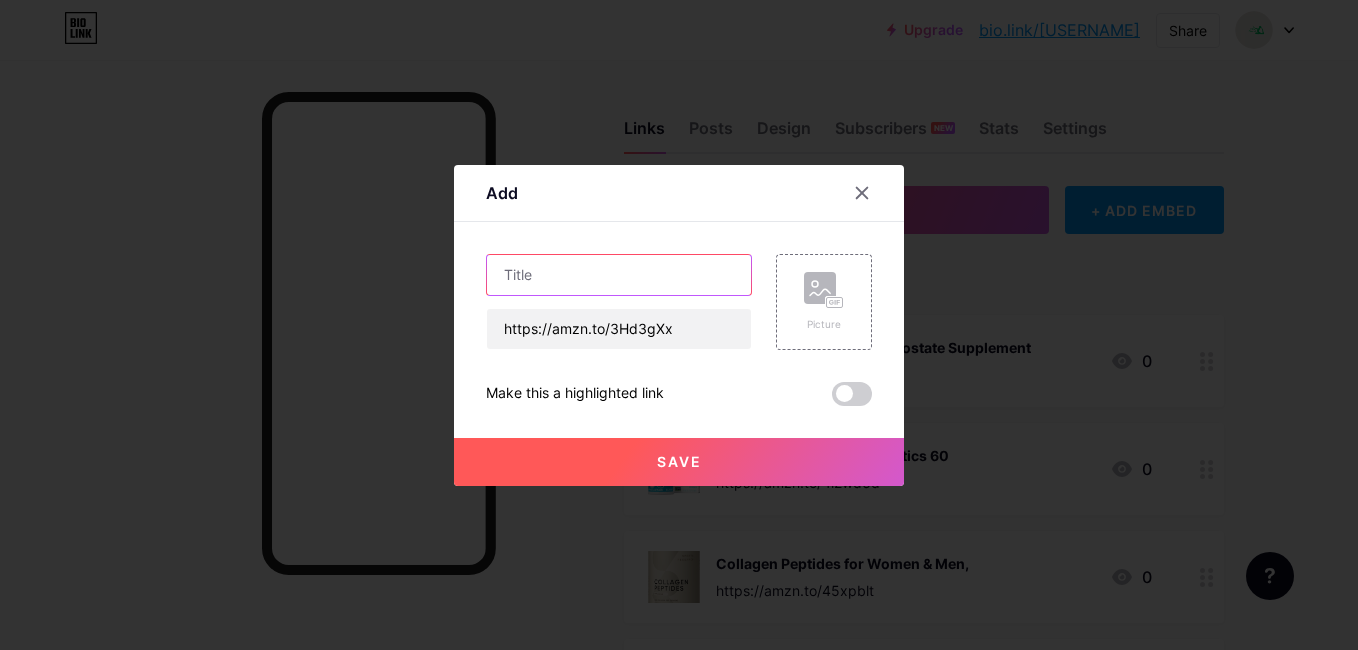 paste on "Major Fitness Drone2 Smith" 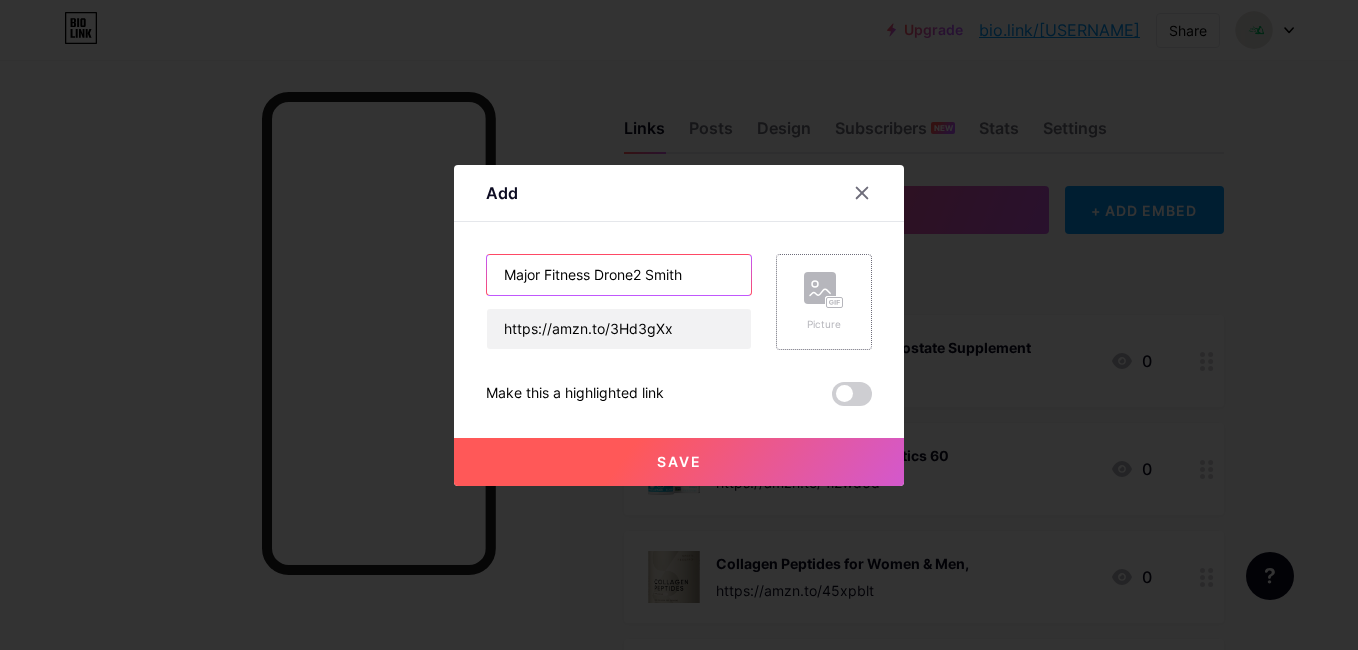 type on "Major Fitness Drone2 Smith" 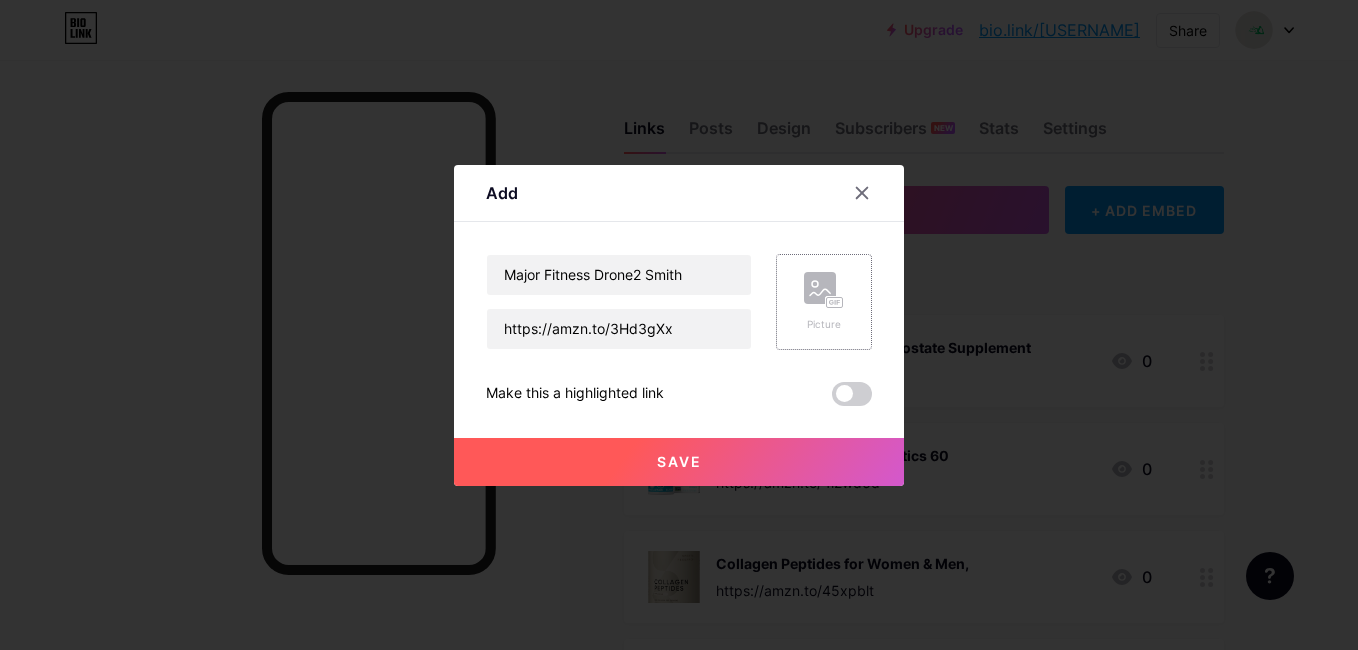 click 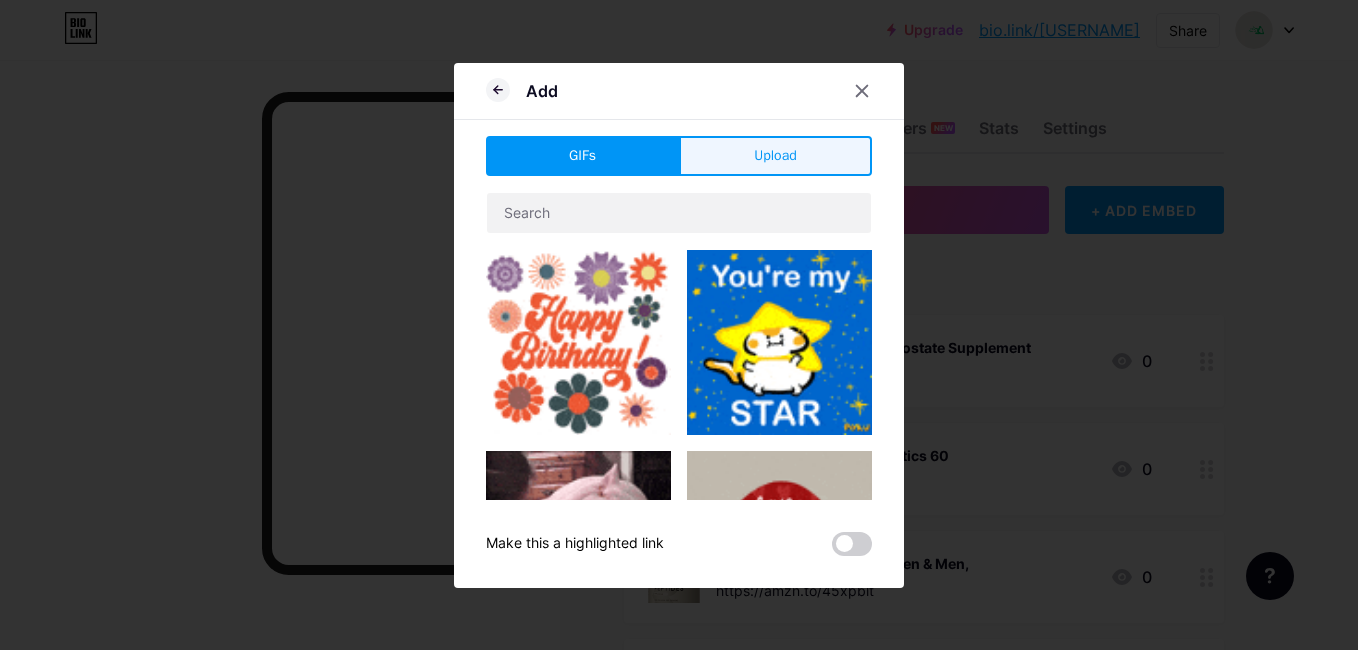 click on "Upload" at bounding box center (775, 155) 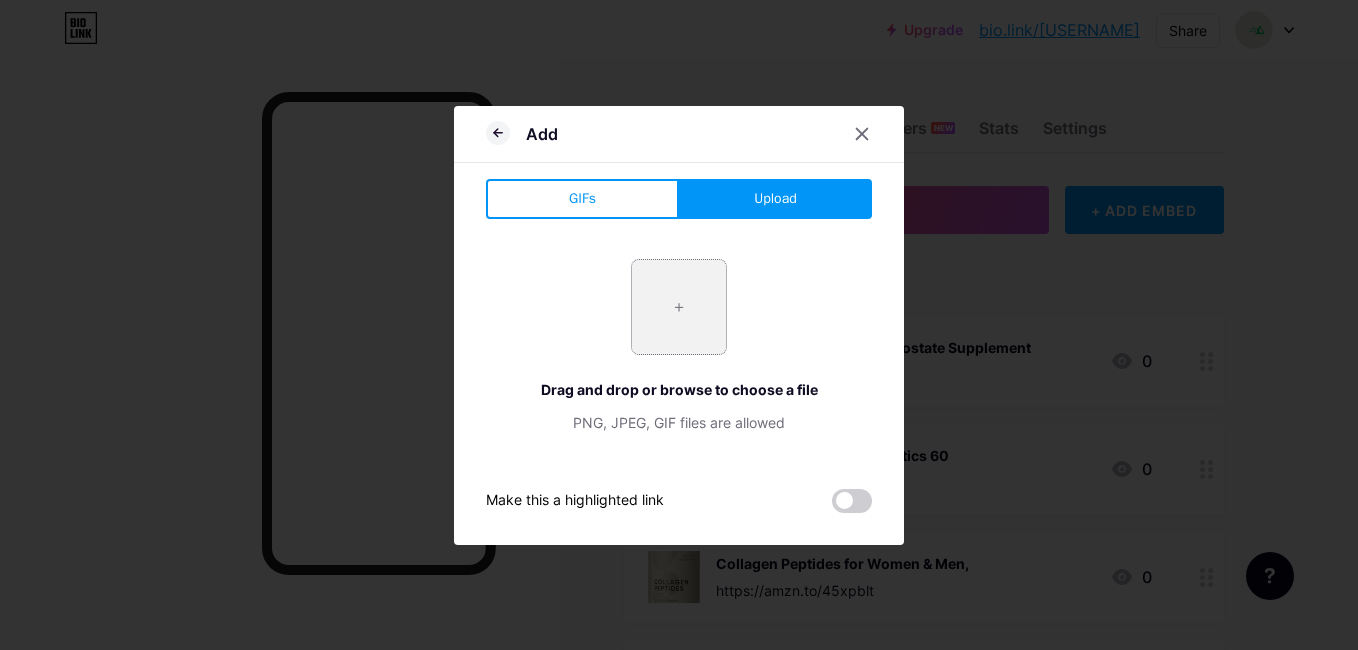 click at bounding box center [679, 307] 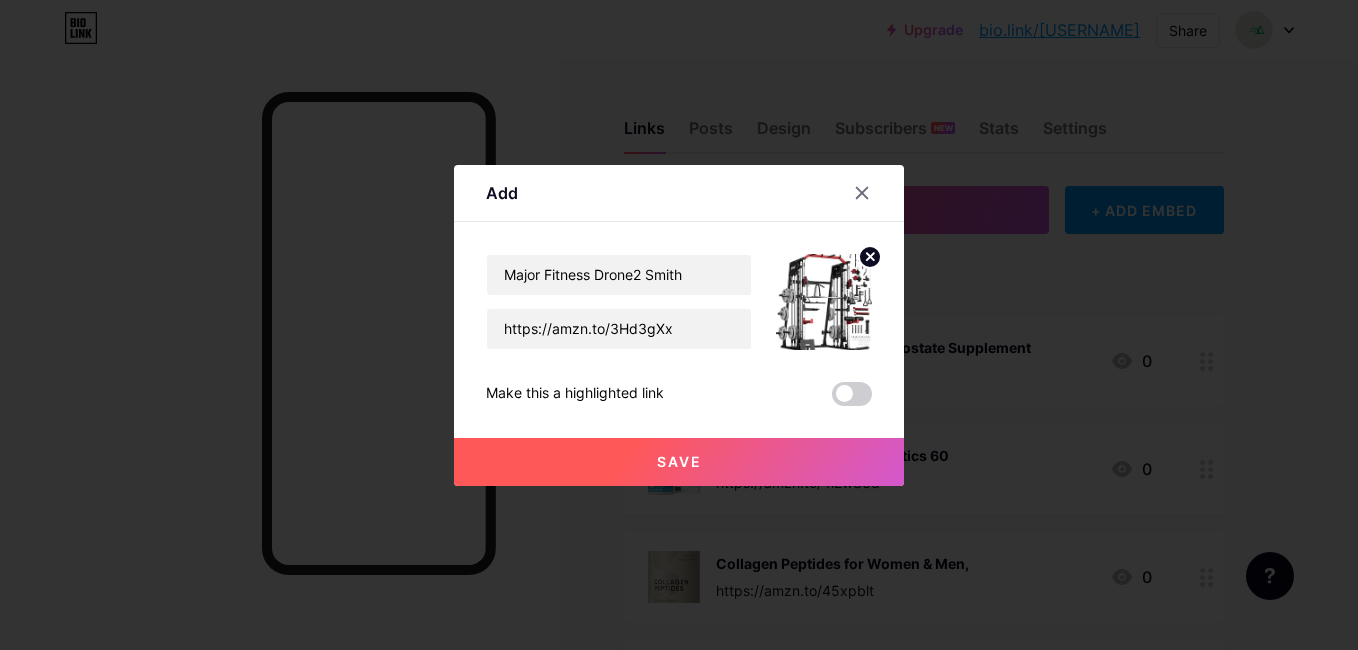 click 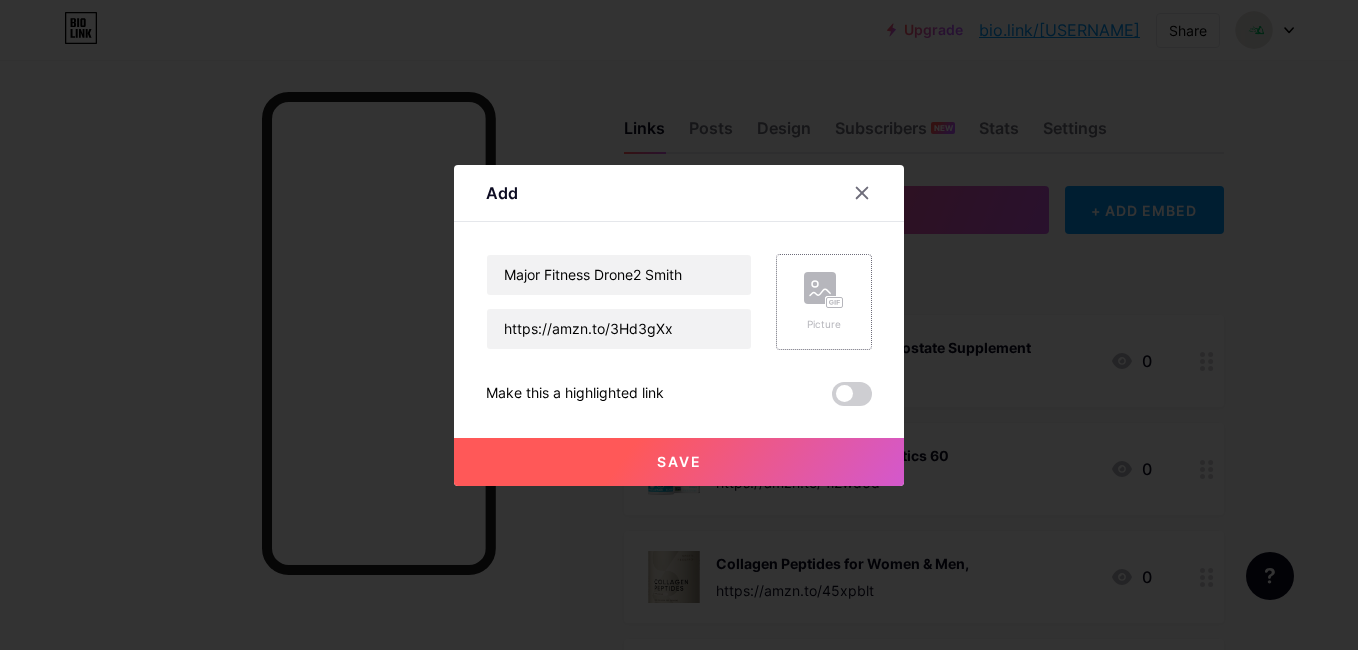 click 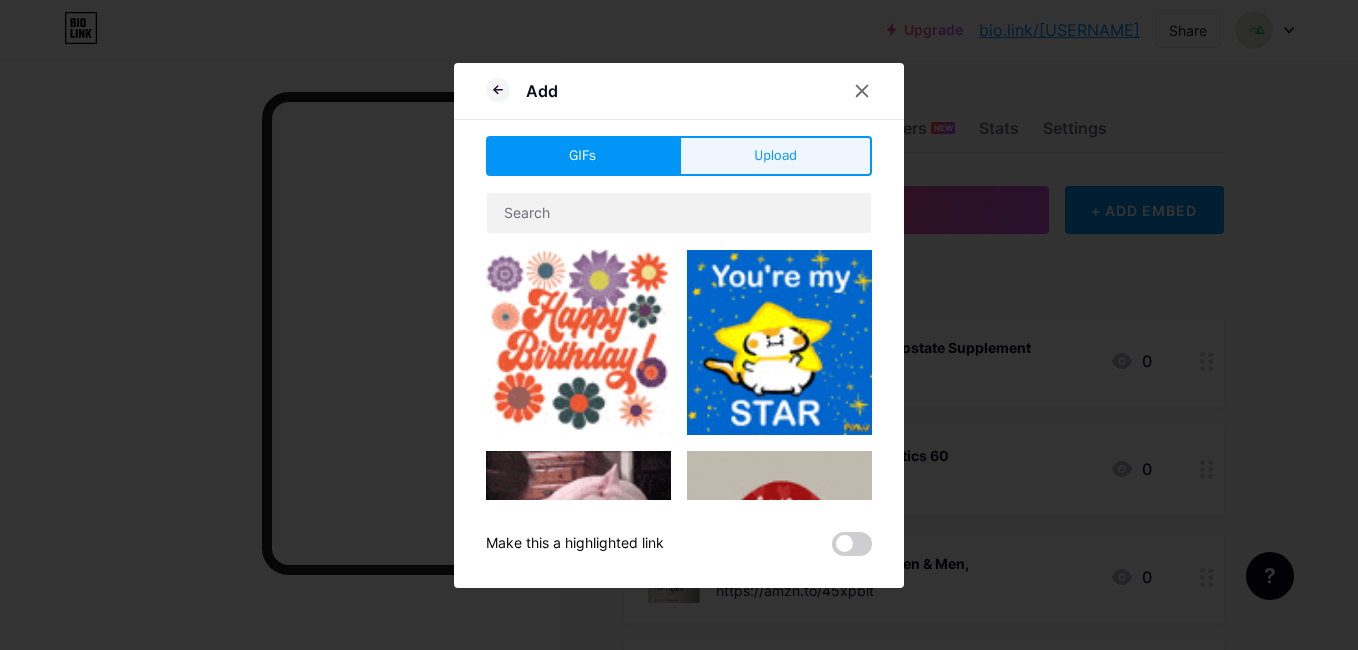 click on "Upload" at bounding box center [775, 156] 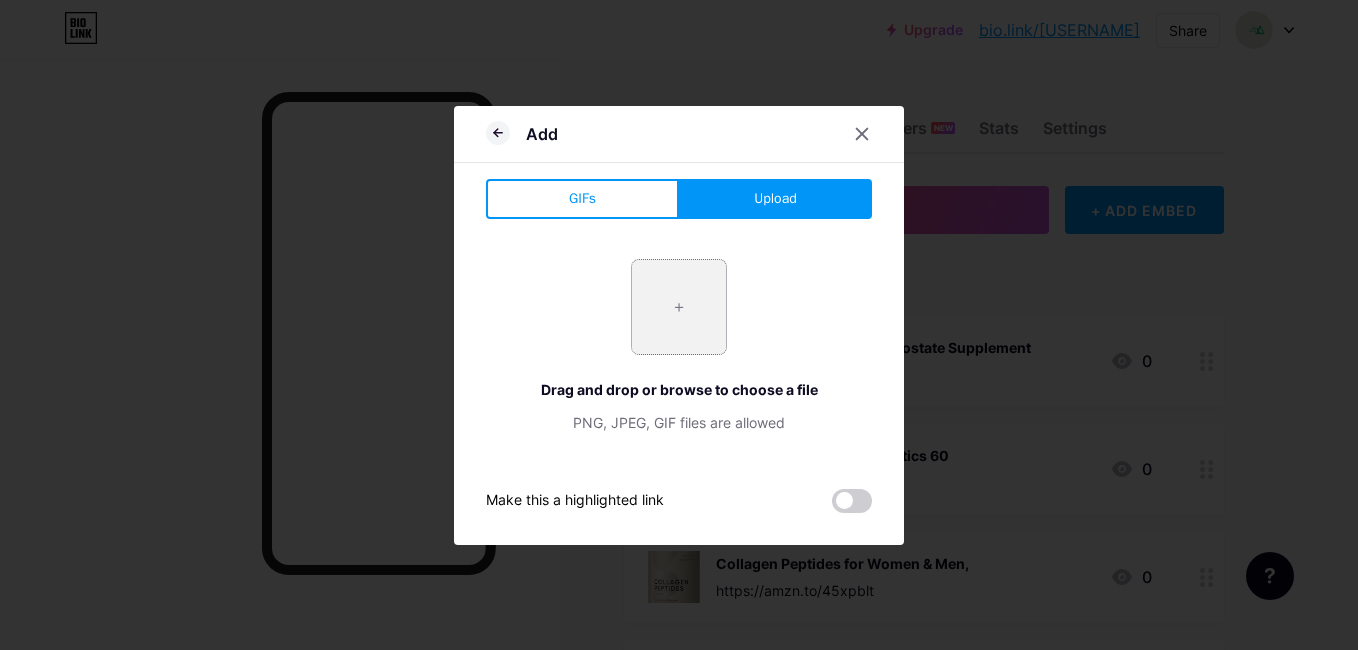 click at bounding box center (679, 307) 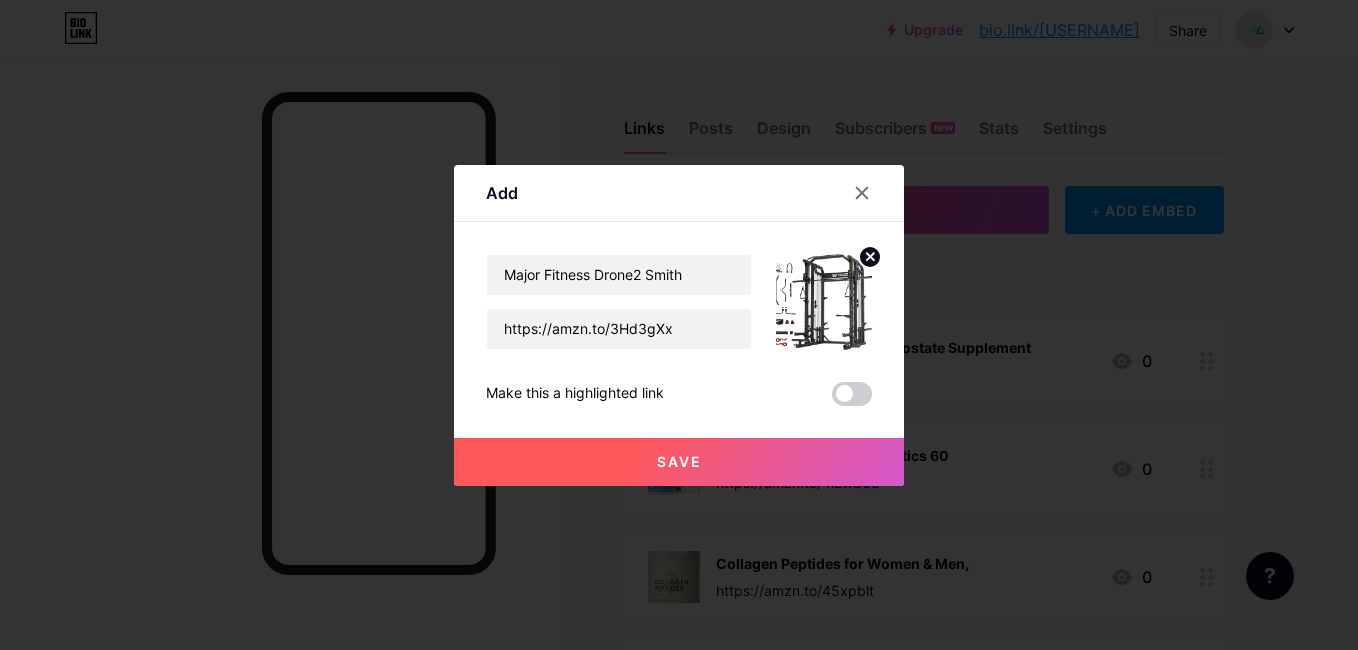 click on "Save" at bounding box center (679, 462) 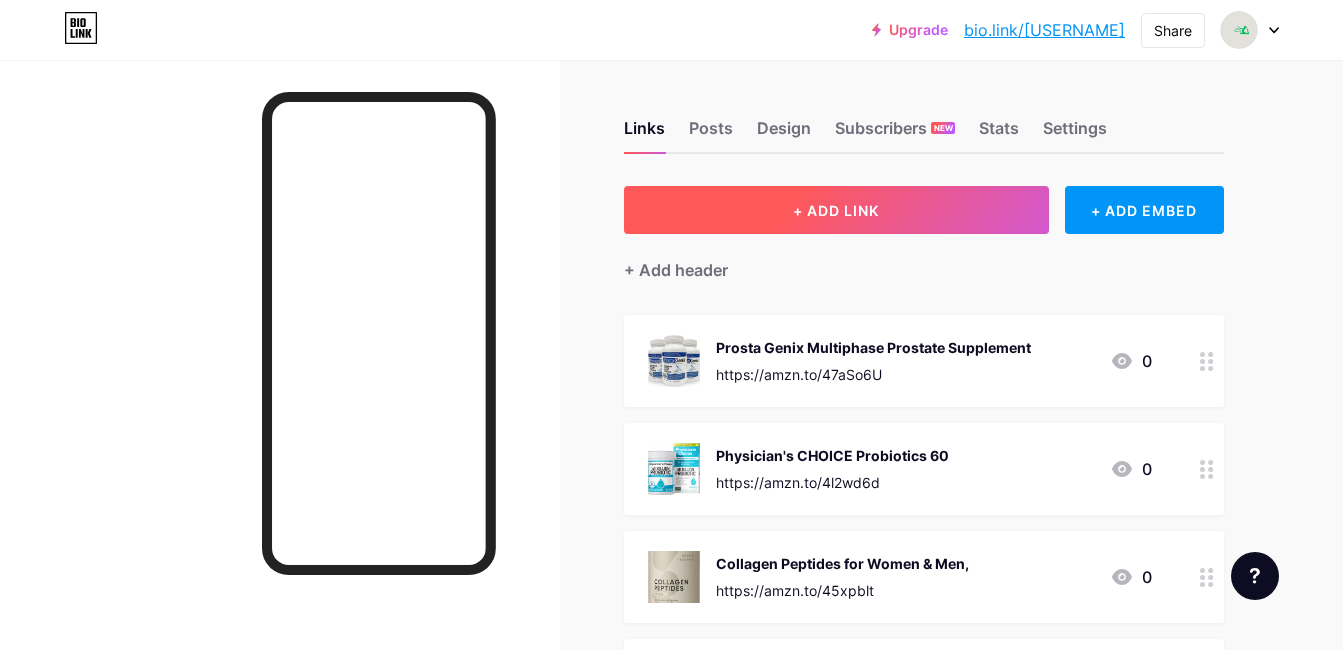 click on "+ ADD LINK" at bounding box center (836, 210) 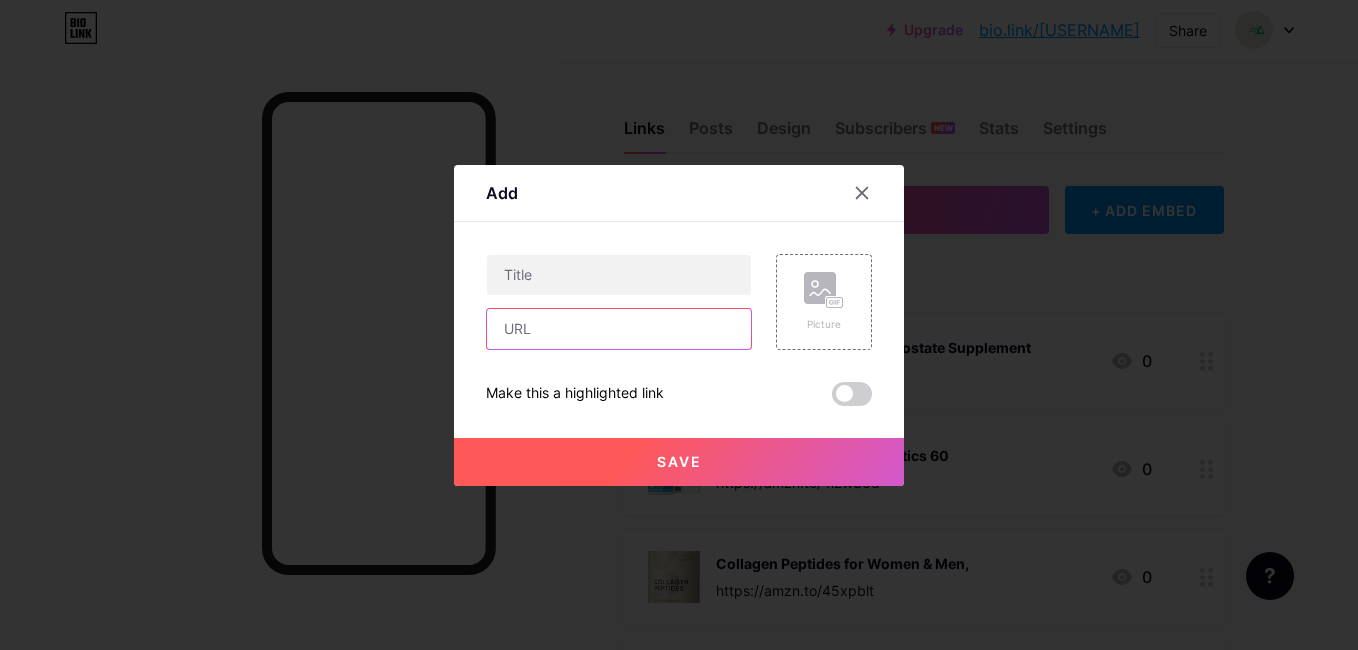click at bounding box center [619, 329] 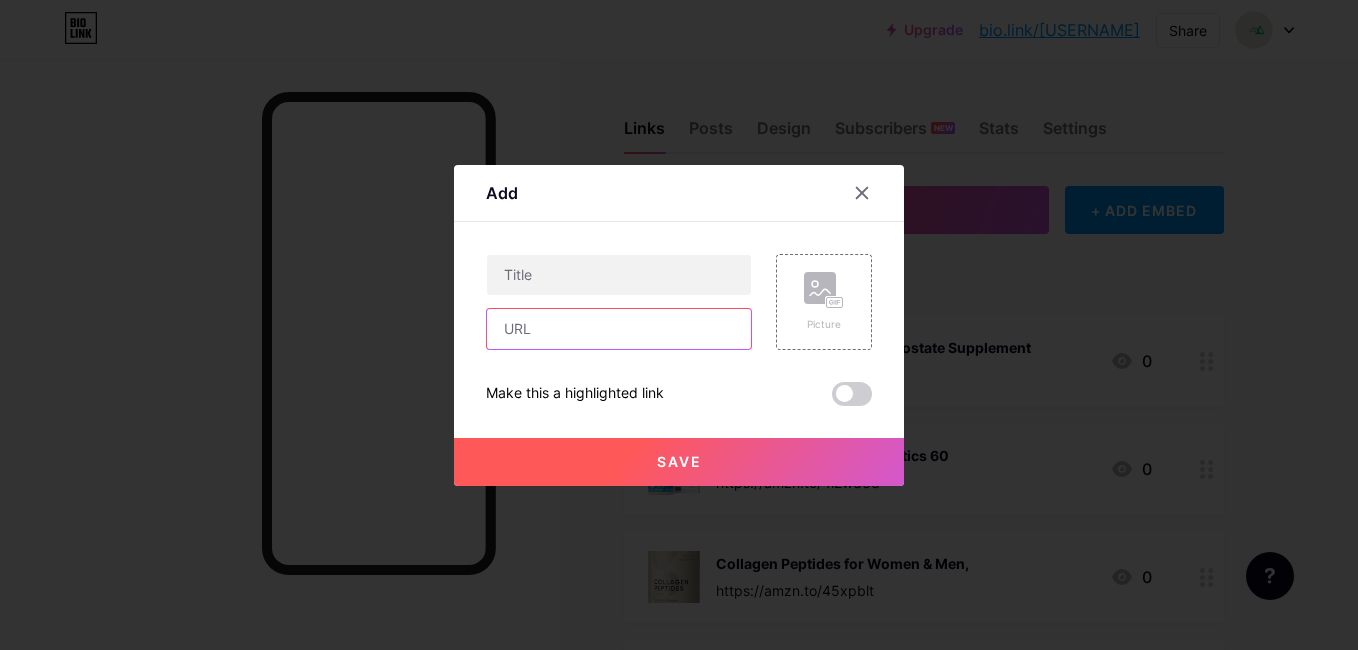 paste on "https://amzn.to/47a8zkX" 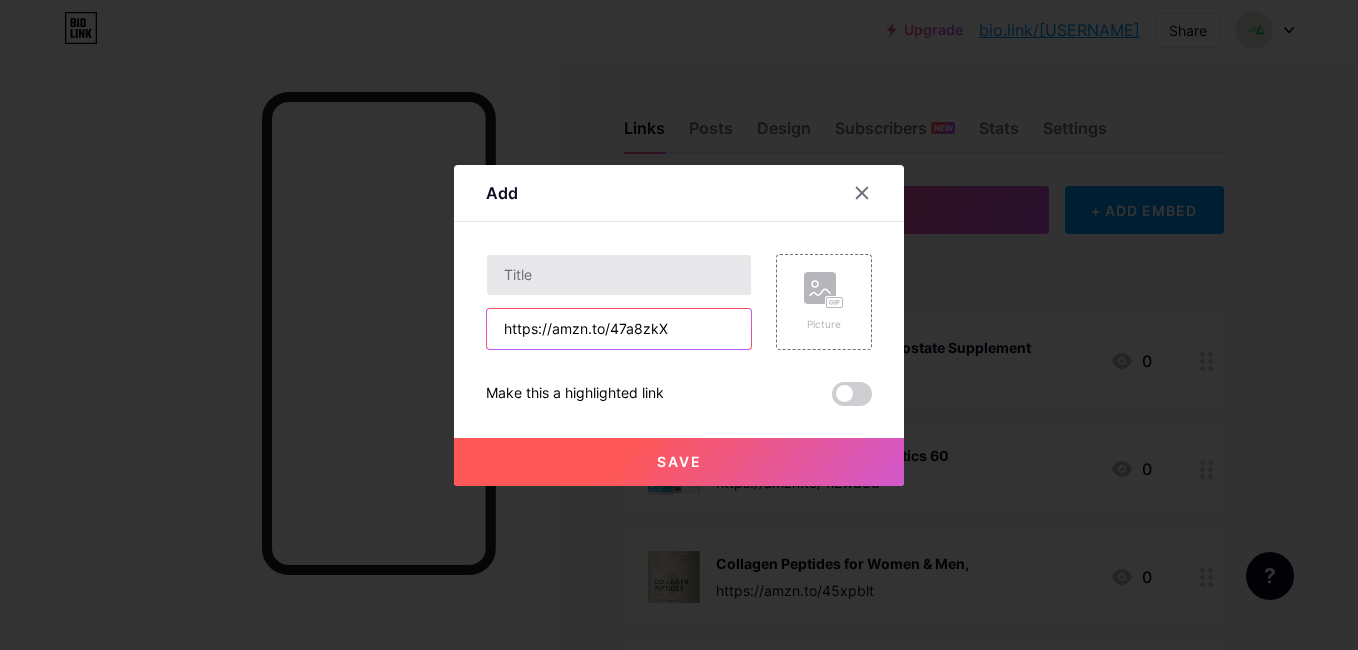 type on "https://amzn.to/47a8zkX" 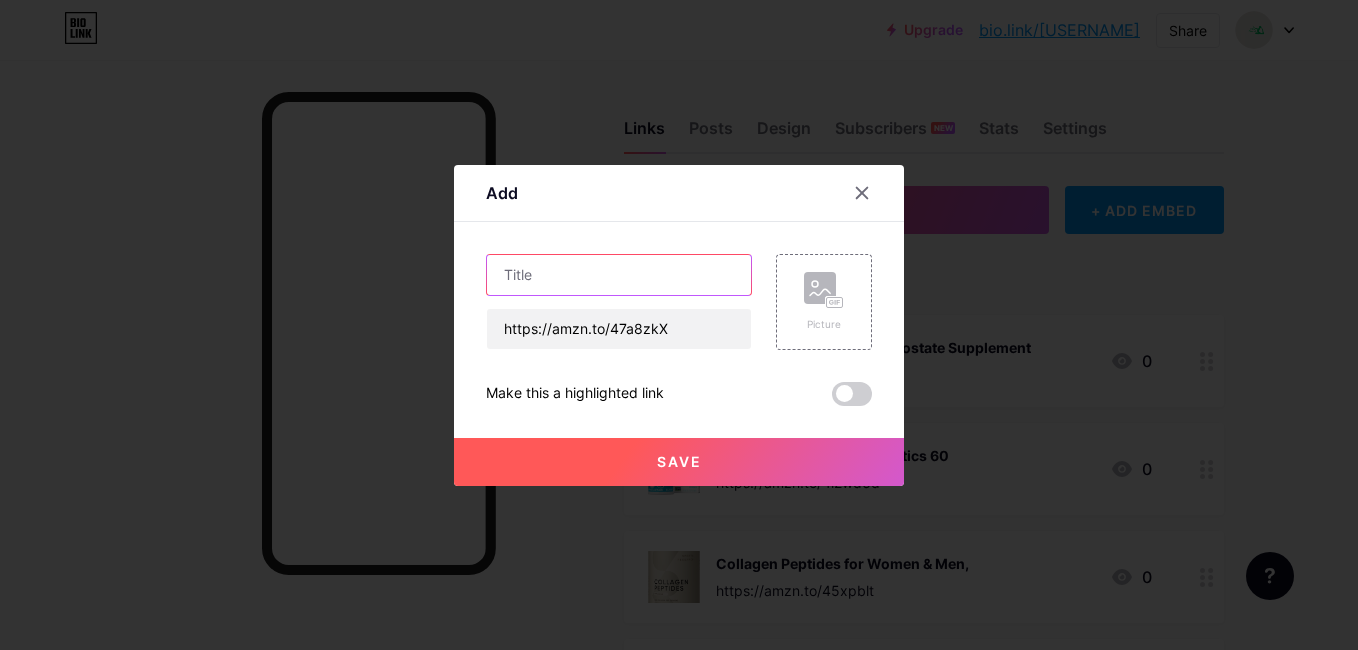 click at bounding box center [619, 275] 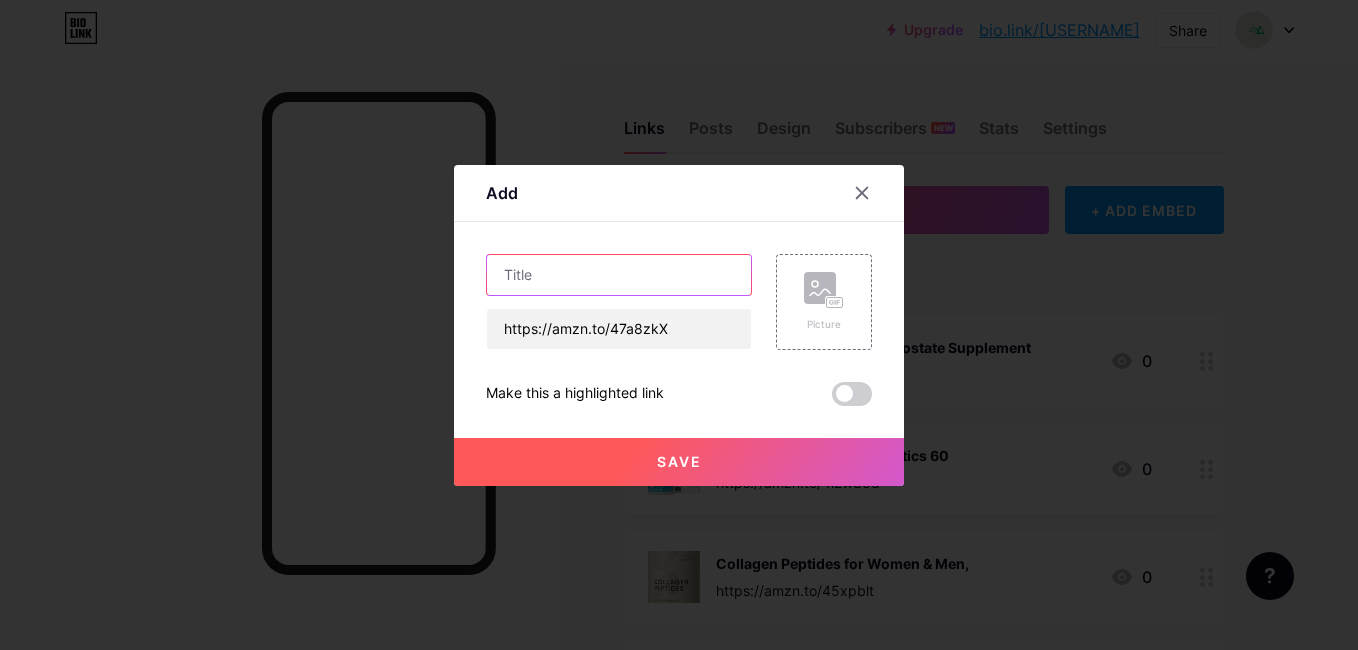 paste on "Sunny Health & Fitness Foldable Hyperextension Roman Chair" 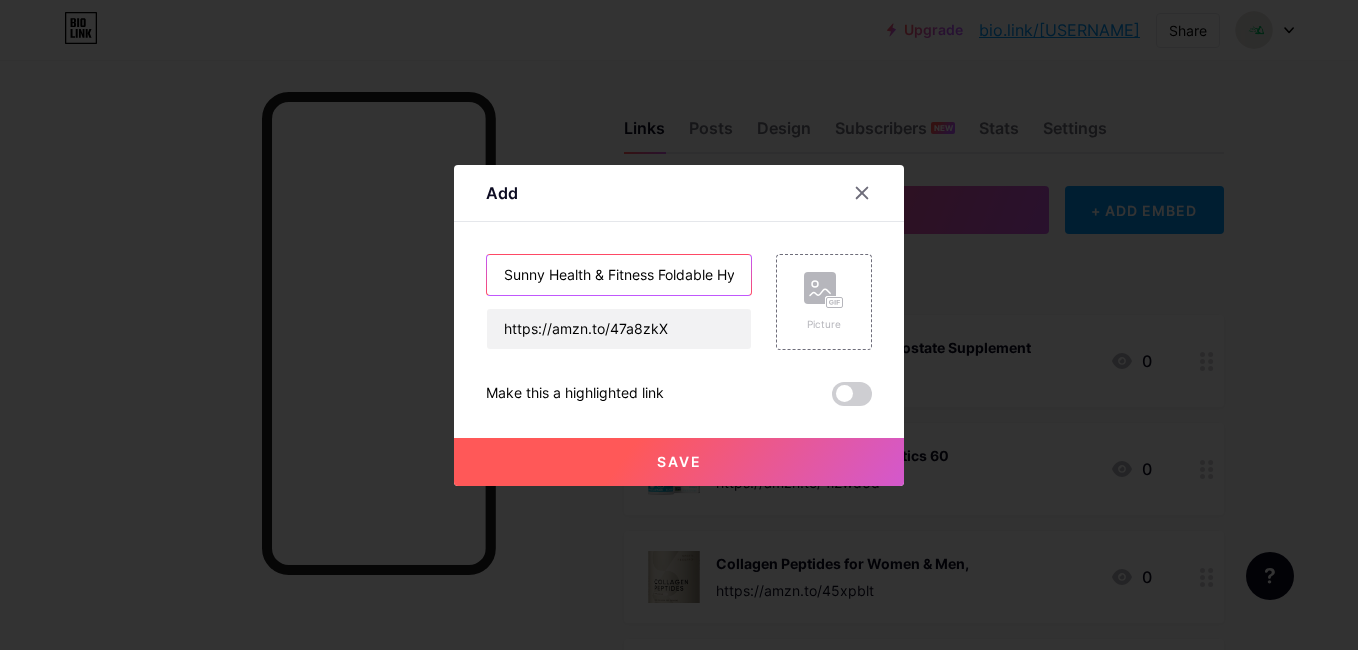 scroll, scrollTop: 0, scrollLeft: 183, axis: horizontal 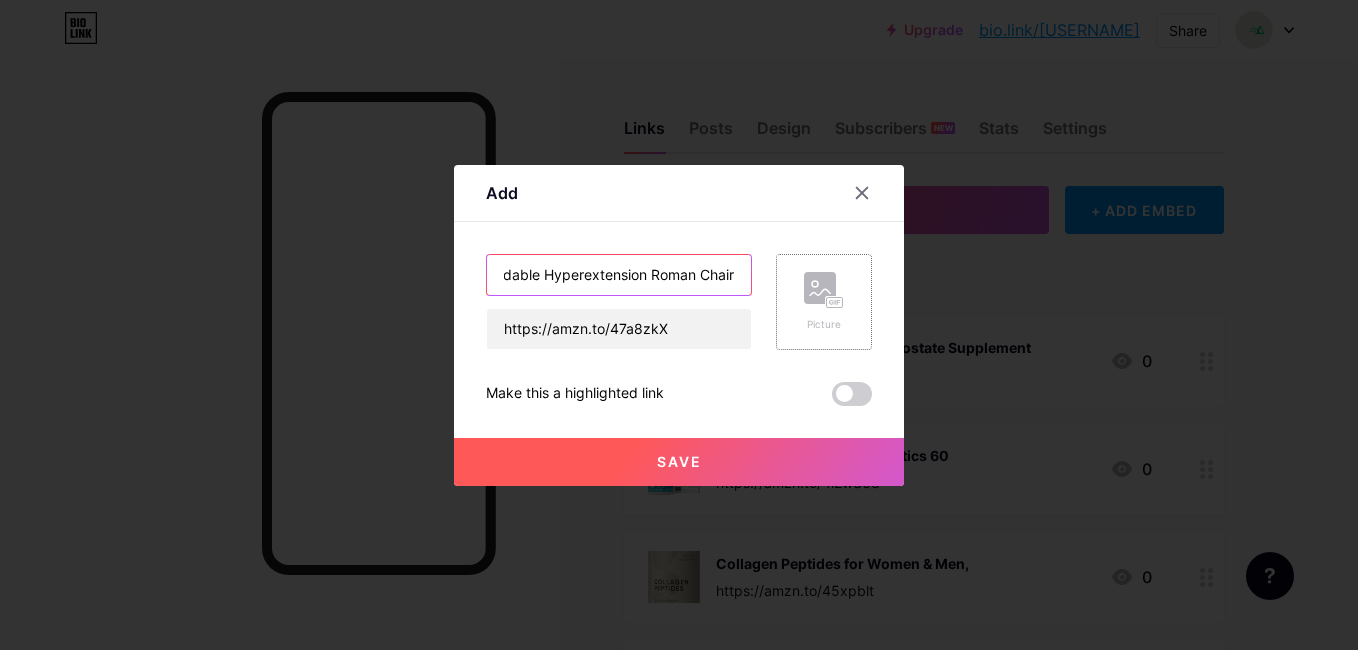 type on "Sunny Health & Fitness Foldable Hyperextension Roman Chair" 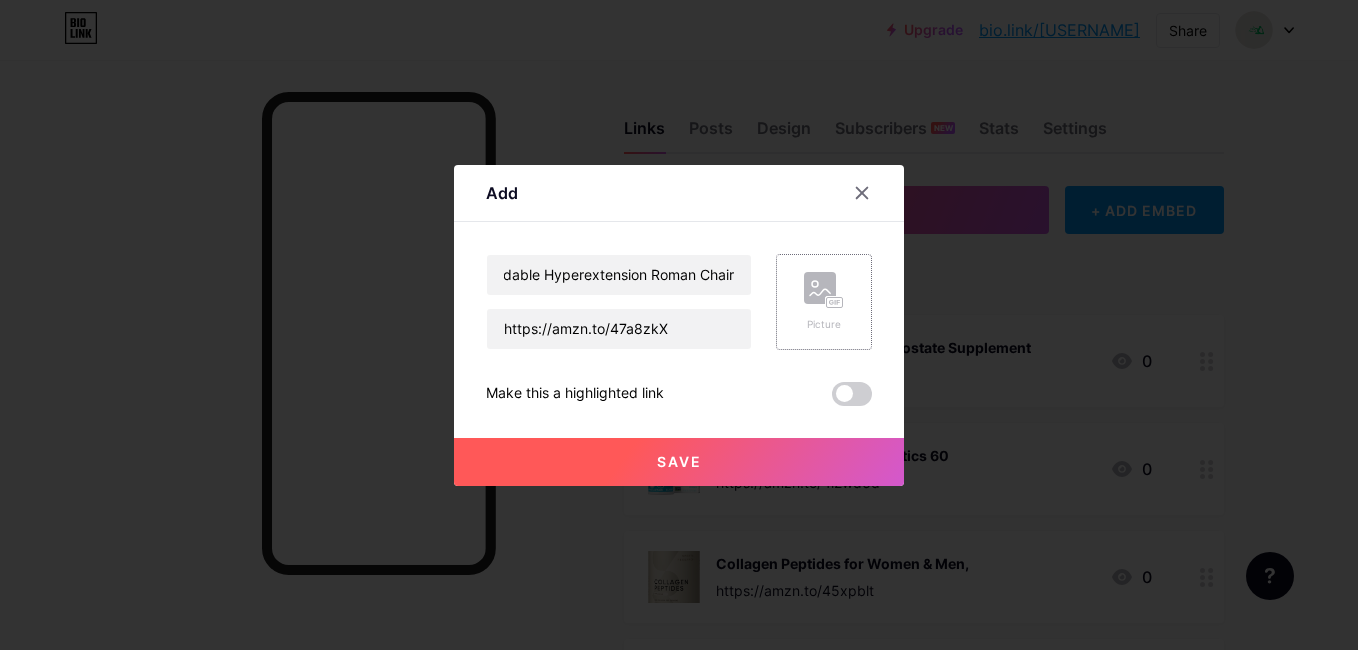 click 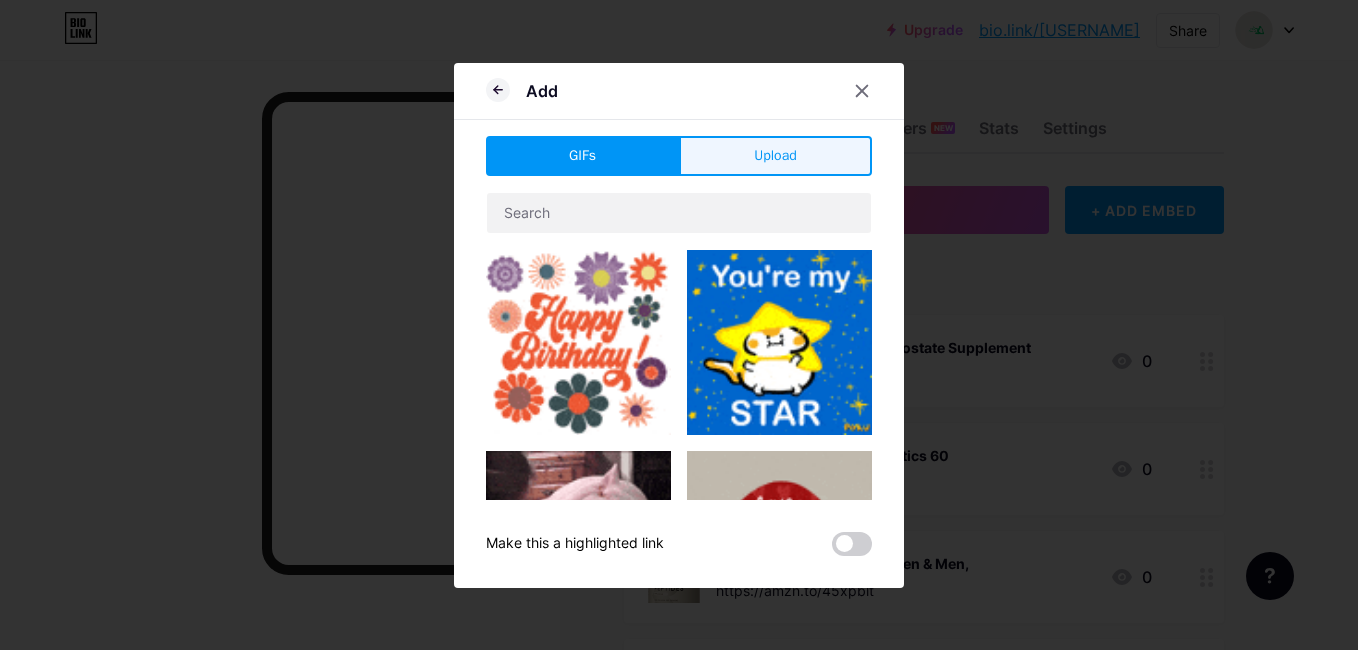 click on "Upload" at bounding box center (775, 155) 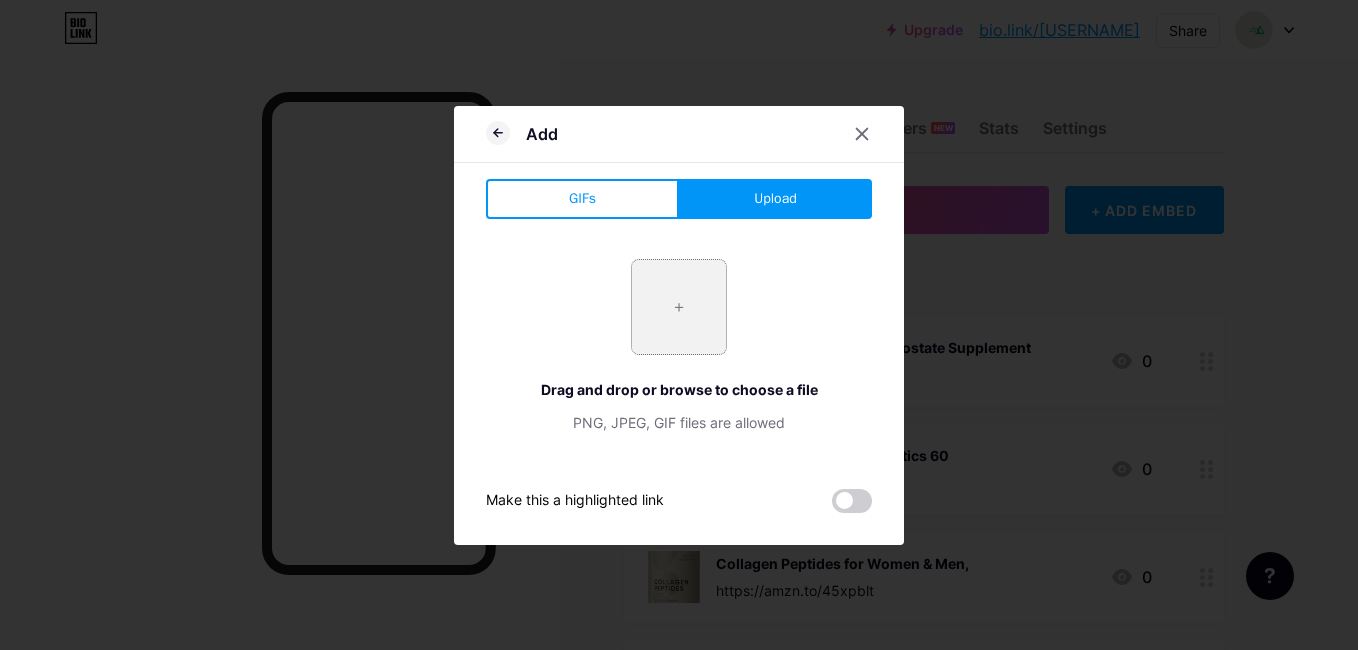 click at bounding box center [679, 307] 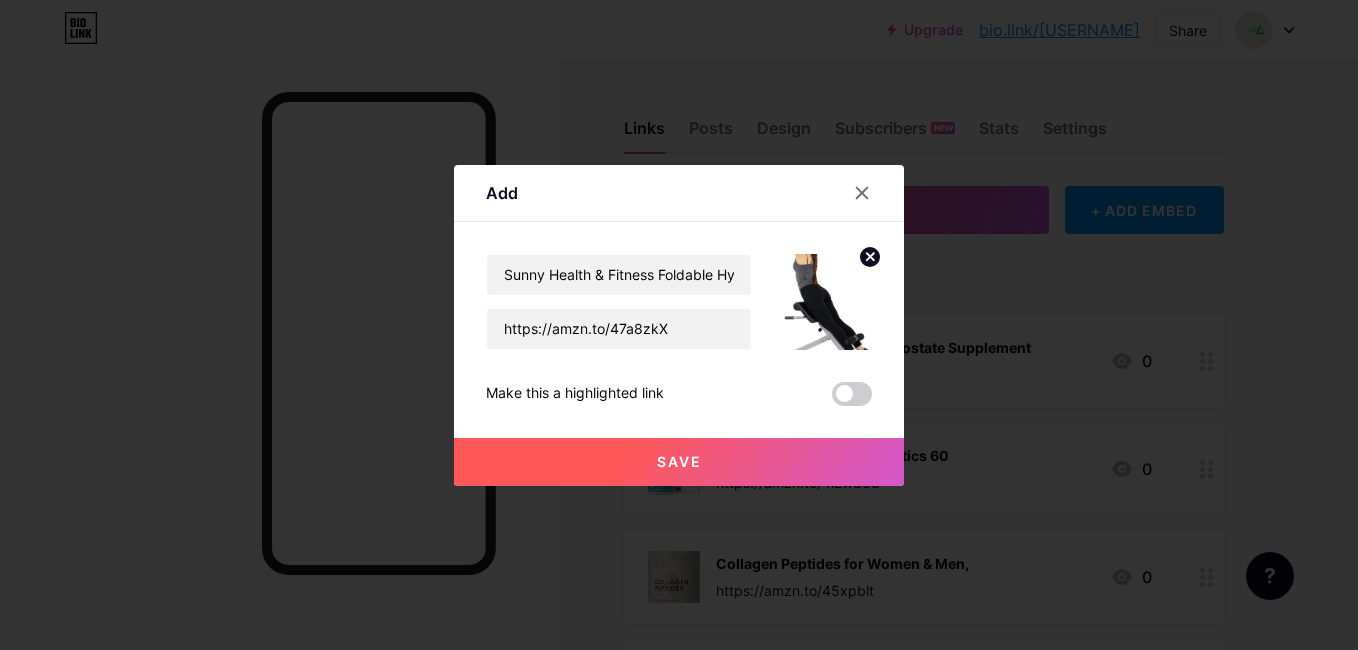 click on "Save" at bounding box center [679, 462] 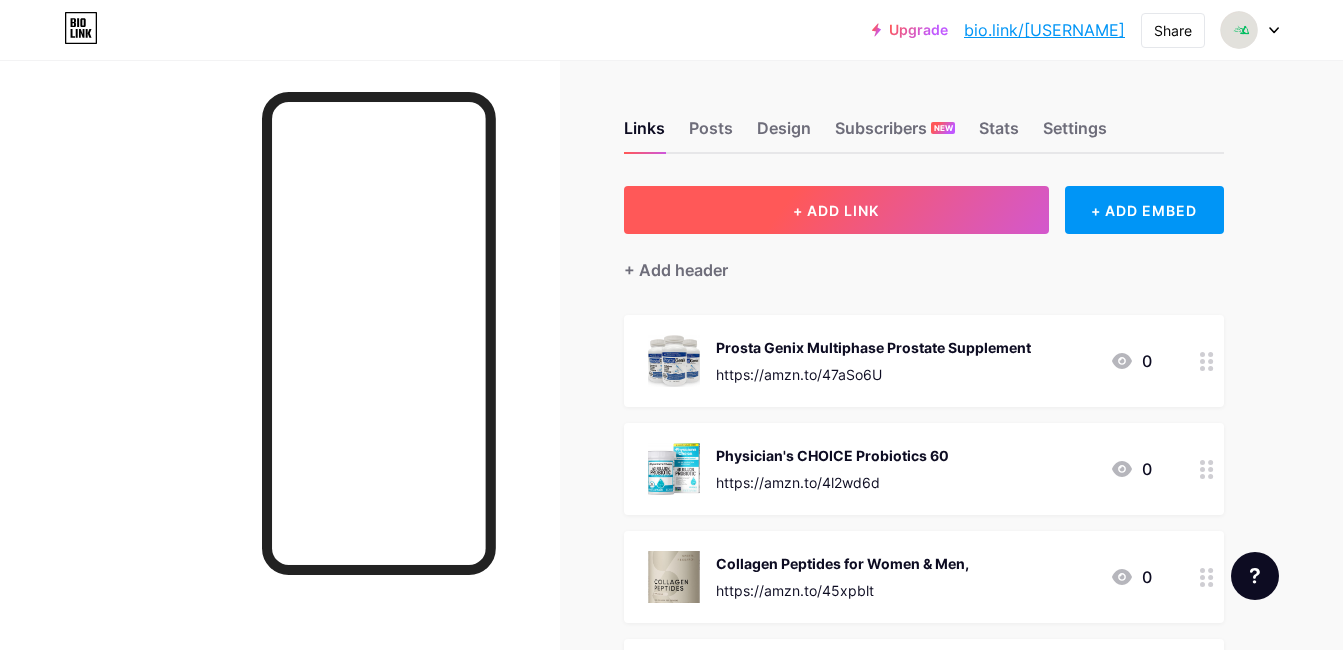 click on "+ ADD LINK" at bounding box center [836, 210] 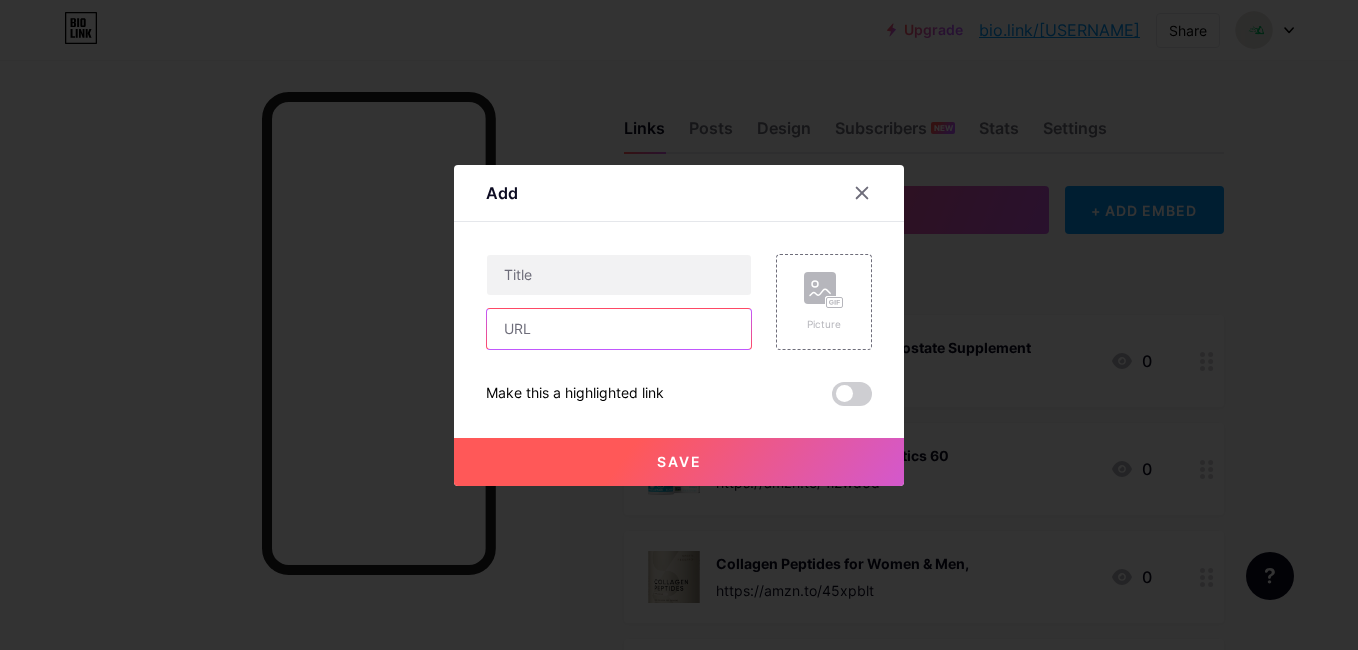 click at bounding box center (619, 329) 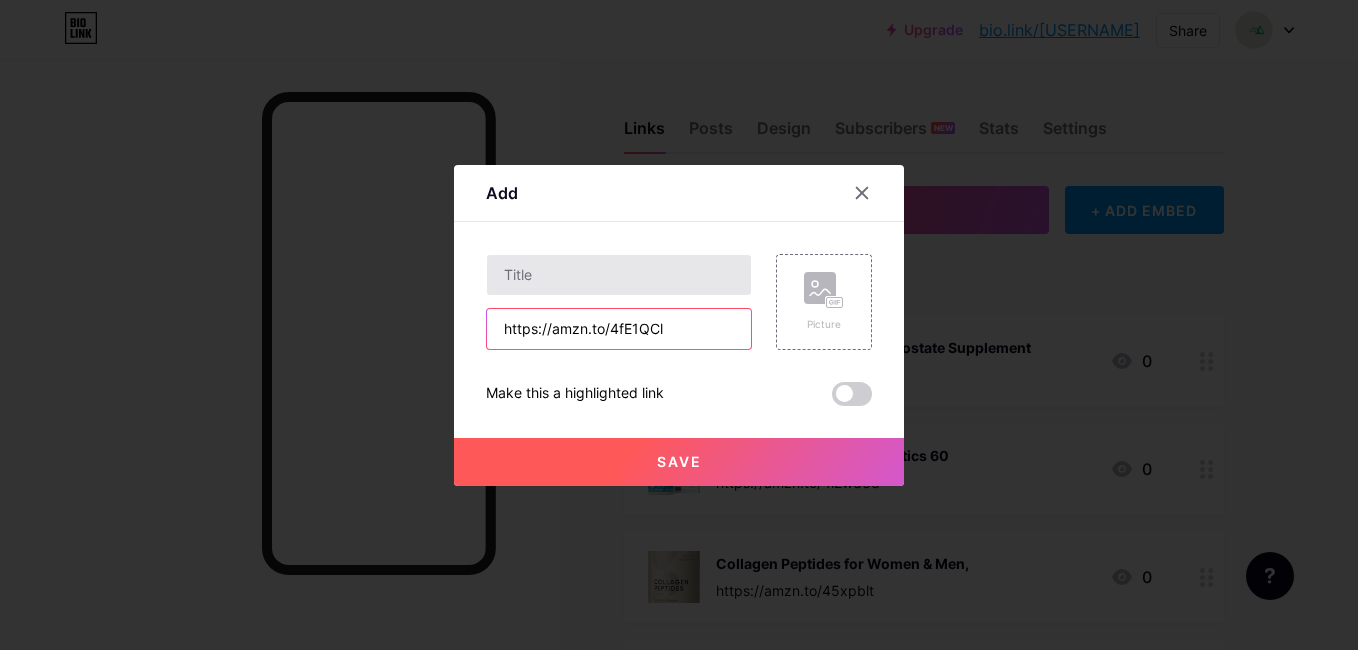 type on "https://amzn.to/4fE1QCl" 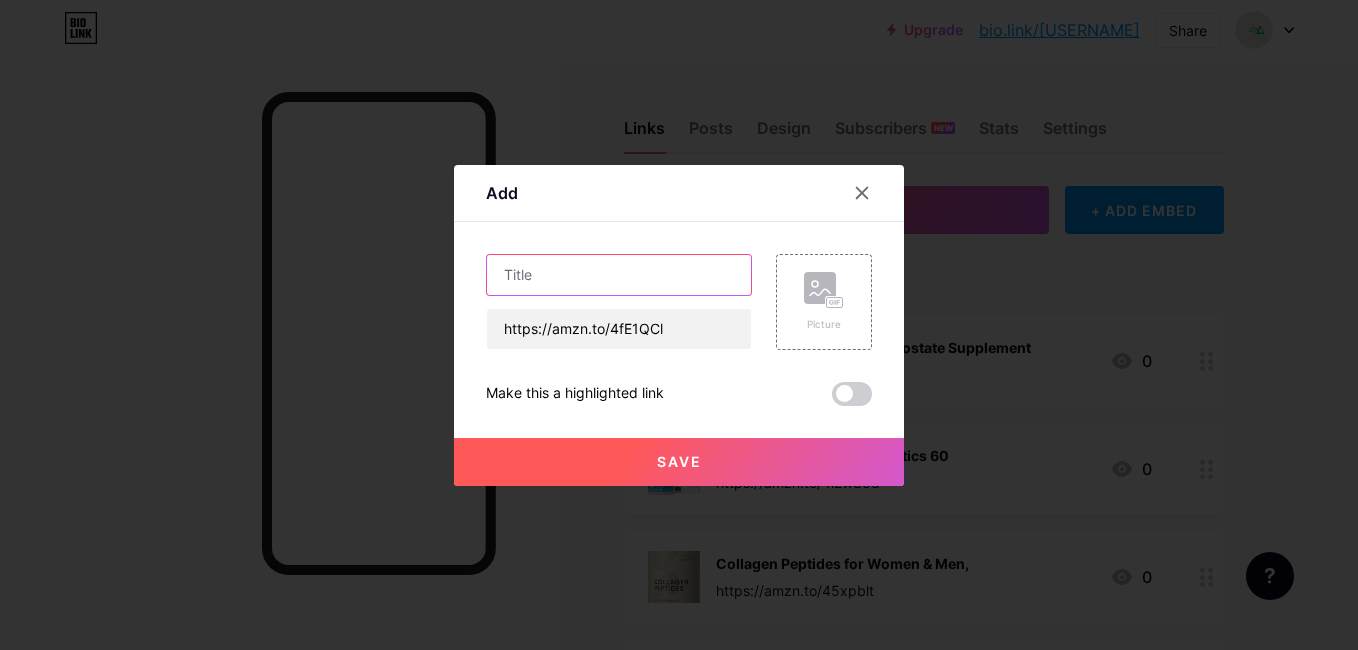 click at bounding box center [619, 275] 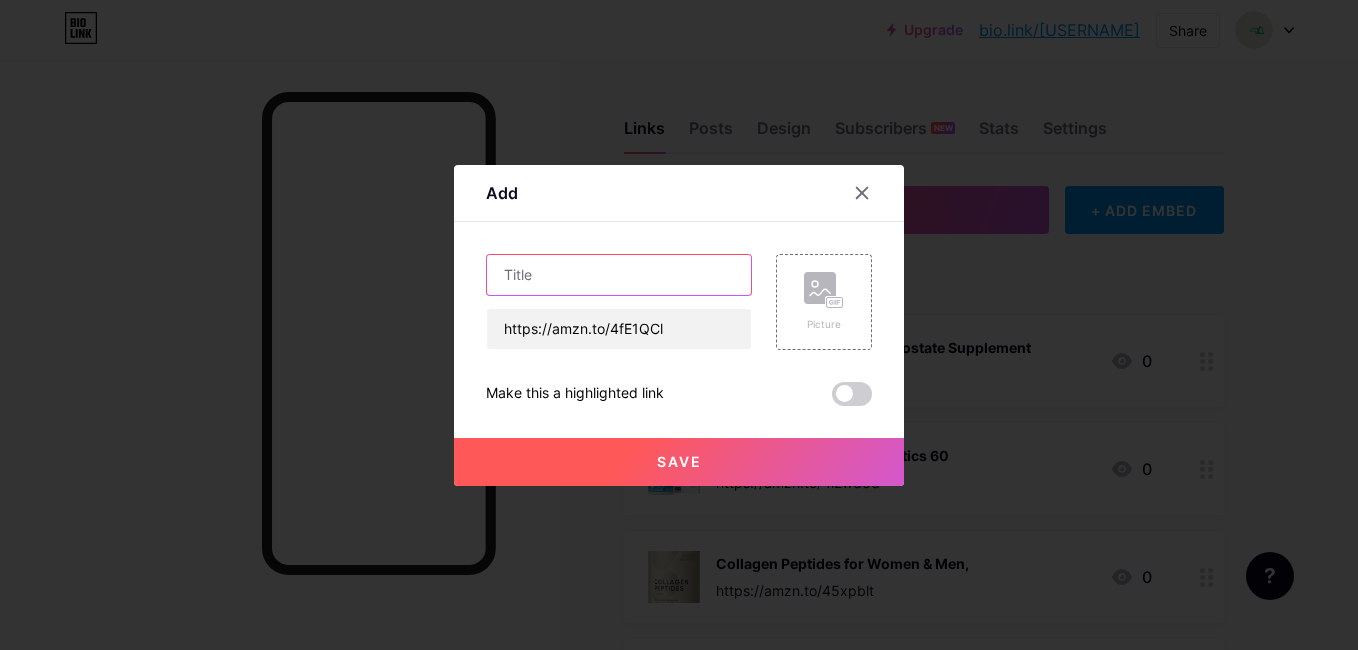 paste on "2-in-1 Adjustable Leg Extension and Curl Machine" 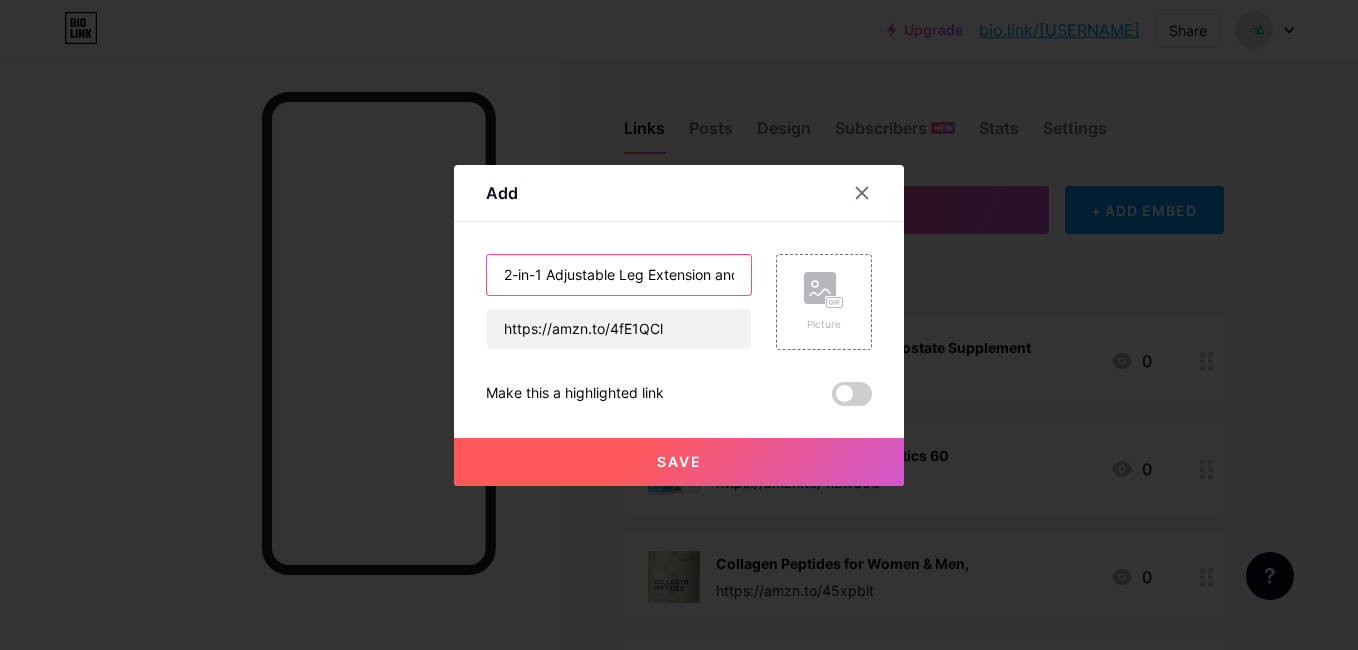 scroll, scrollTop: 0, scrollLeft: 100, axis: horizontal 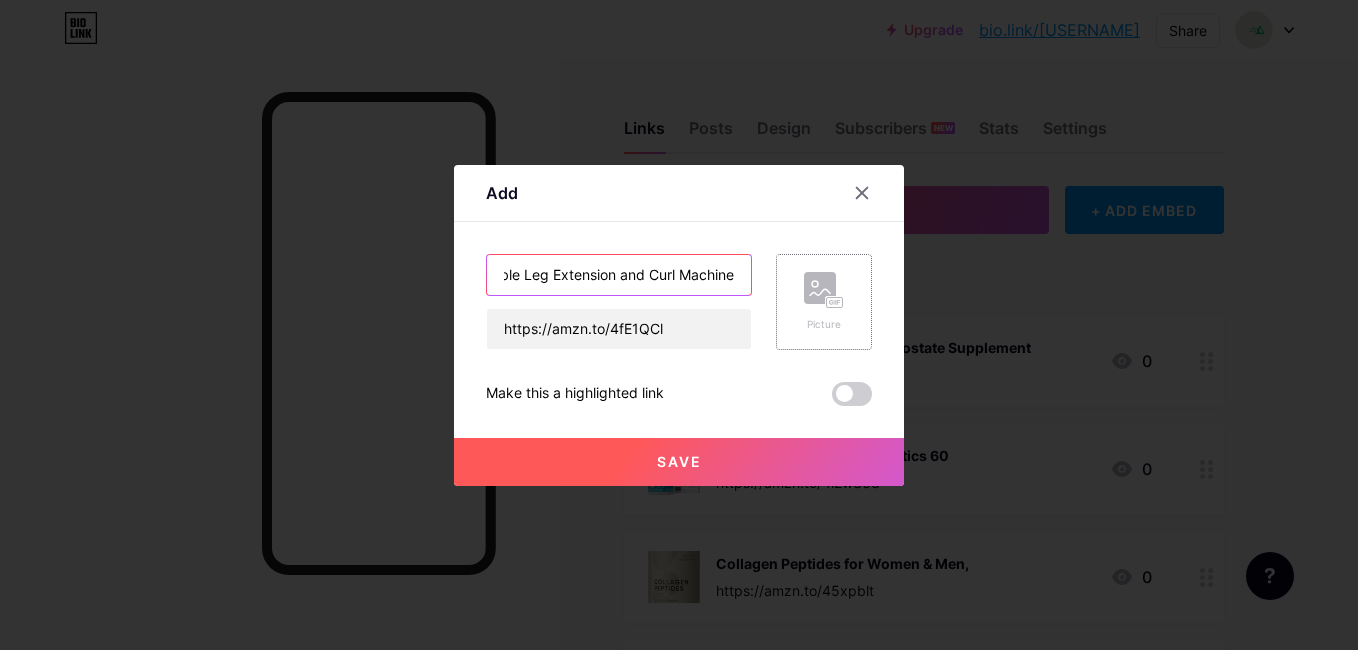 type on "2-in-1 Adjustable Leg Extension and Curl Machine" 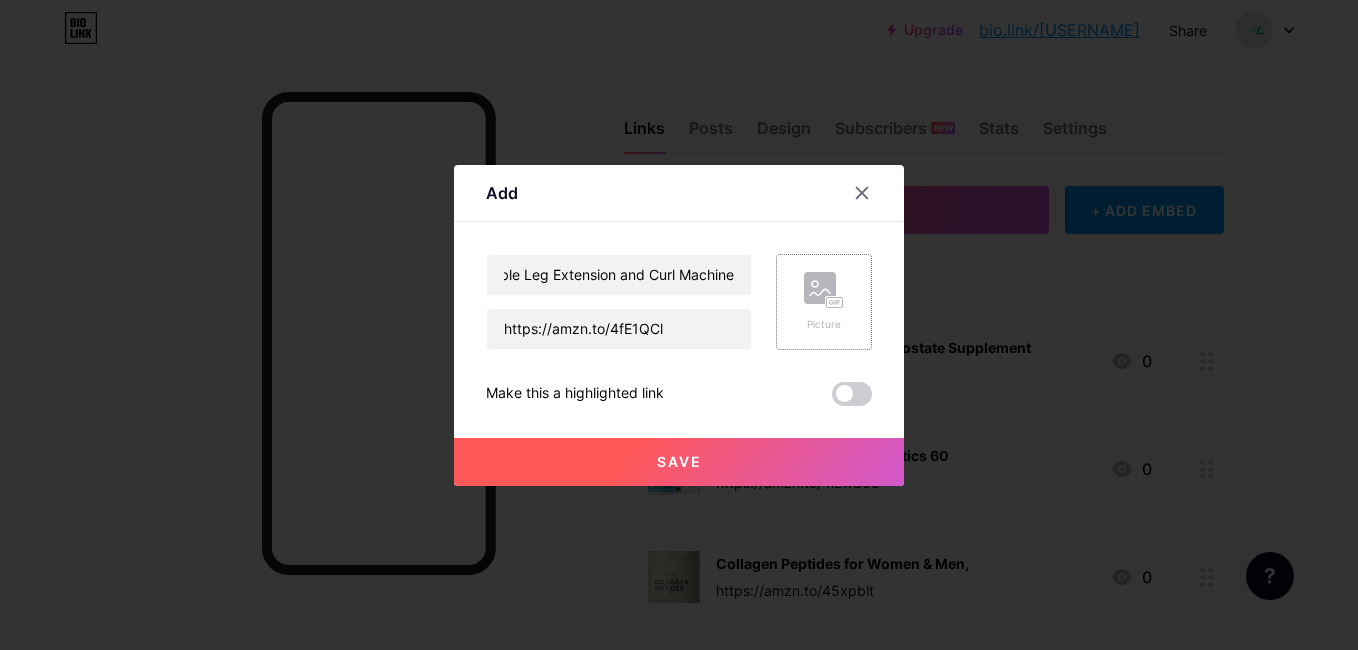 click 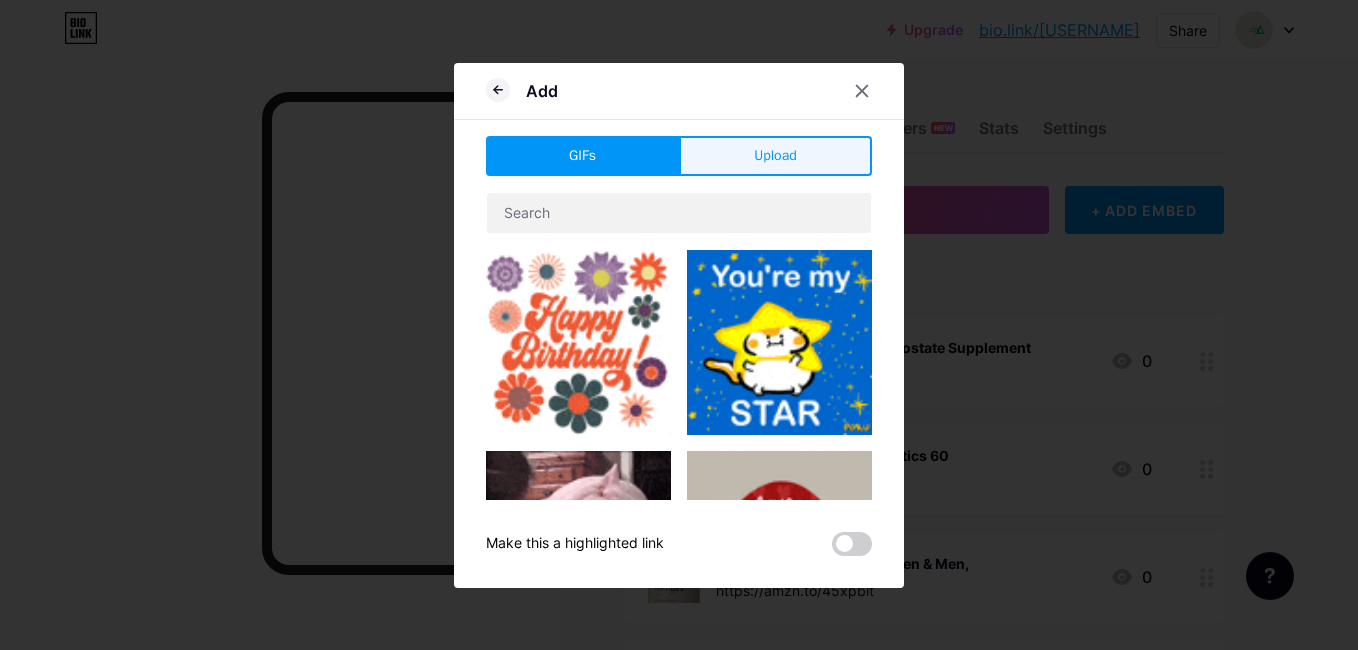 click on "Upload" at bounding box center (775, 156) 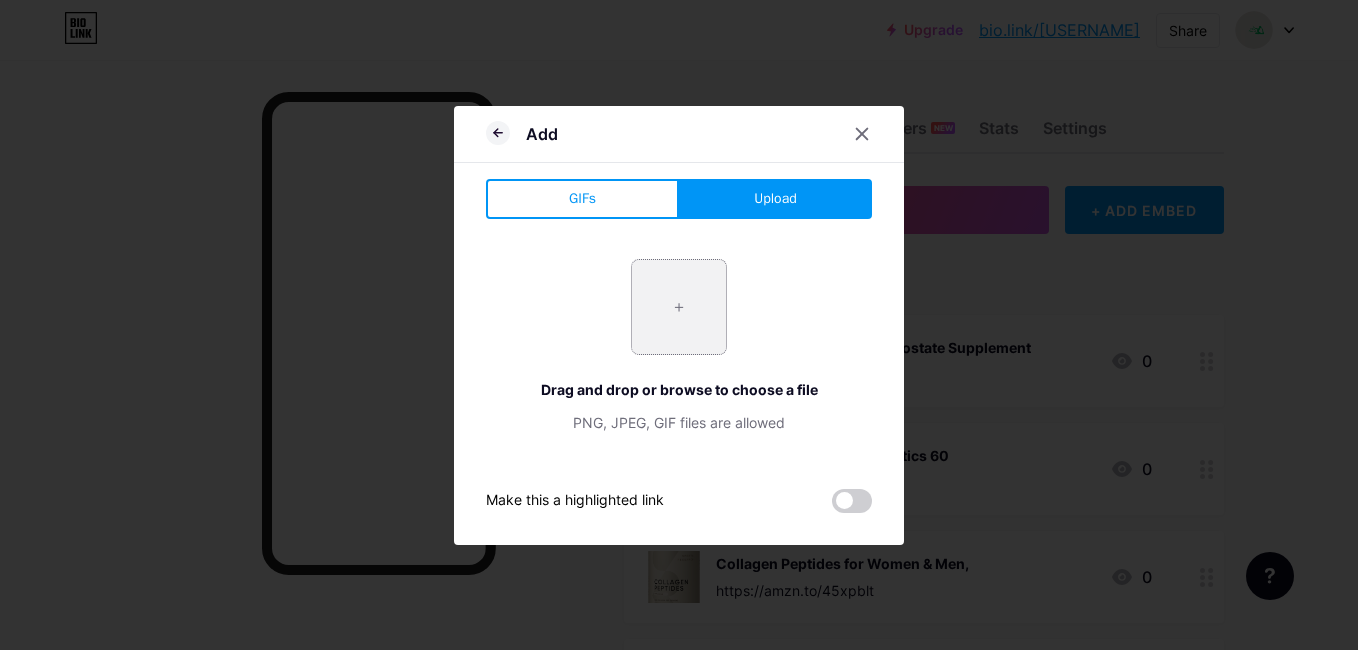 click at bounding box center [679, 307] 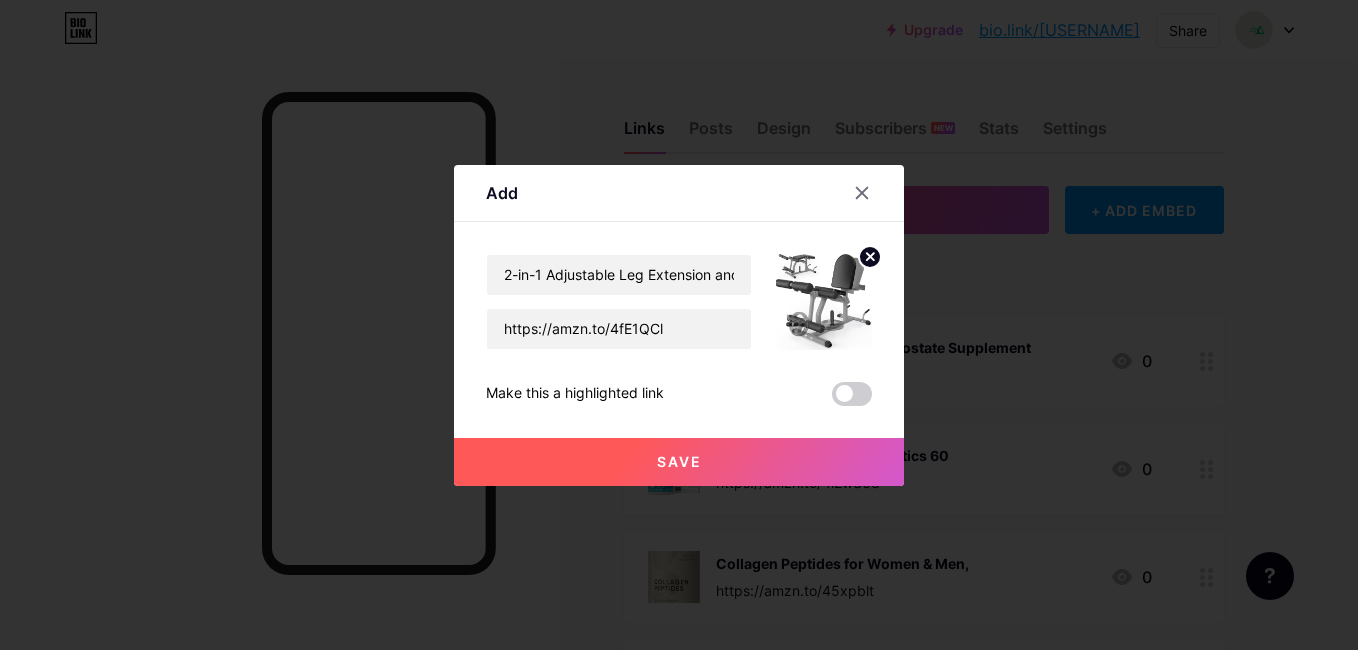click on "Save" at bounding box center [679, 462] 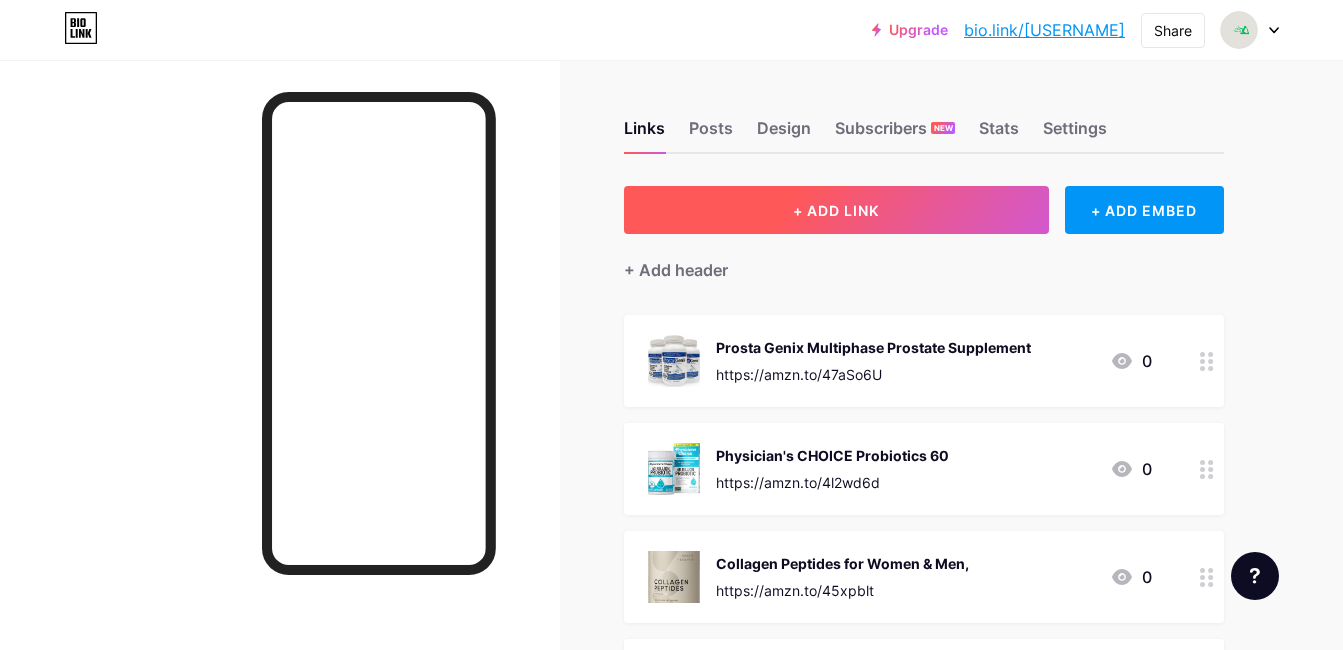 click on "+ ADD LINK" at bounding box center [836, 210] 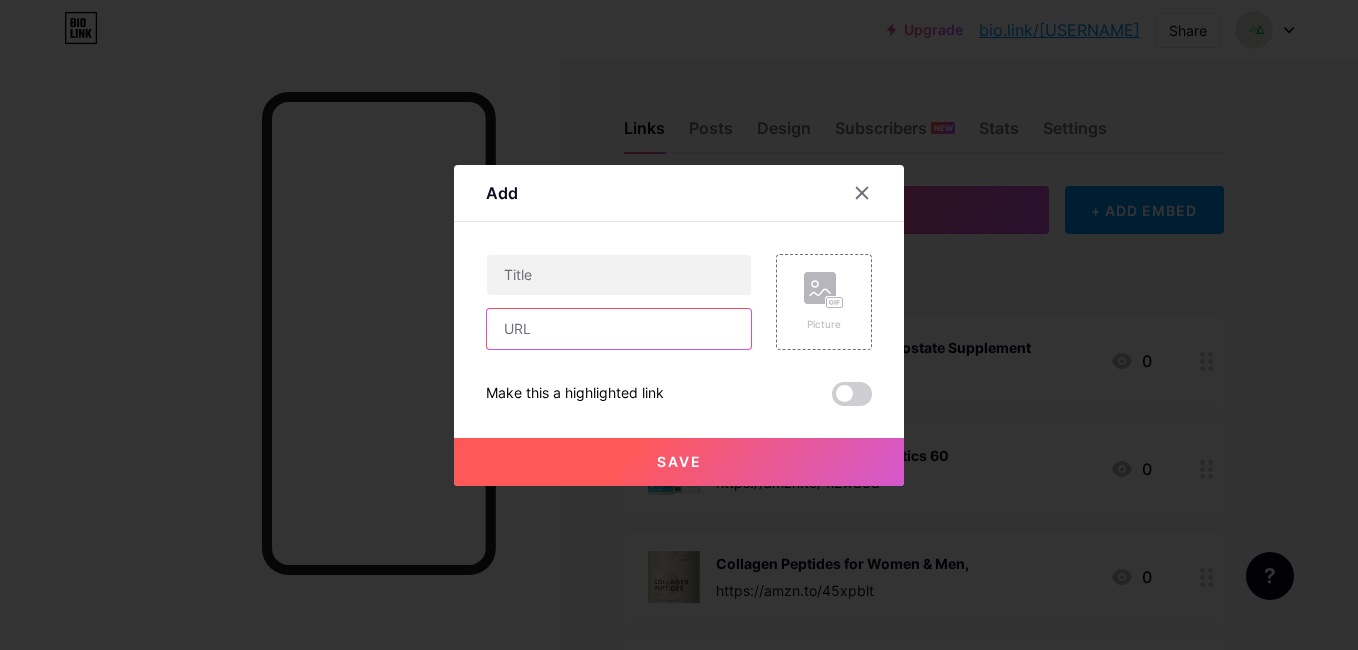 click at bounding box center (619, 329) 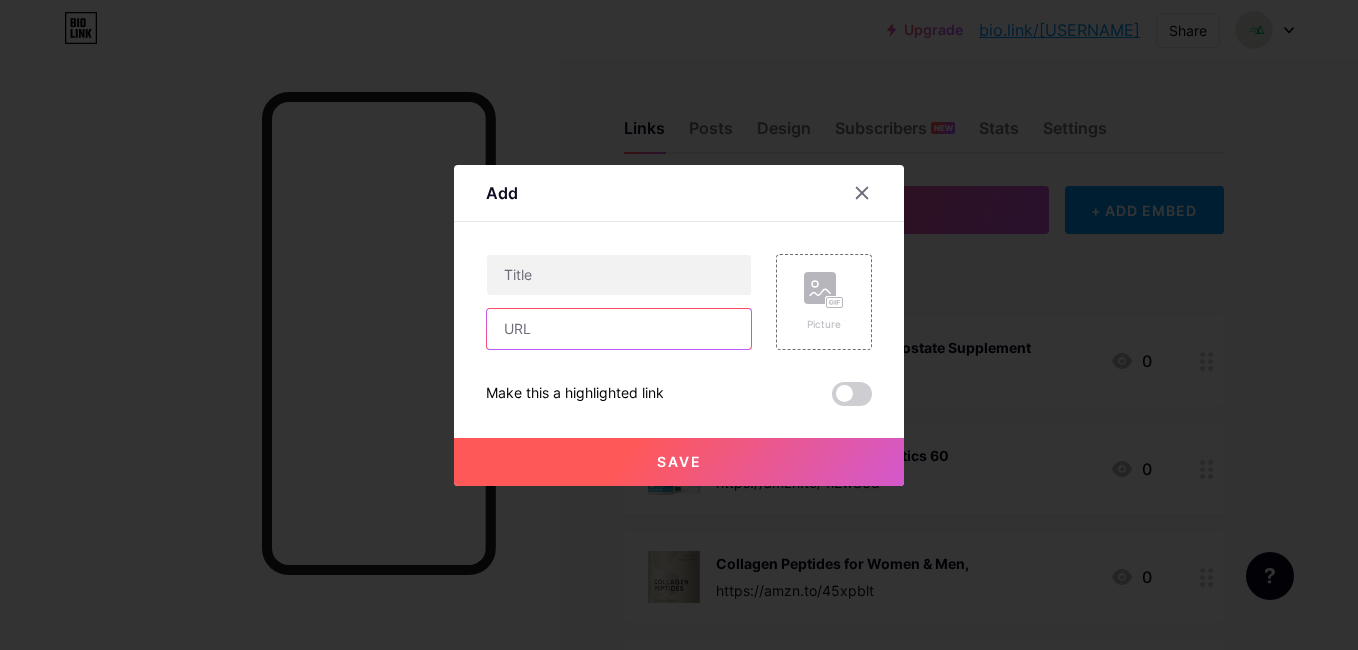 paste on "https://amzn.to/4fk89L5" 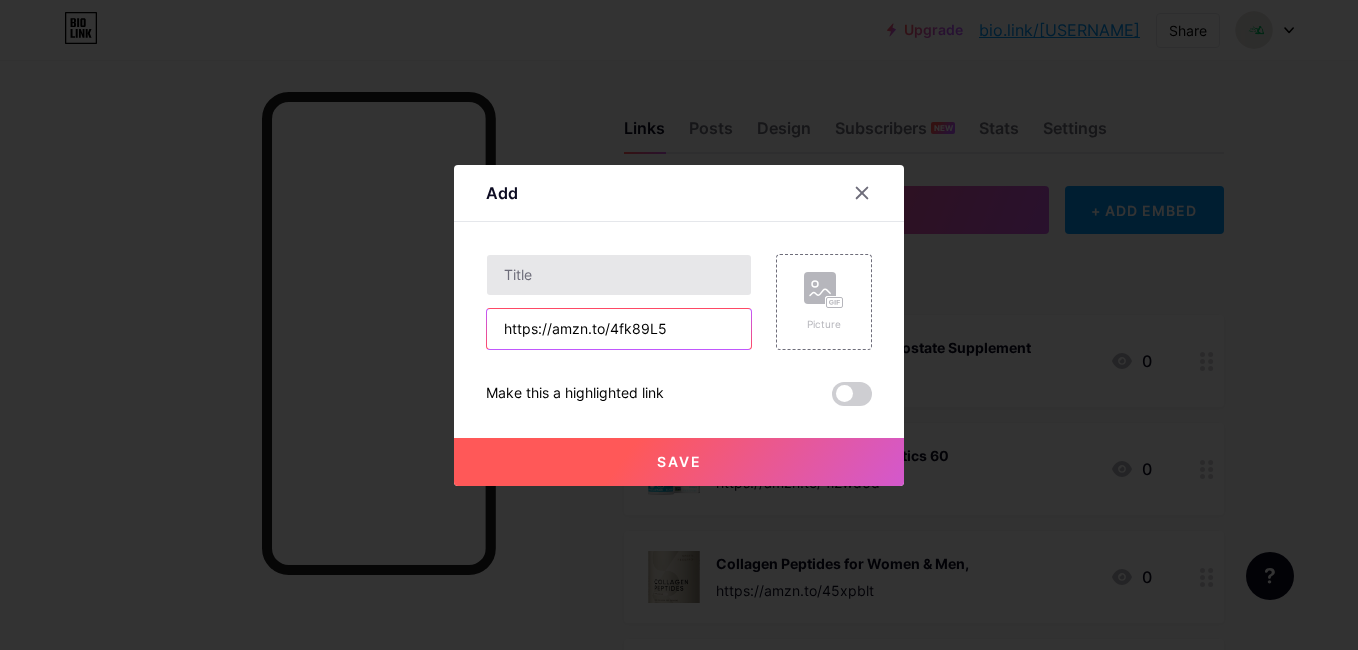 type on "https://amzn.to/4fk89L5" 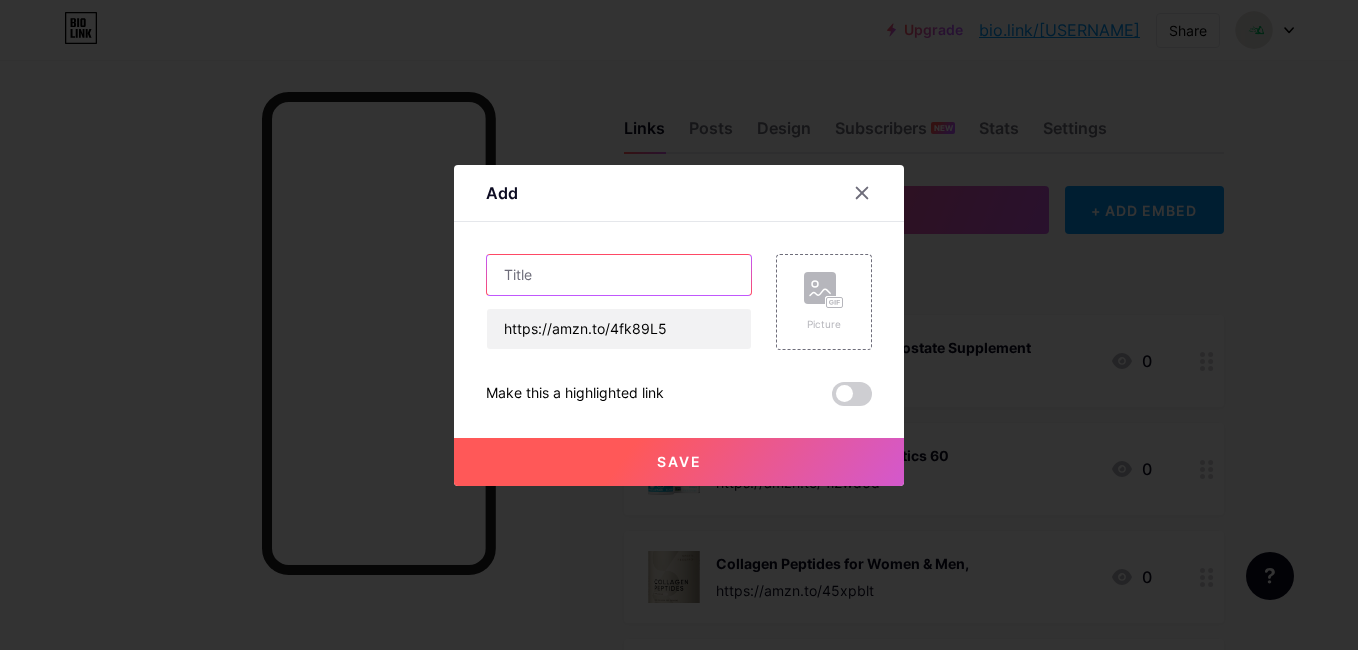 click at bounding box center (619, 275) 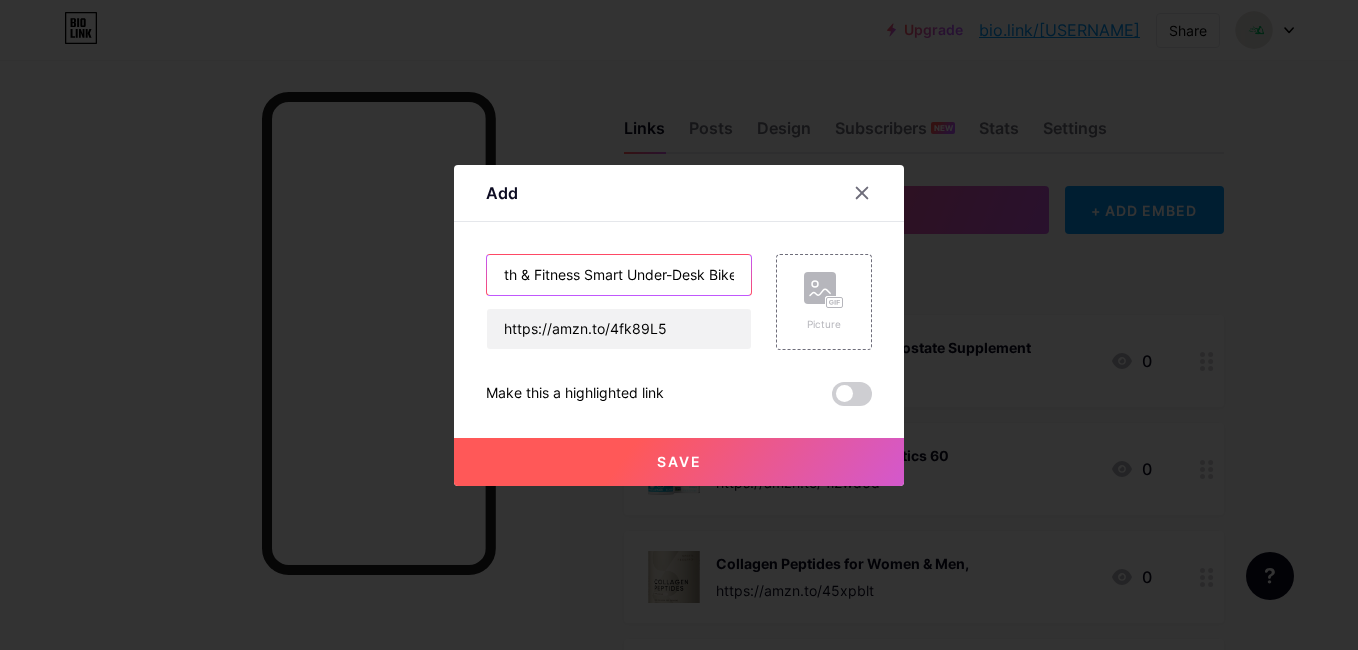 scroll, scrollTop: 0, scrollLeft: 82, axis: horizontal 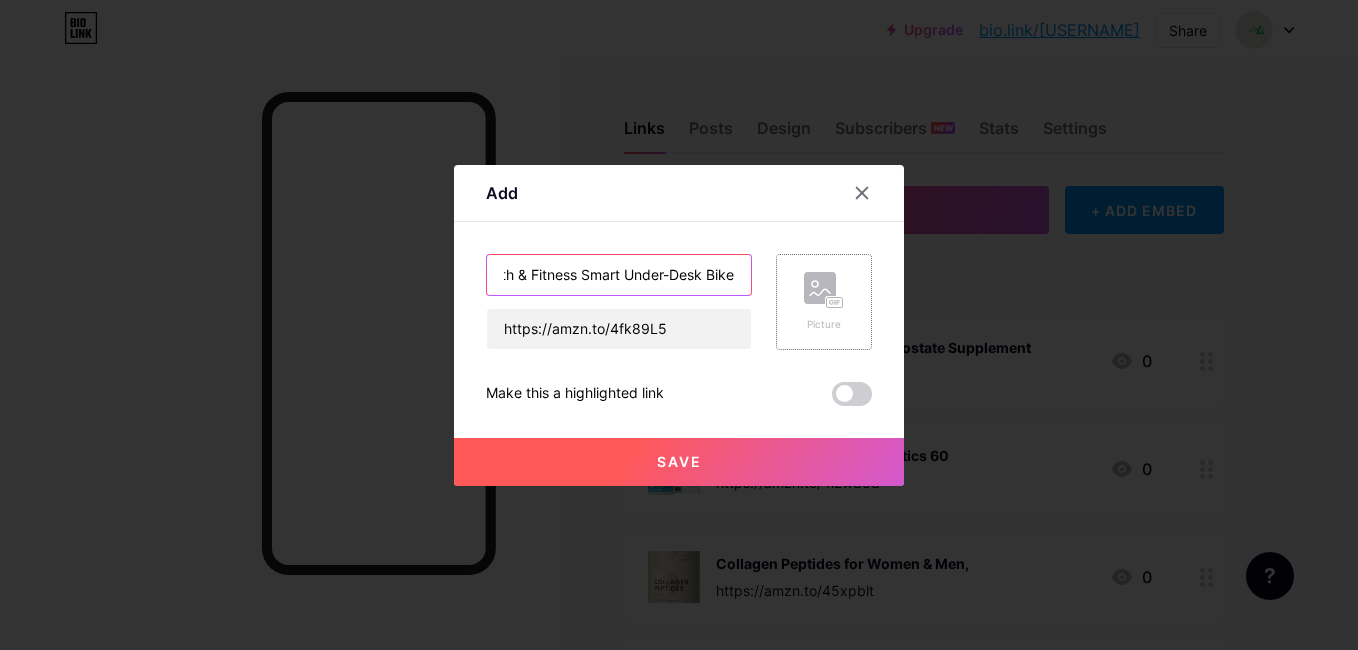 type on "Sunny Health & Fitness Smart Under-Desk Bike" 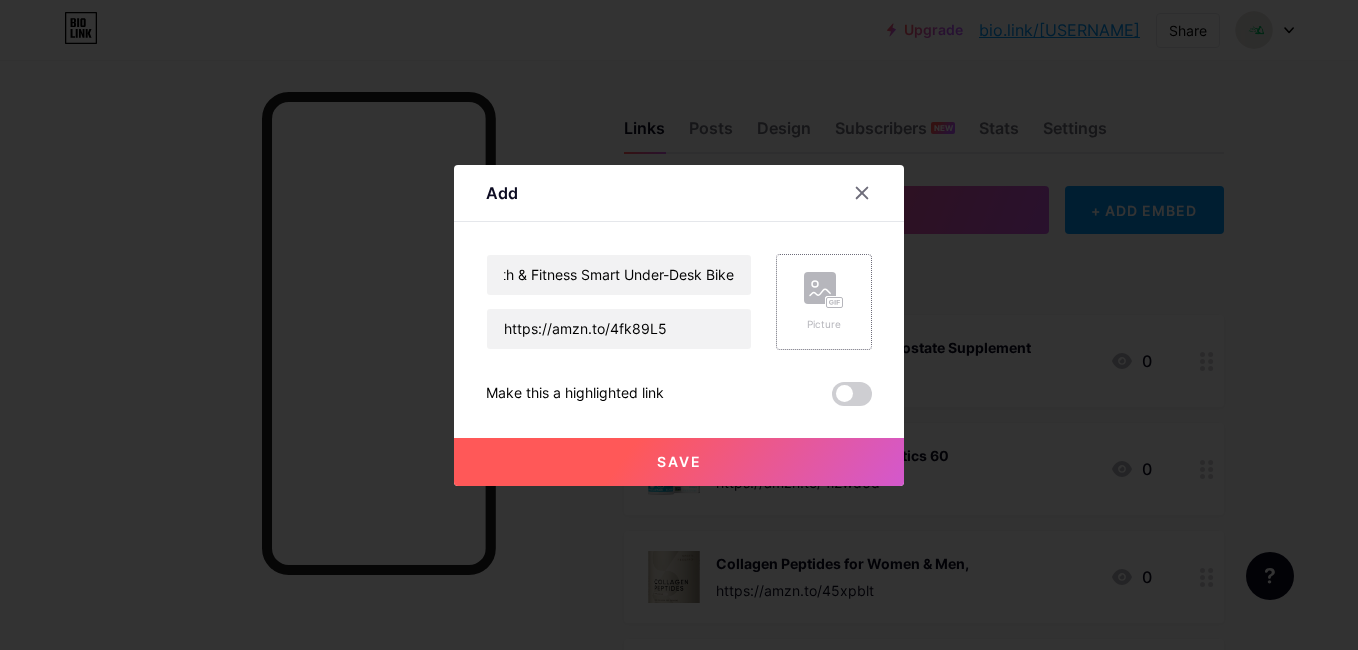click 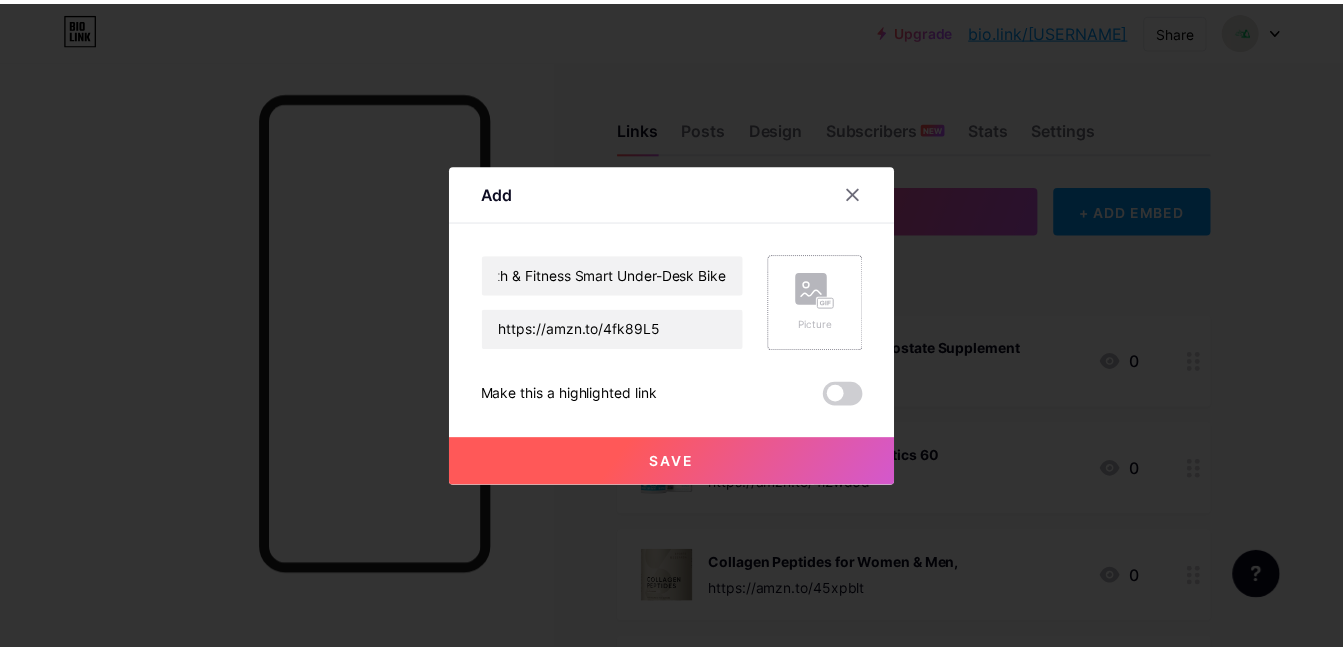 scroll, scrollTop: 0, scrollLeft: 0, axis: both 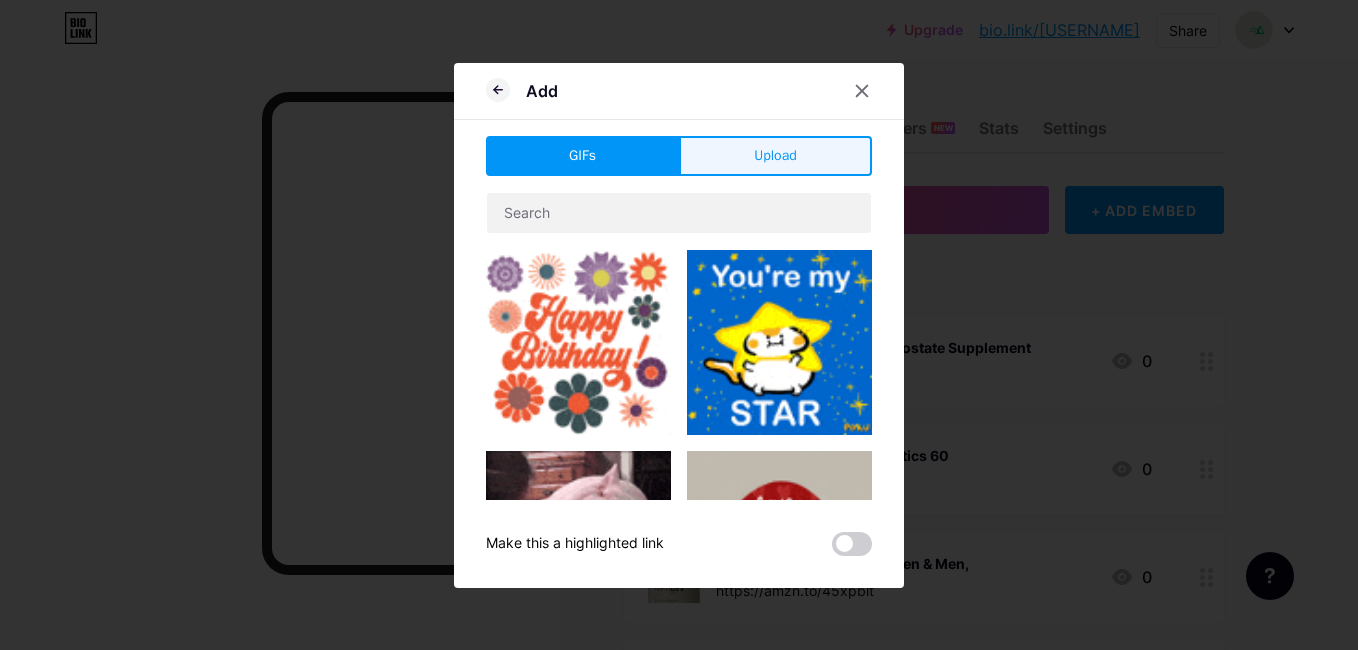 click on "Upload" at bounding box center [775, 155] 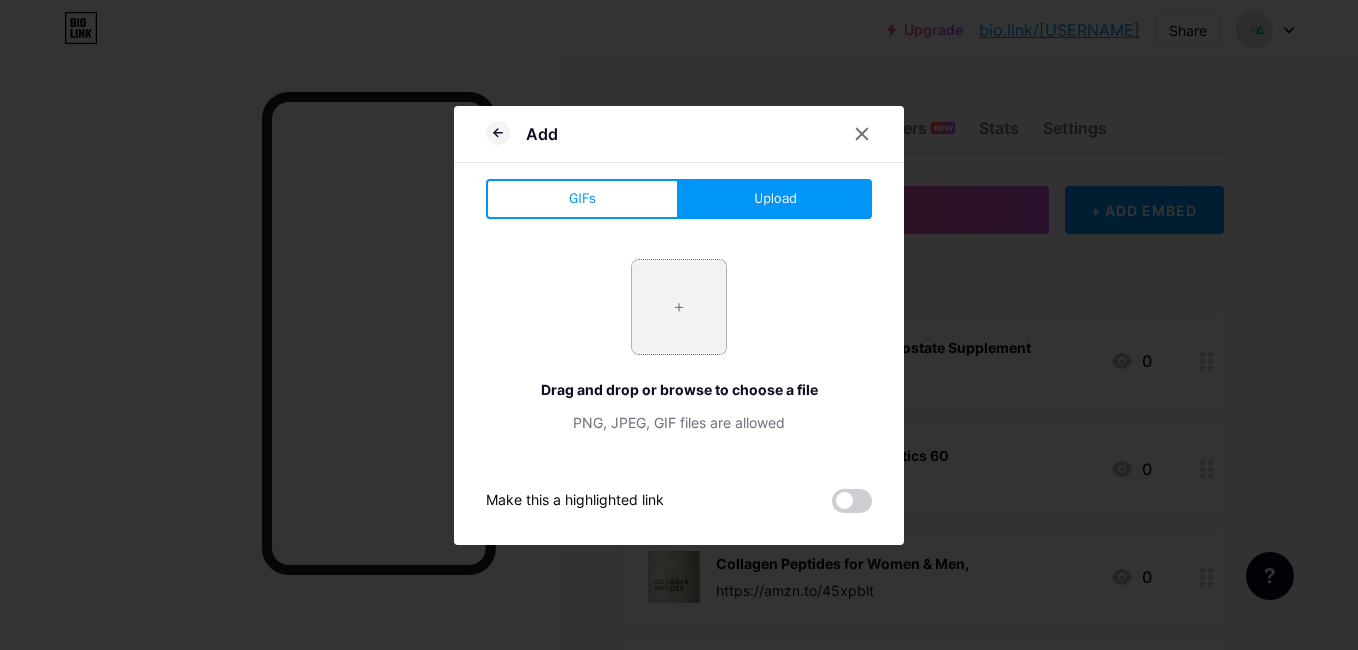 click at bounding box center (679, 307) 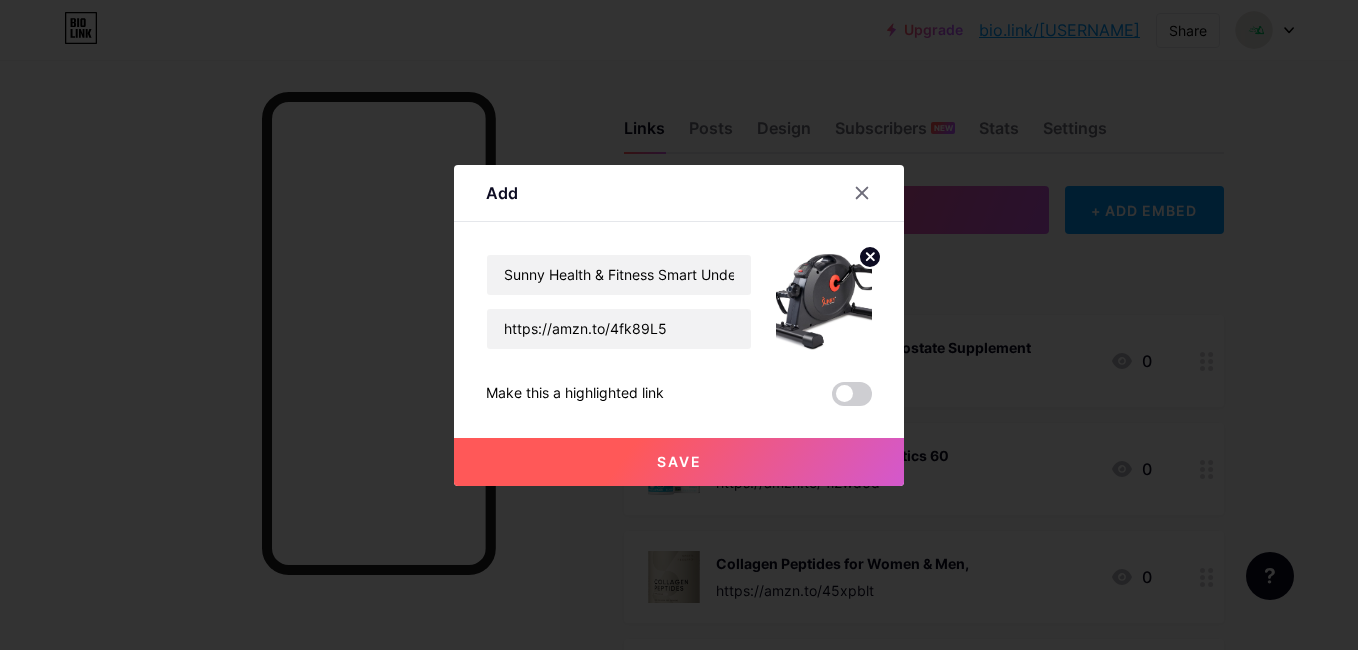 click on "Save" at bounding box center [679, 462] 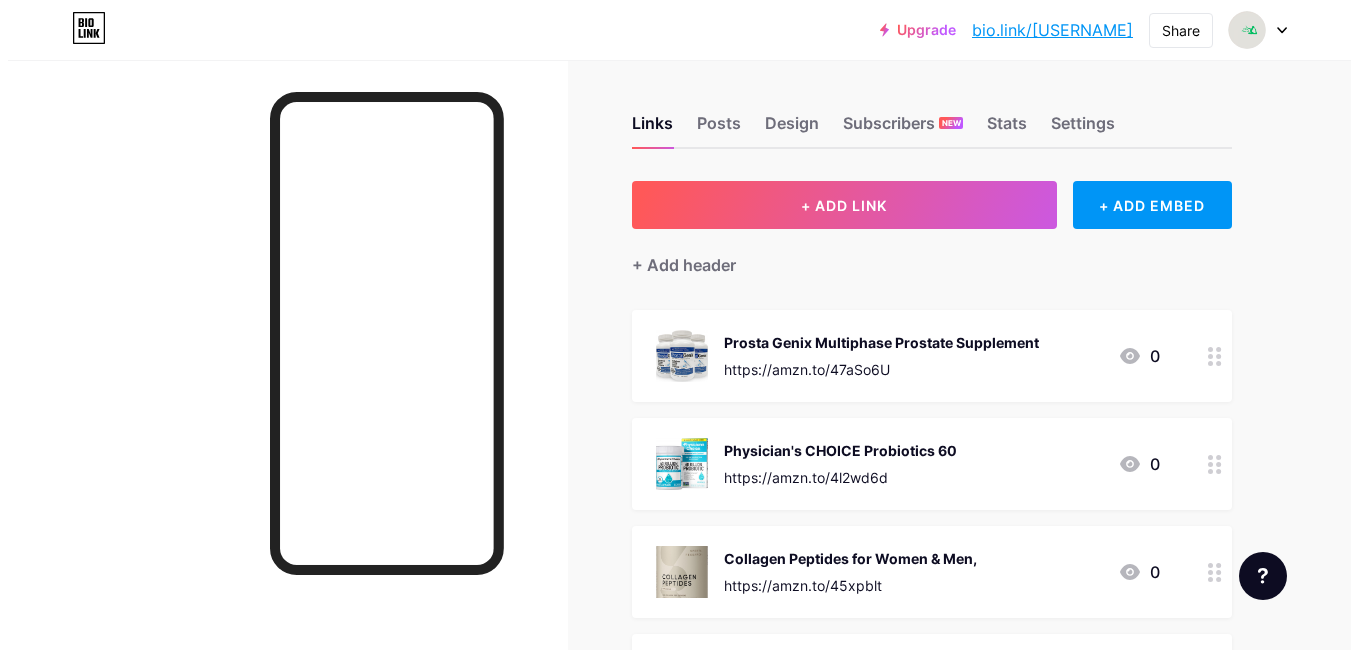 scroll, scrollTop: 0, scrollLeft: 0, axis: both 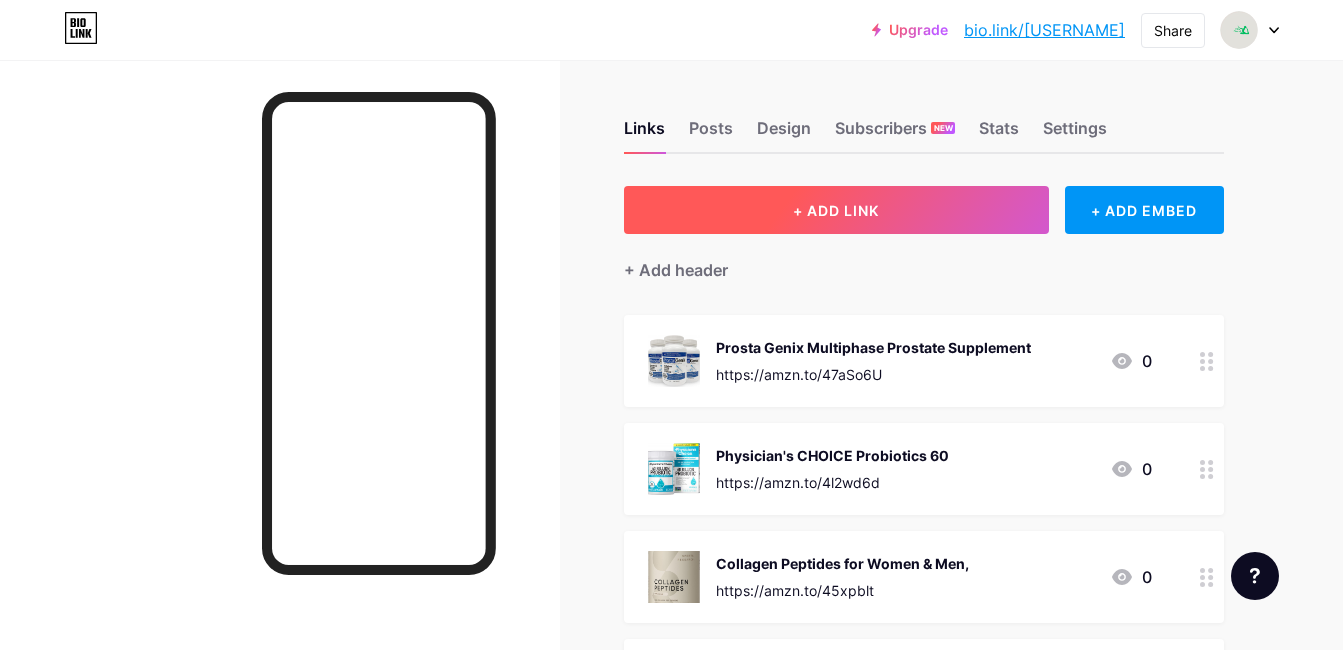 click on "+ ADD LINK" at bounding box center [836, 210] 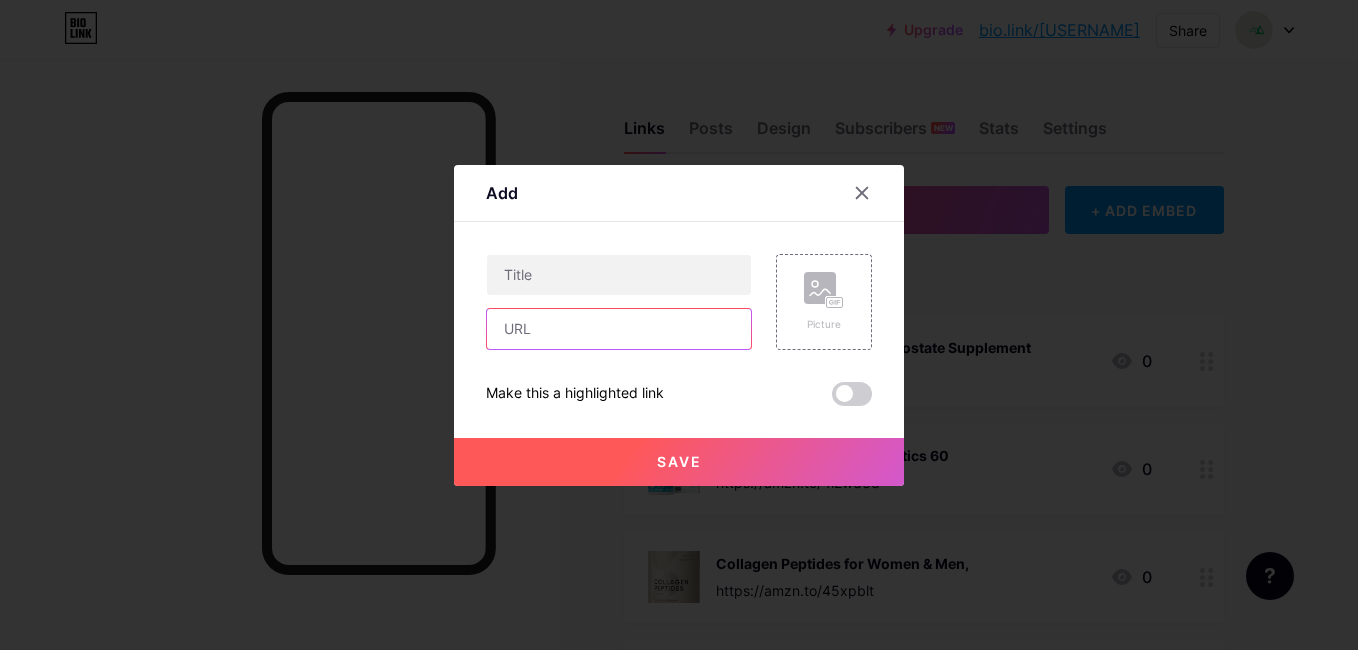 click at bounding box center [619, 329] 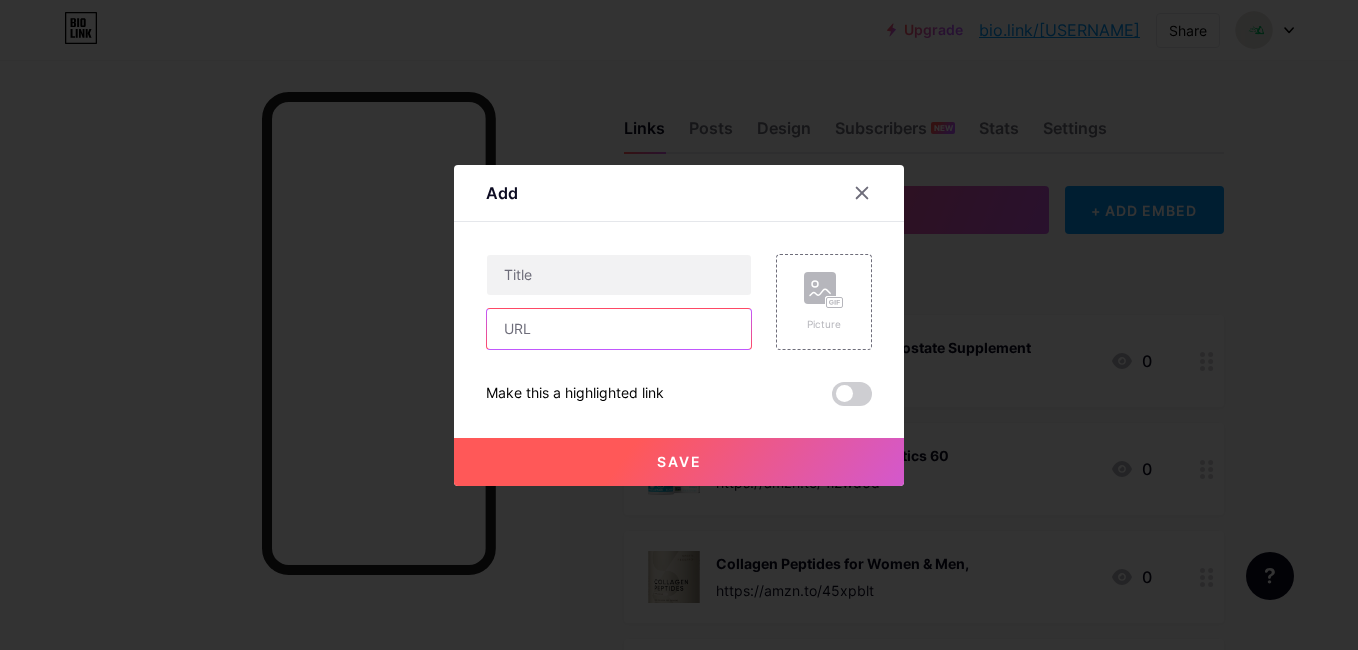 paste on "https://amzn.to/40QRtVw" 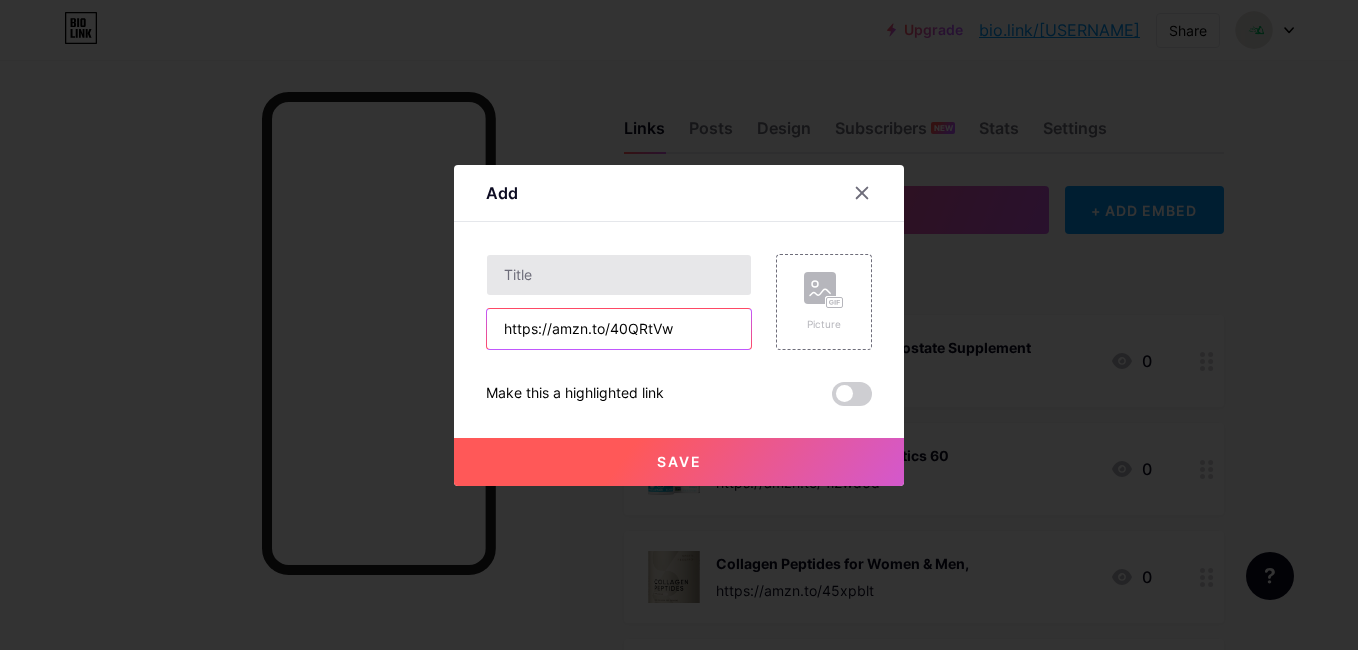 type on "https://amzn.to/40QRtVw" 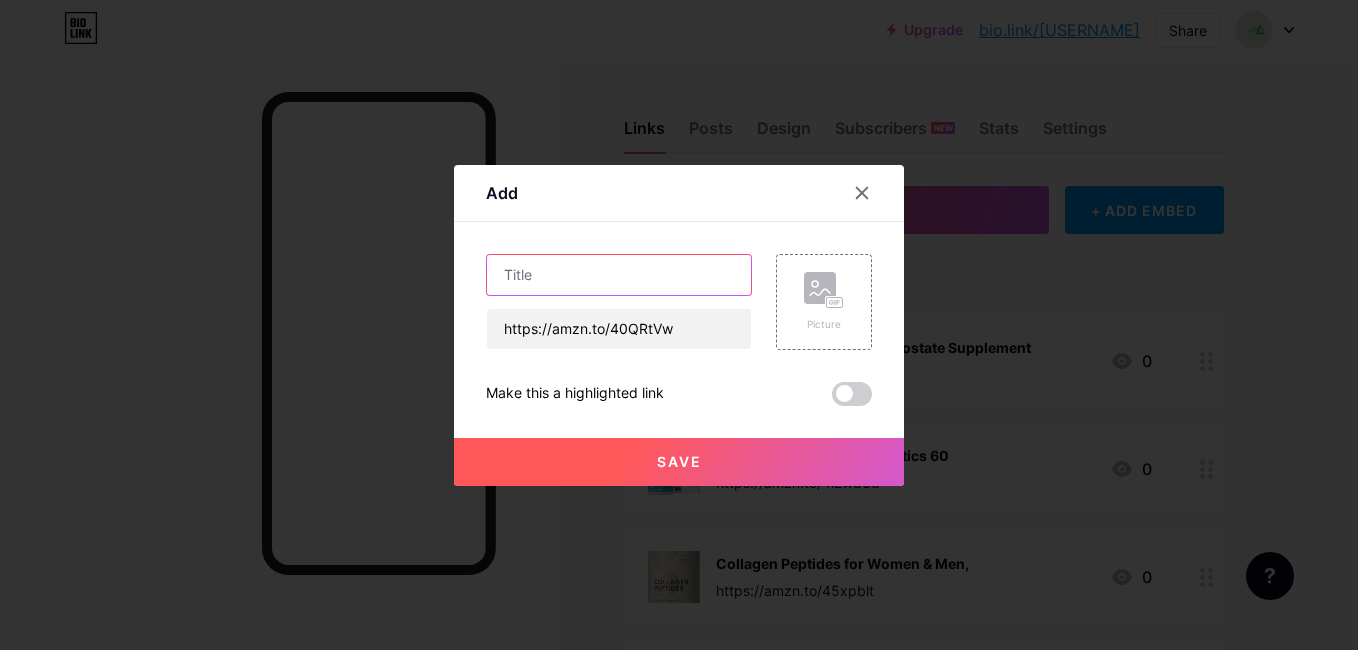 click at bounding box center [619, 275] 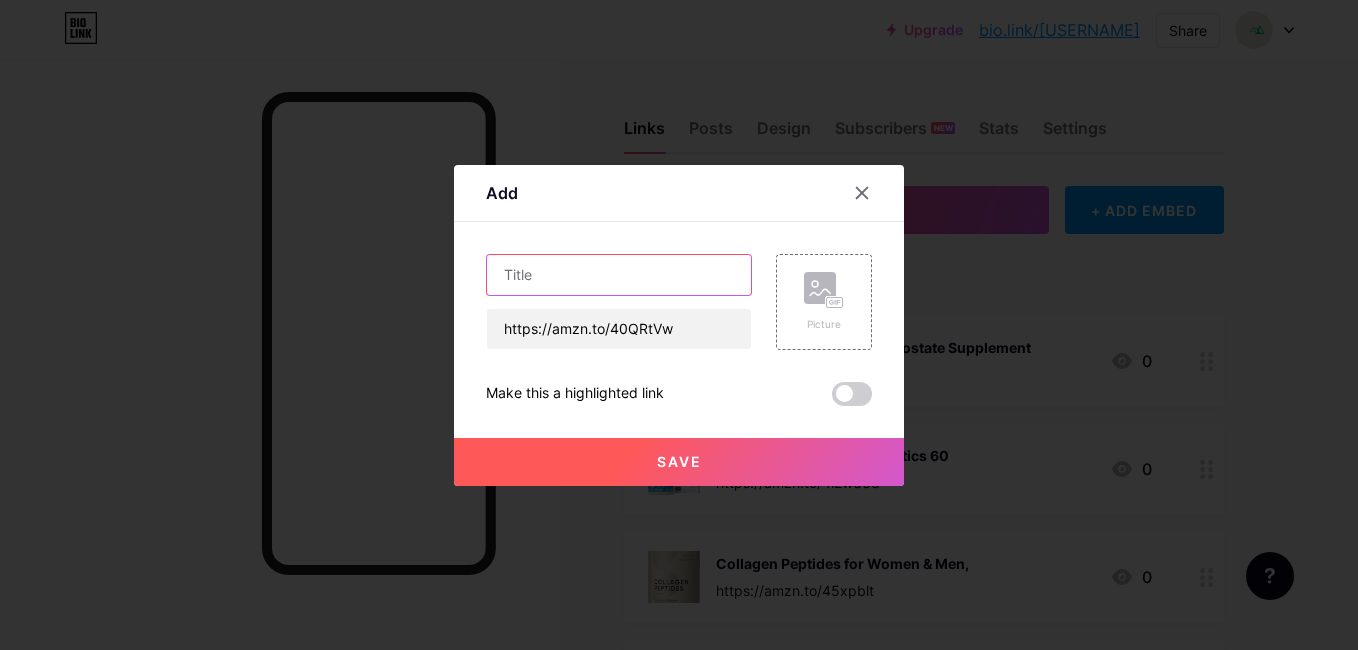 paste on "Inhale Respiratory Trainer | Compact Lung Exercise" 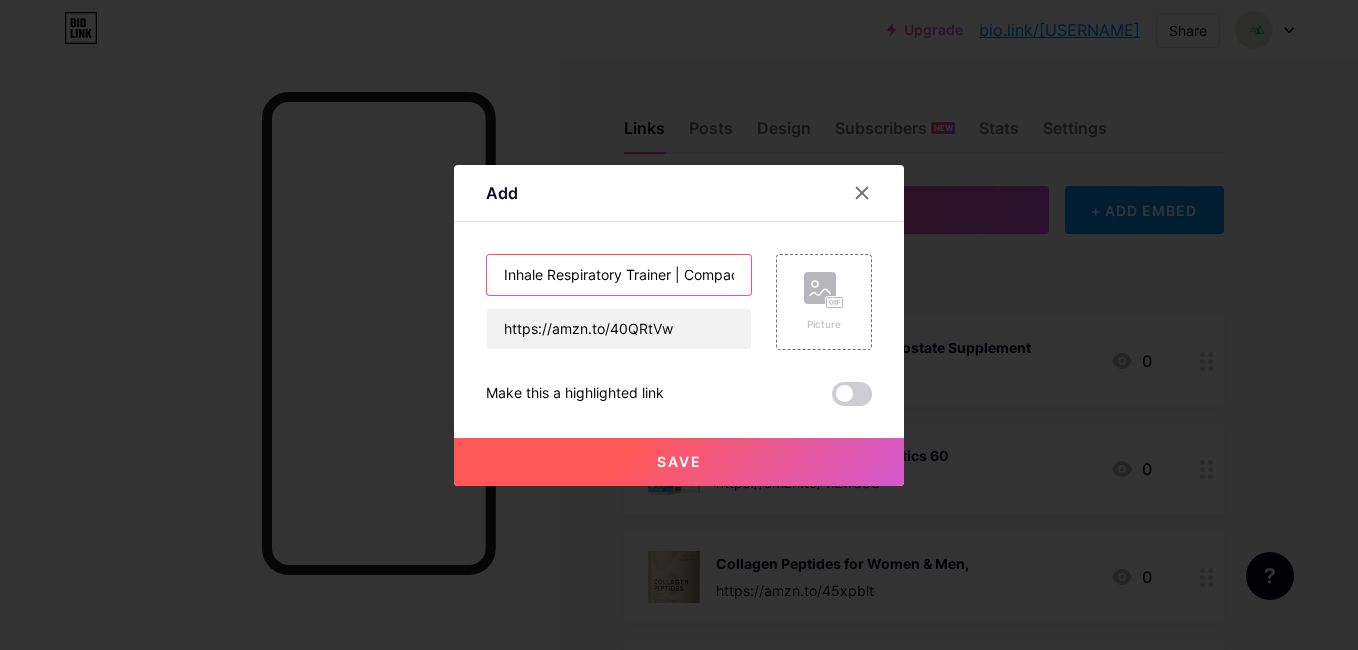 scroll, scrollTop: 0, scrollLeft: 108, axis: horizontal 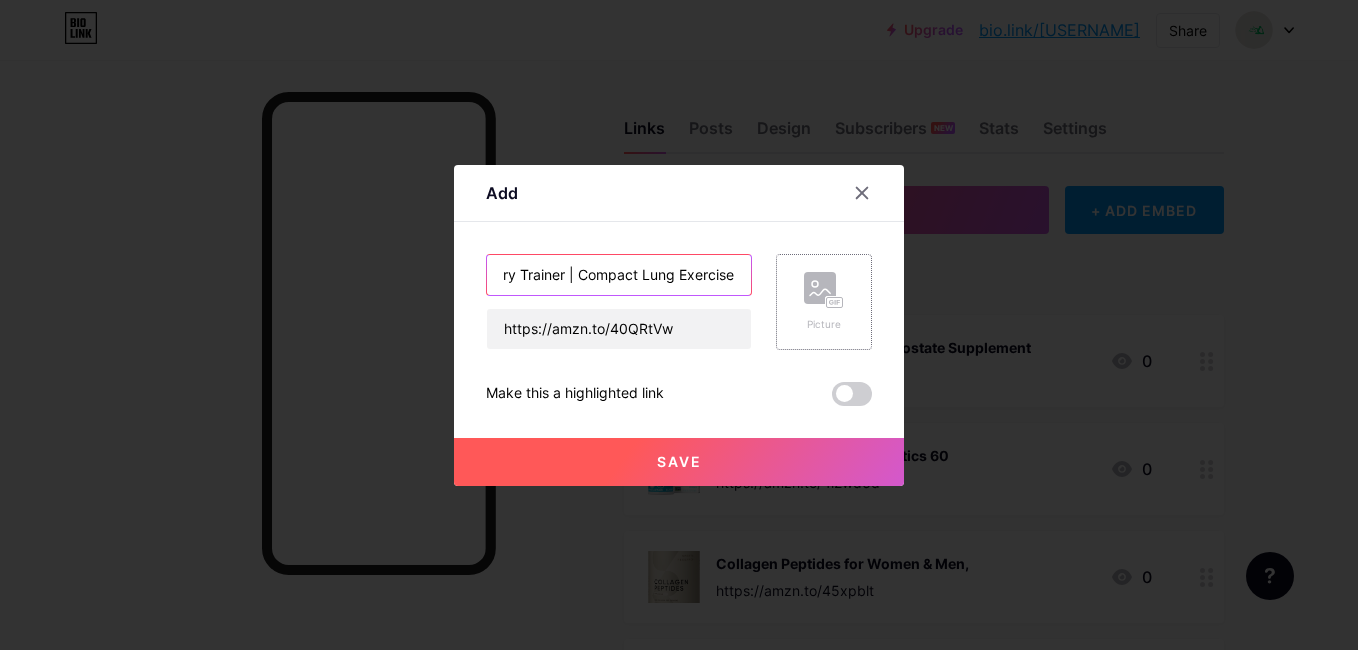 type on "Inhale Respiratory Trainer | Compact Lung Exercise" 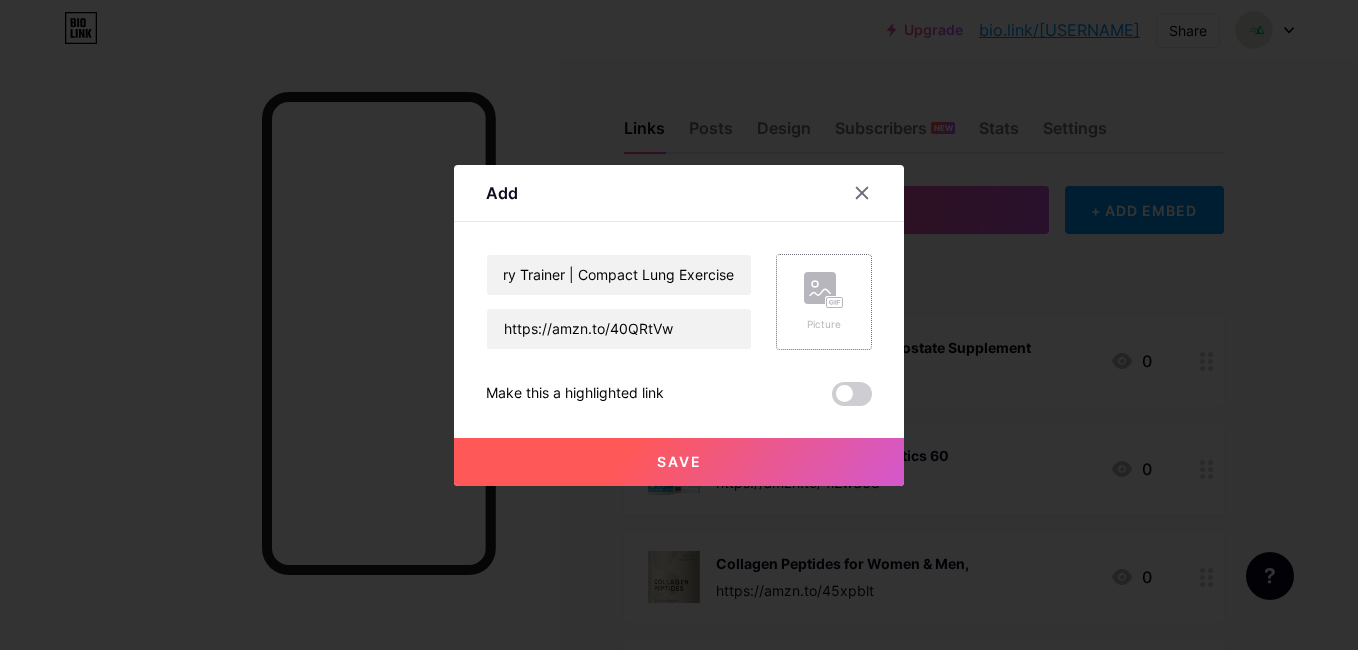 click on "Picture" at bounding box center (824, 324) 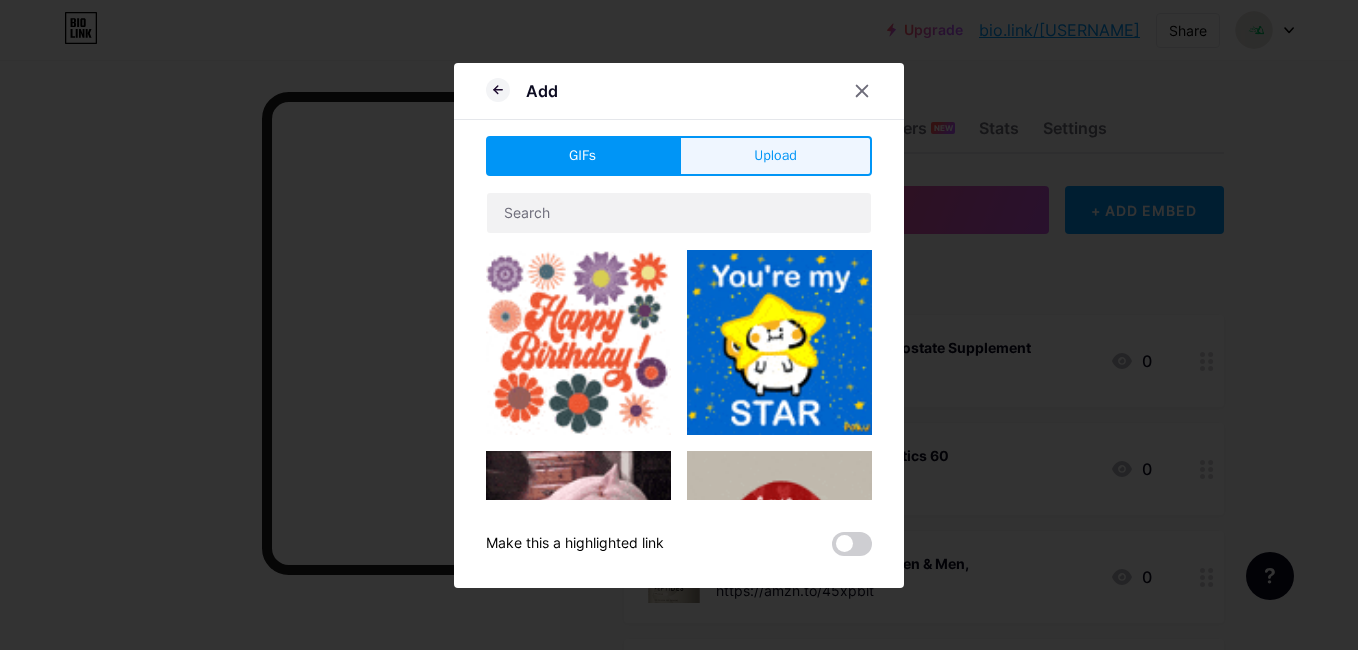 click on "Upload" at bounding box center (775, 155) 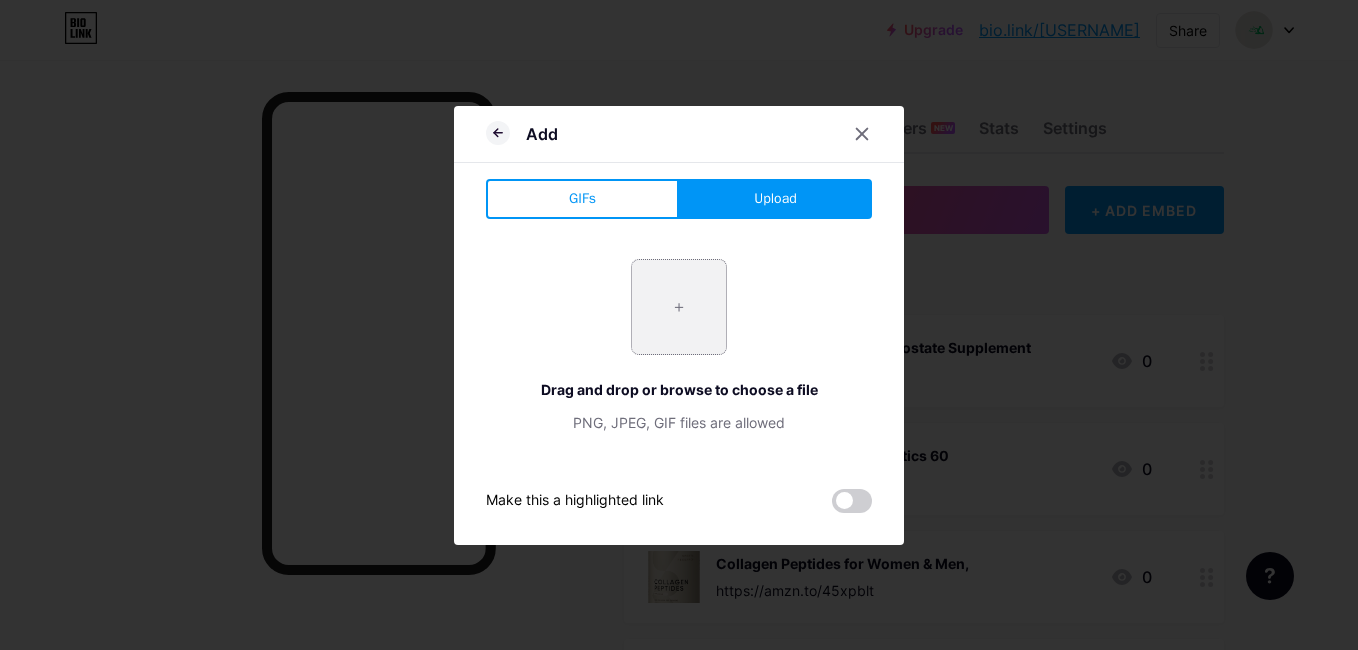 click at bounding box center [679, 307] 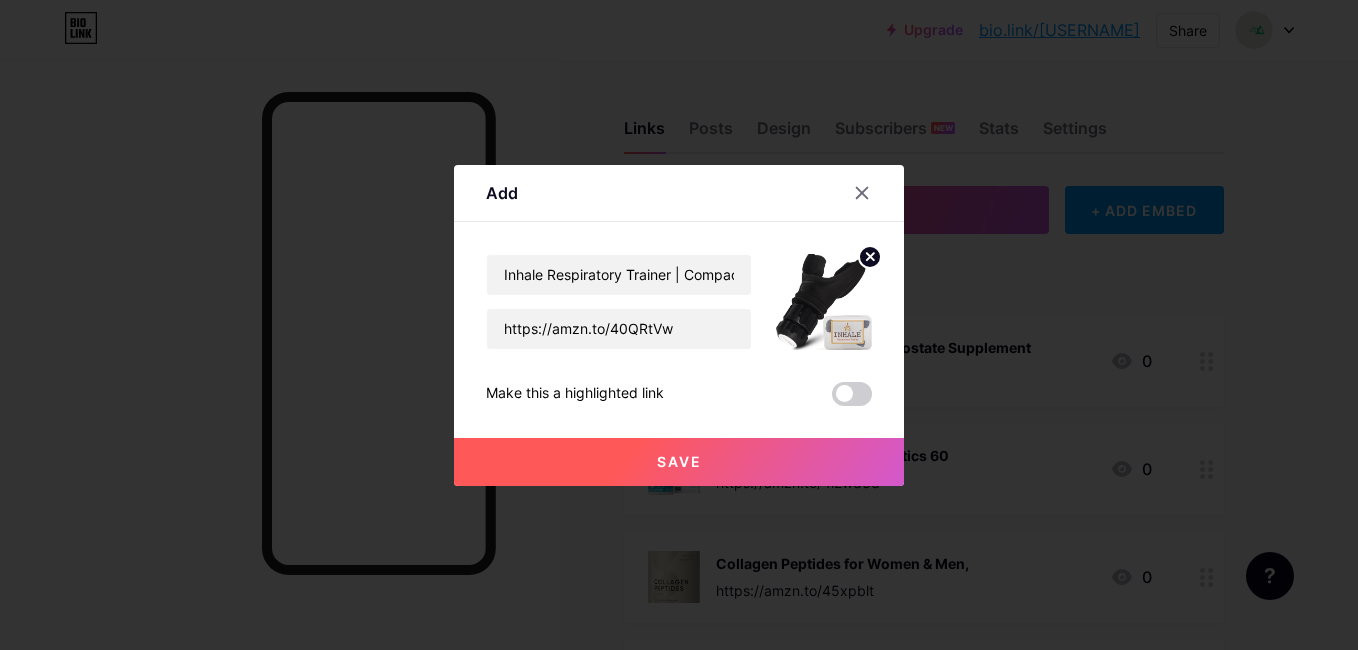 click on "Save" at bounding box center [679, 462] 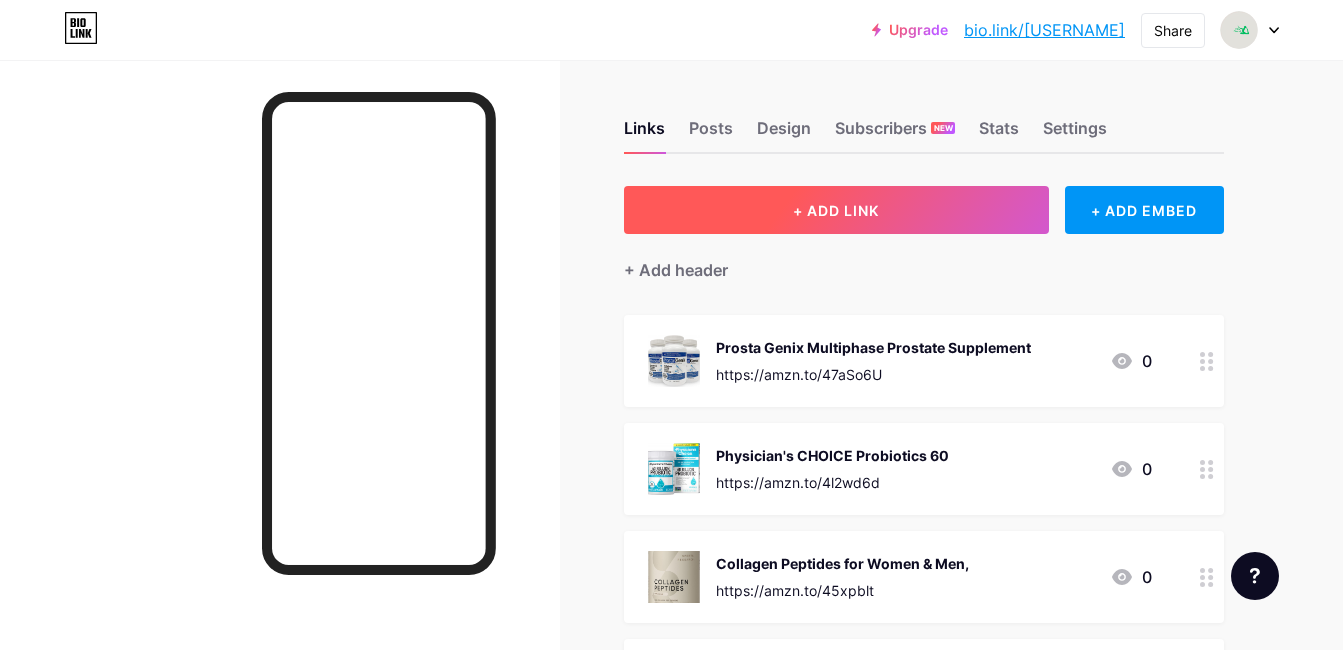 click on "+ ADD LINK" at bounding box center (836, 210) 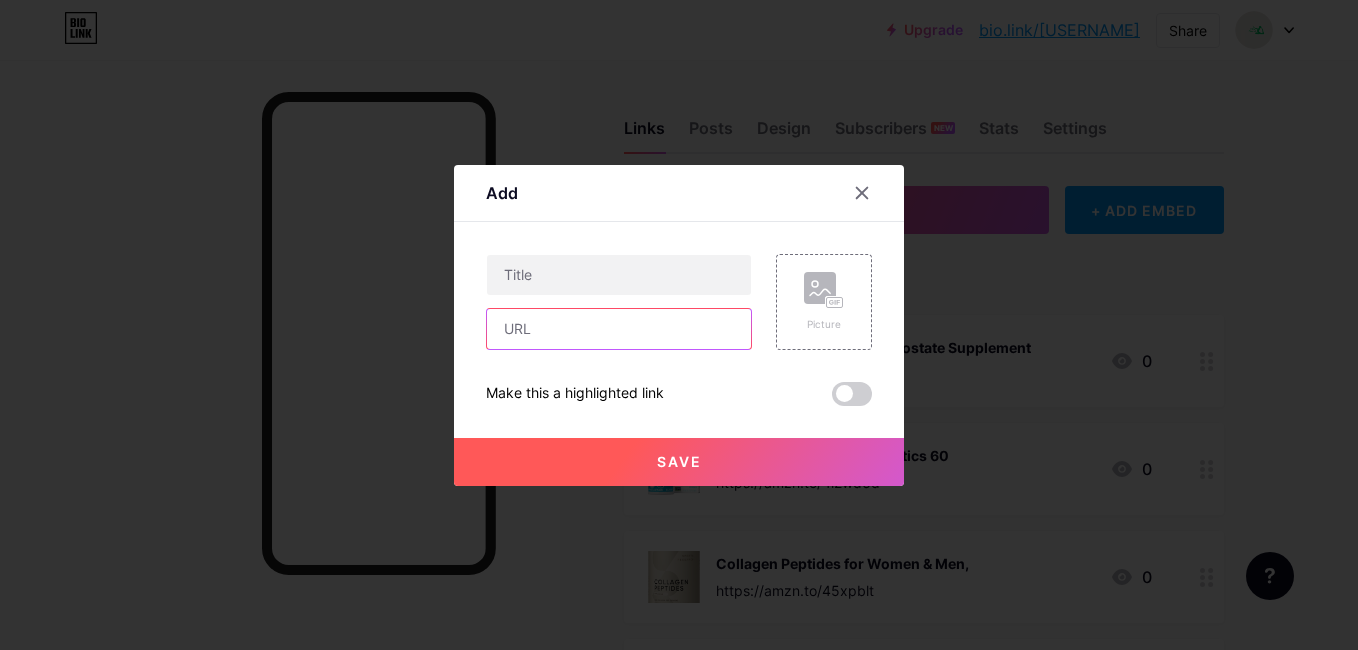 click at bounding box center [619, 329] 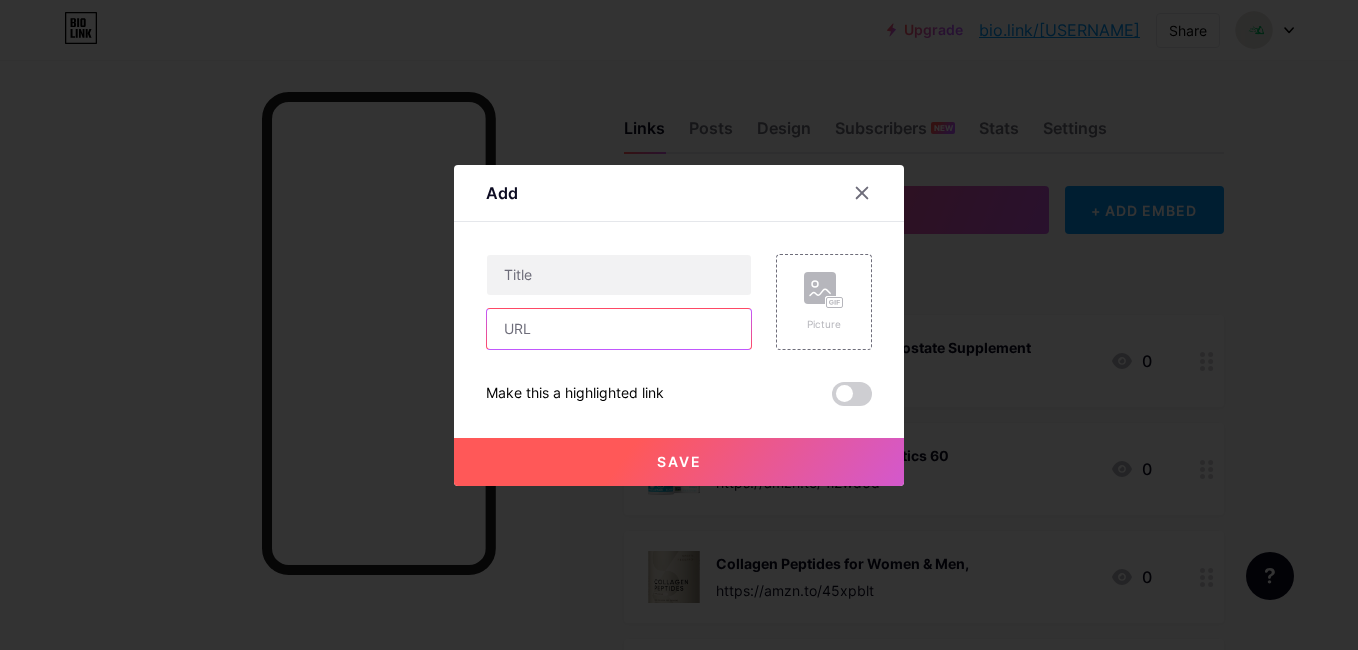 paste on "https://amzn.to/45dxzoP" 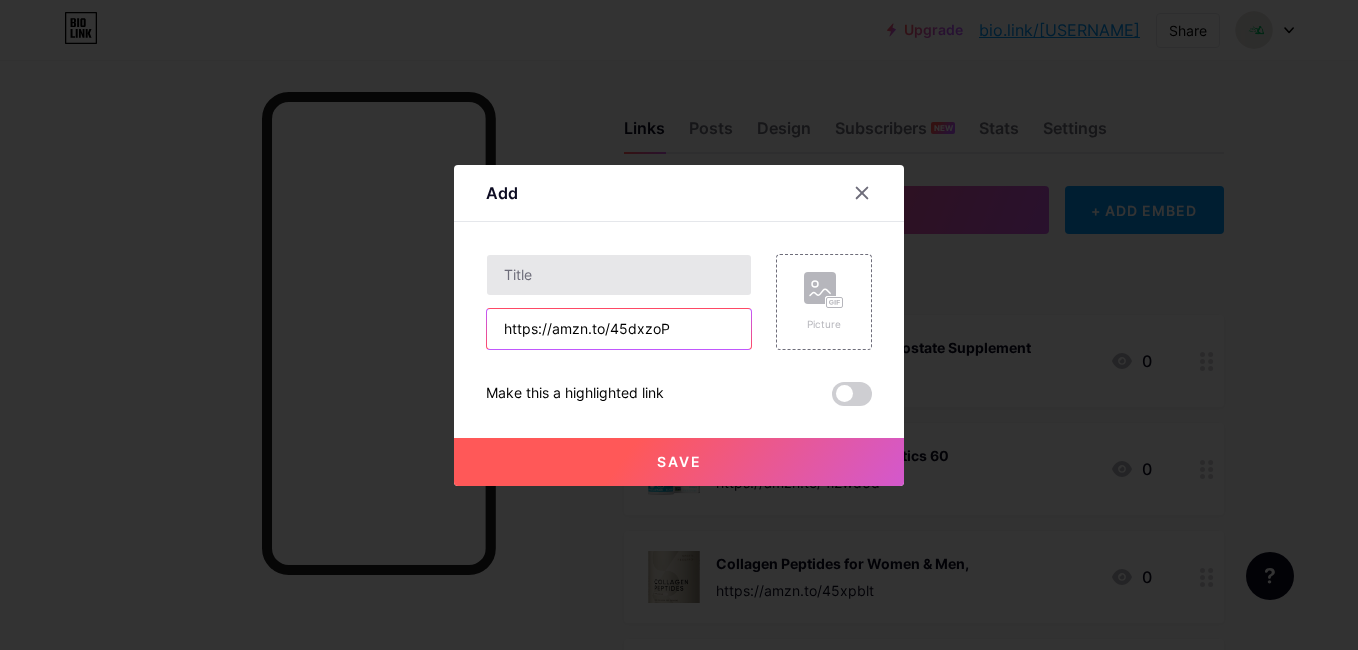 type on "https://amzn.to/45dxzoP" 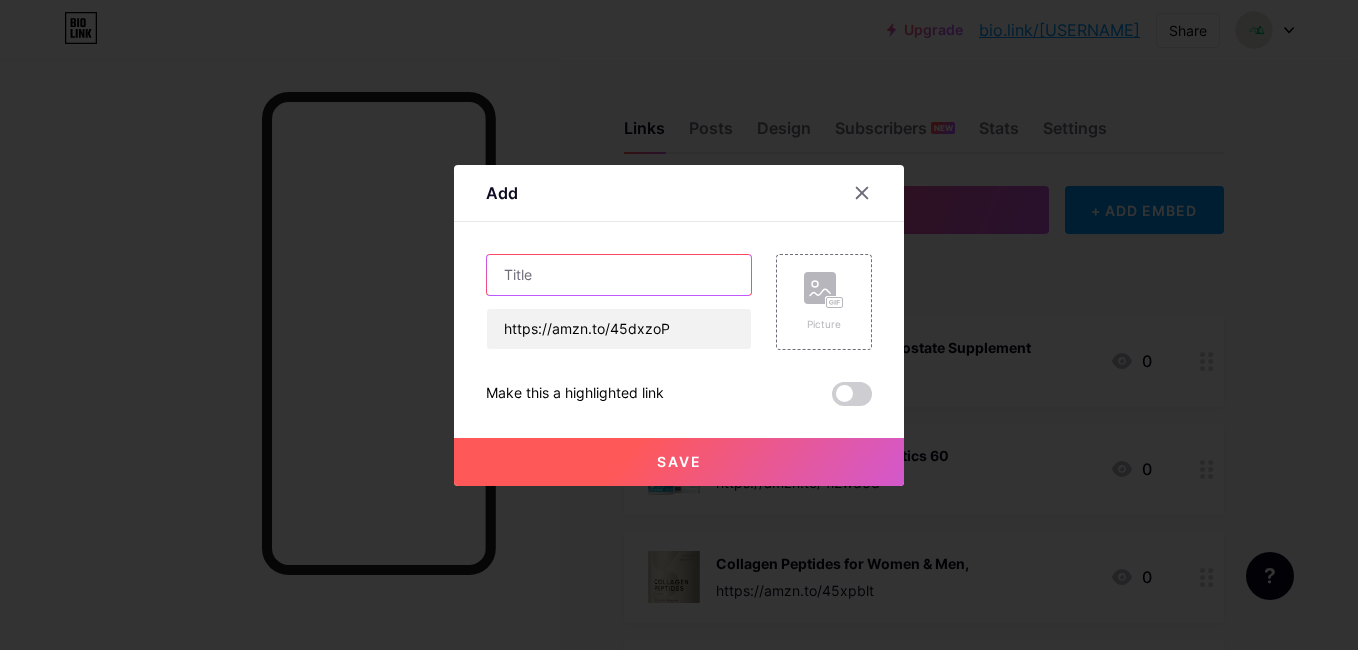 click at bounding box center (619, 275) 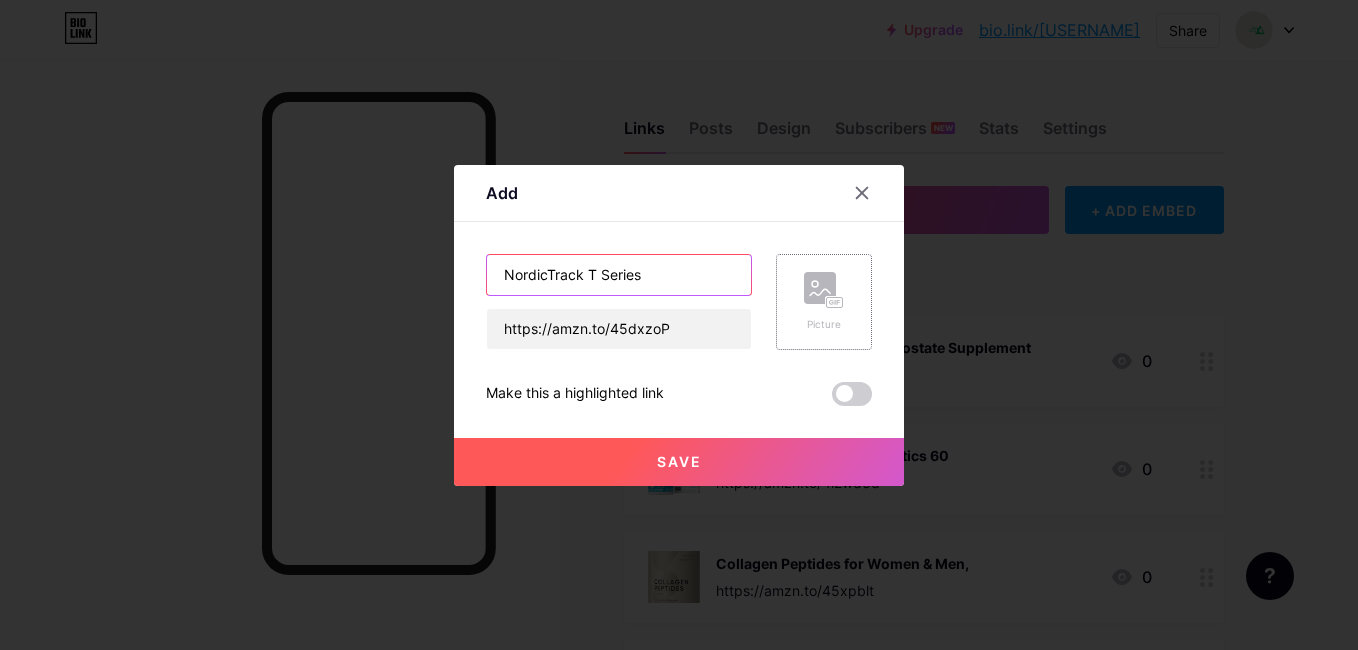 type on "NordicTrack T Series" 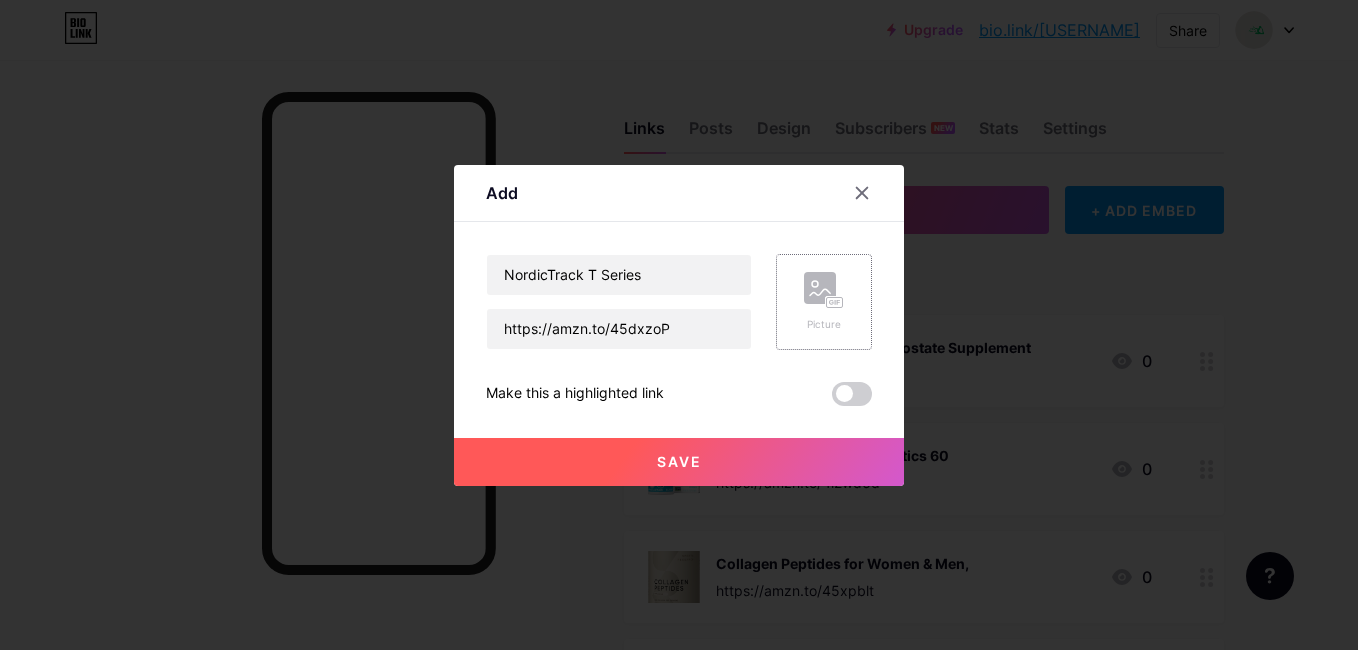 click 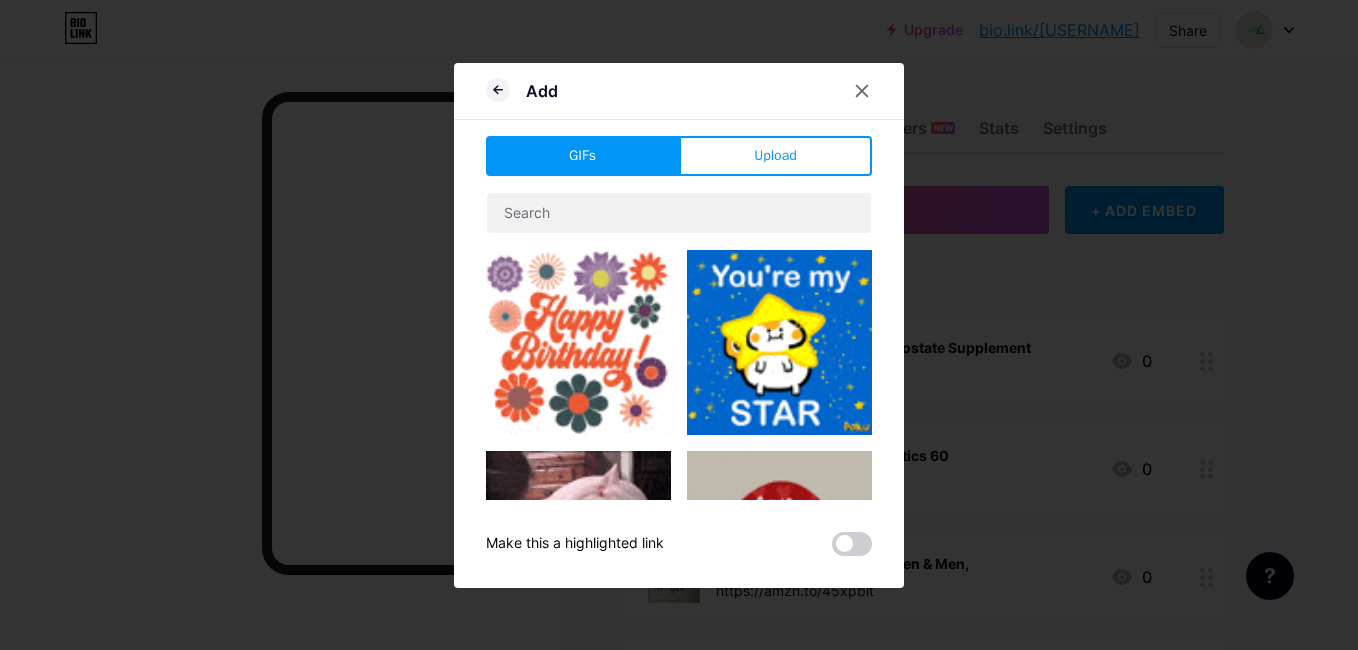 click on "Add       GIFs     Upload       Content
YouTube
Play YouTube video without leaving your page.
ADD
Vimeo
Play Vimeo video without leaving your page.
ADD
Tiktok
Grow your TikTok following
ADD
Tweet
Embed a tweet.
ADD
Reddit
Showcase your Reddit profile
ADD
Spotify
Embed Spotify to play the preview of a track.
ADD
Twitch
Play Twitch video without leaving your page.
ADD
ADD" at bounding box center (679, 325) 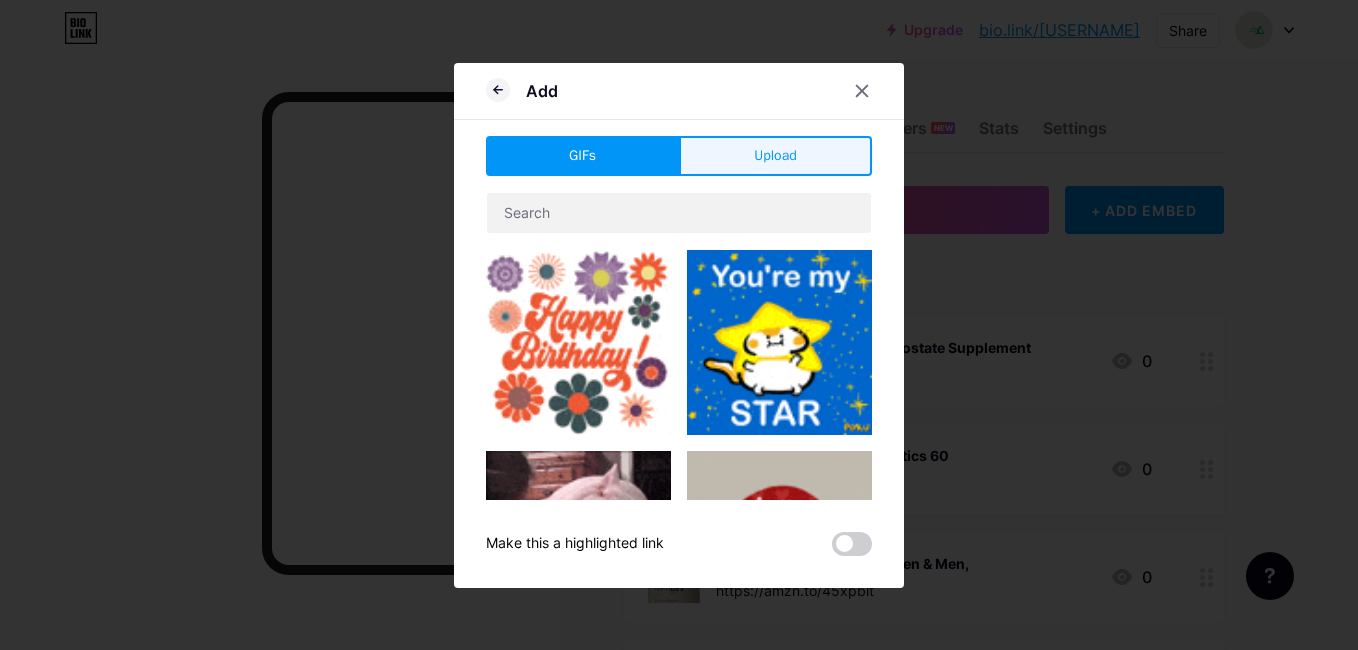 click on "Upload" at bounding box center [775, 155] 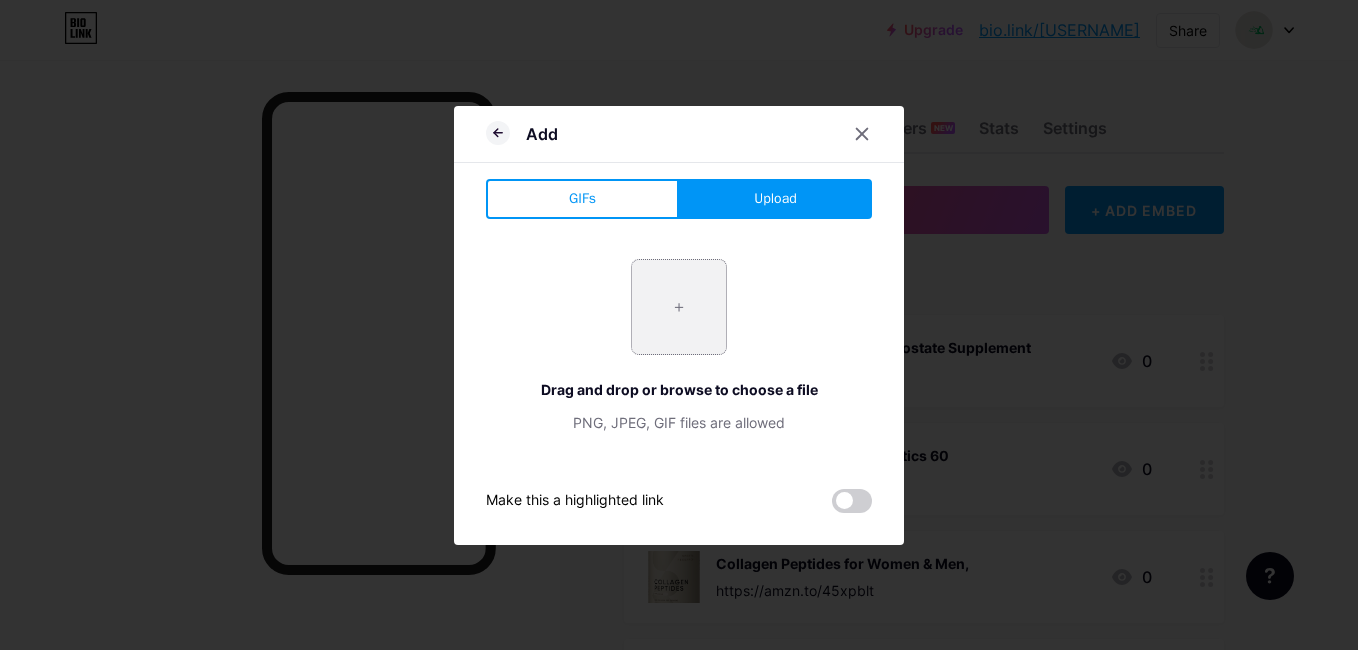 click at bounding box center (679, 307) 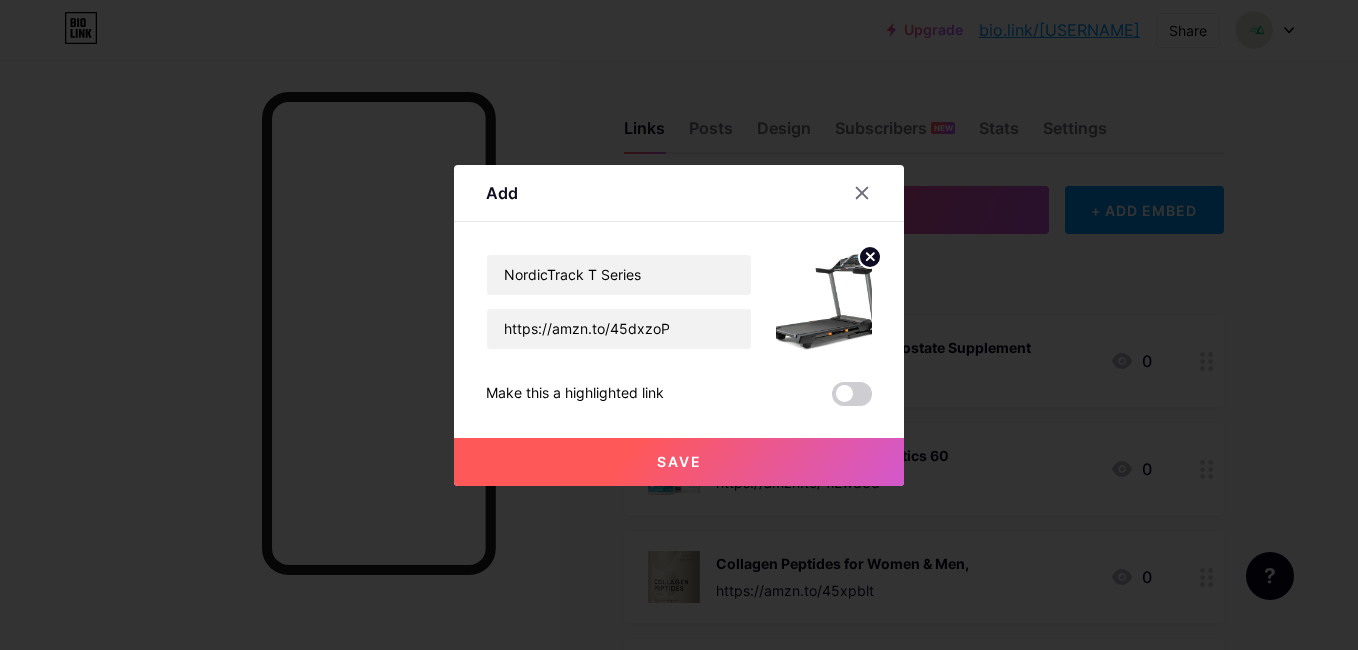 click on "Save" at bounding box center [679, 462] 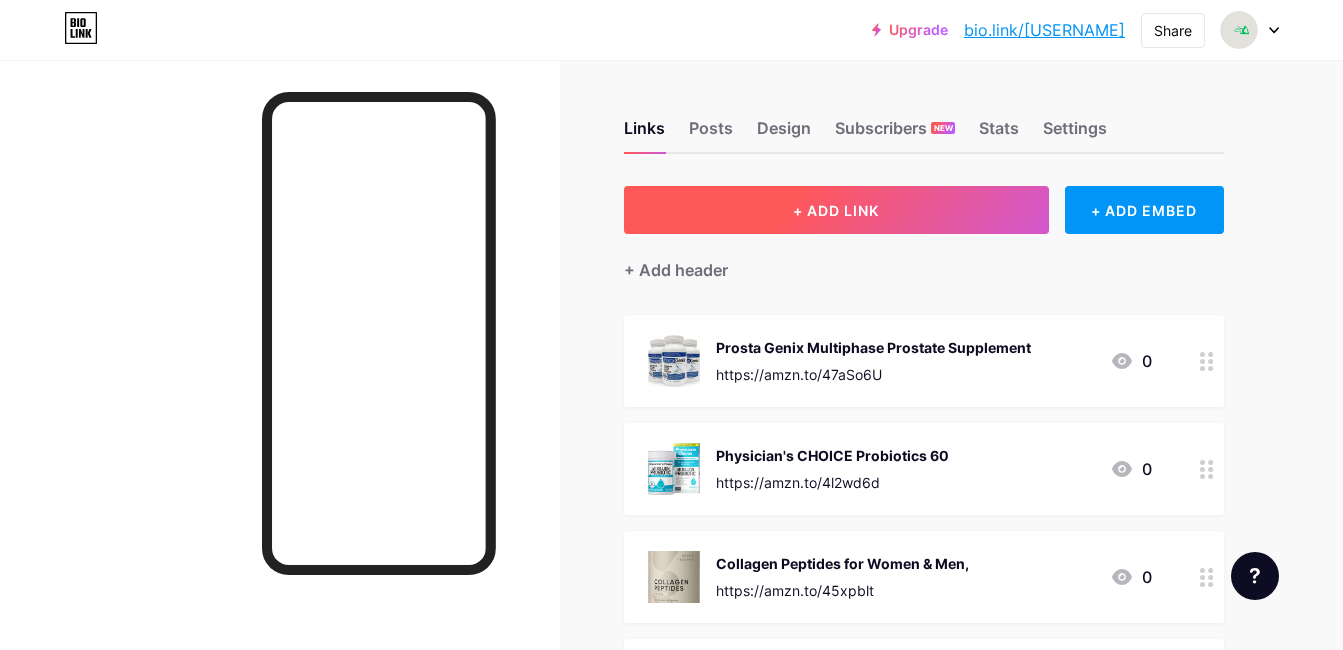 click on "+ ADD LINK" at bounding box center [836, 210] 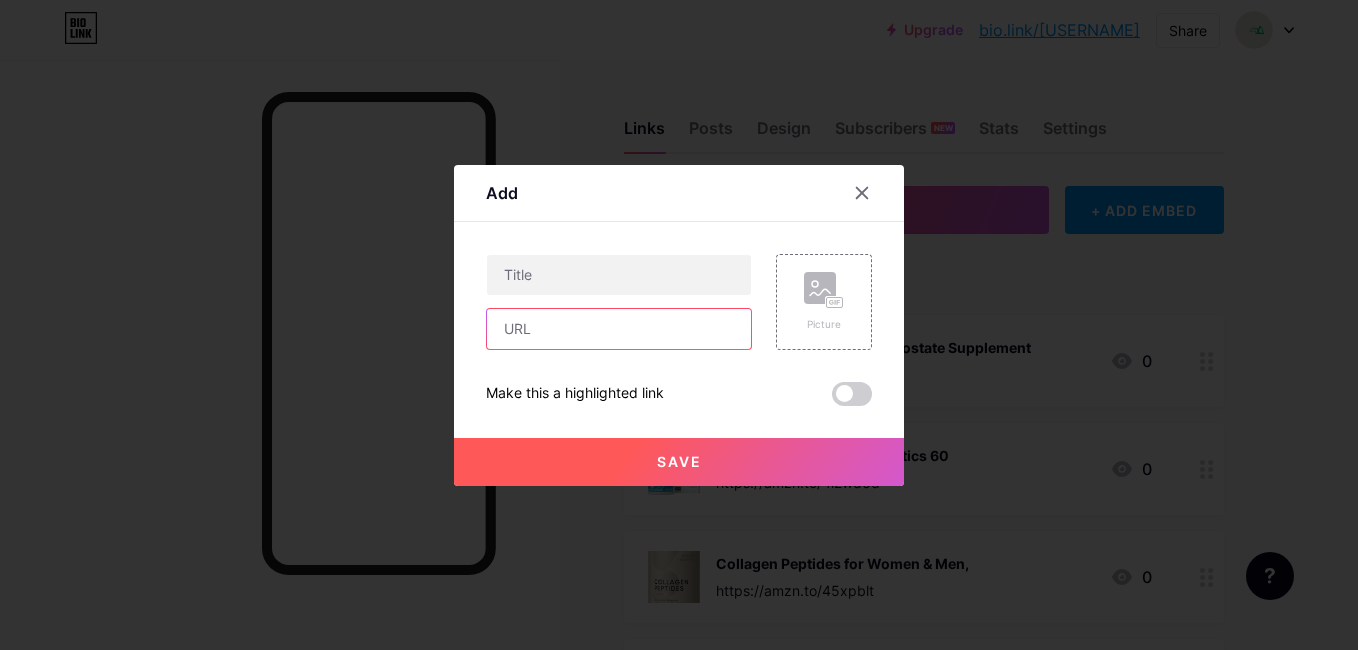 click at bounding box center (619, 329) 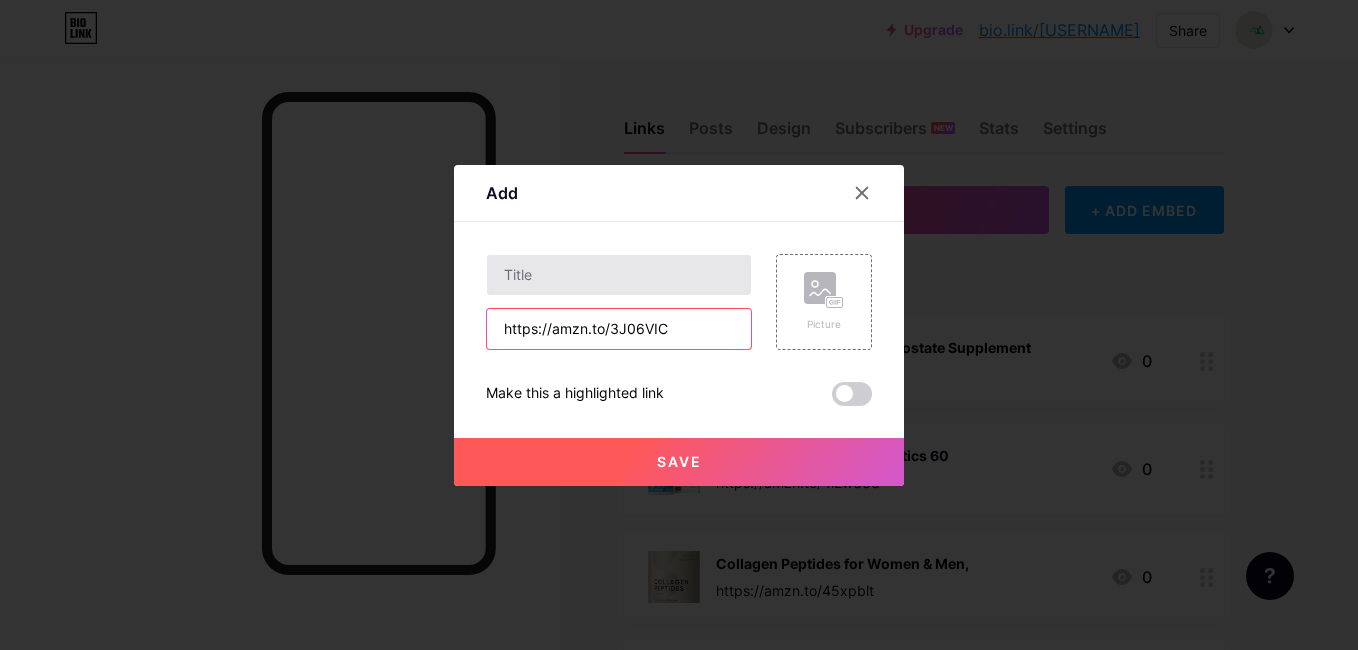 type on "https://amzn.to/3J06VIC" 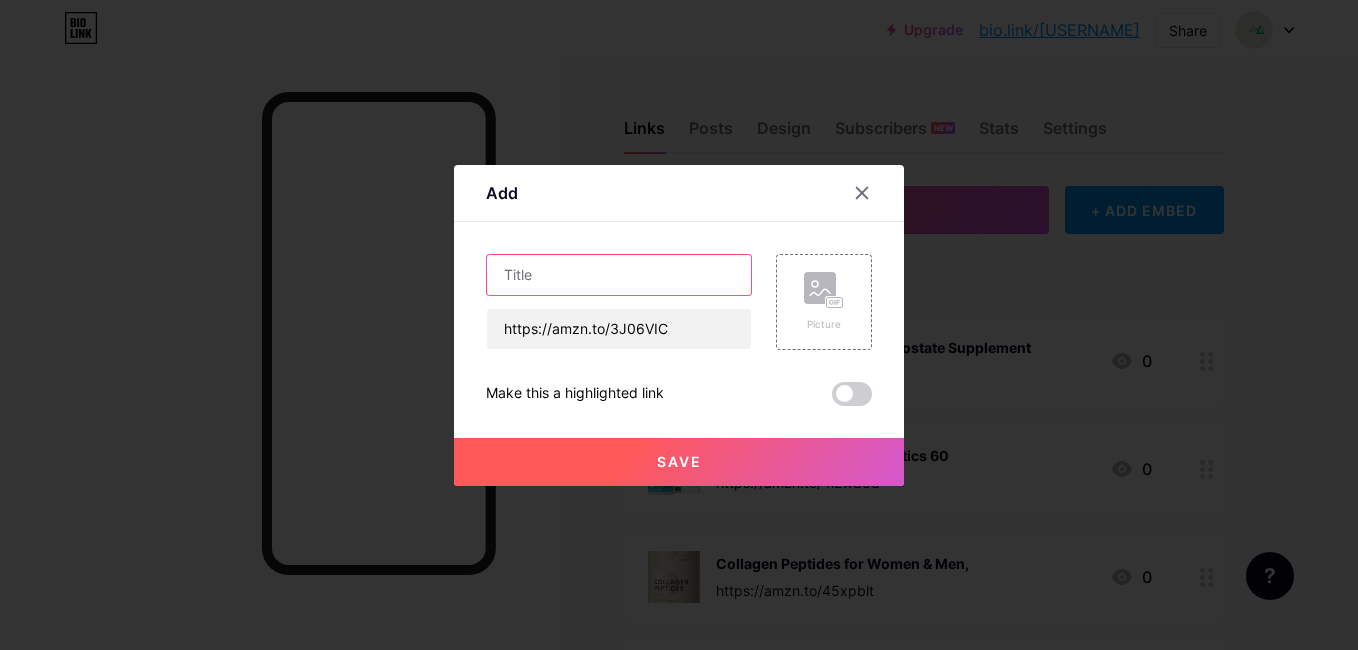 click at bounding box center (619, 275) 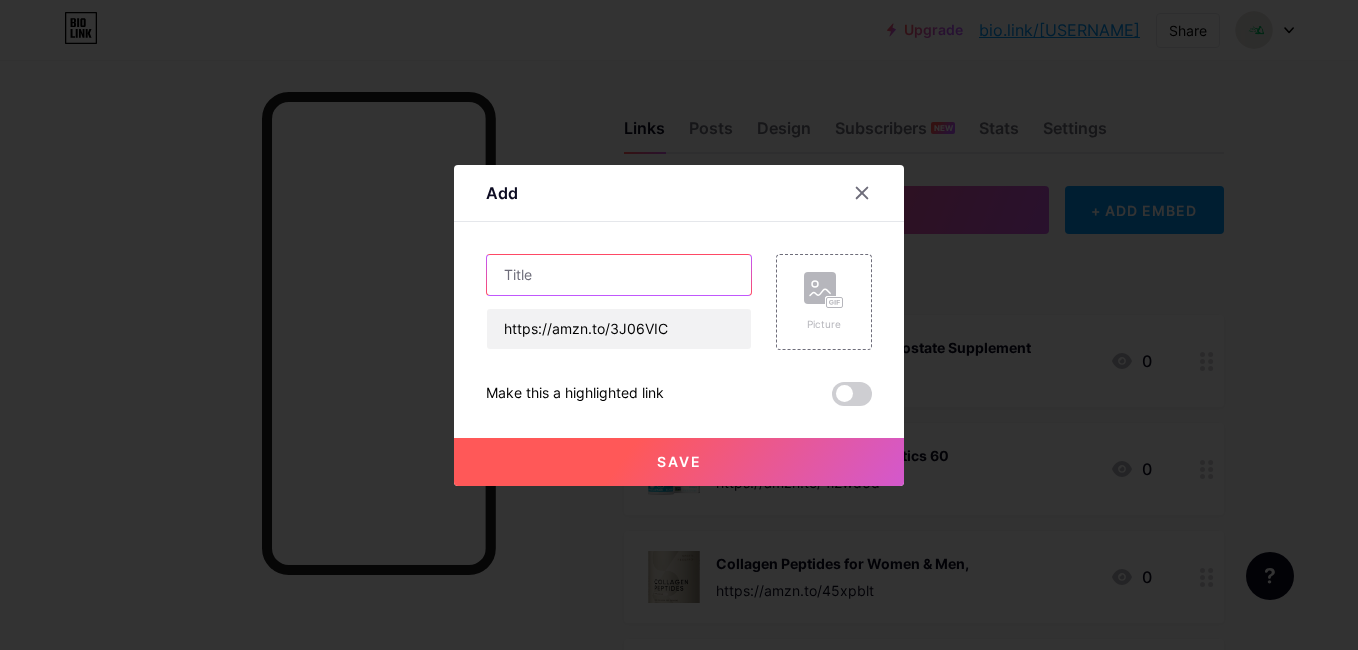 paste on "FLYBIRD Adjustable Bench,Utility Weight Bench" 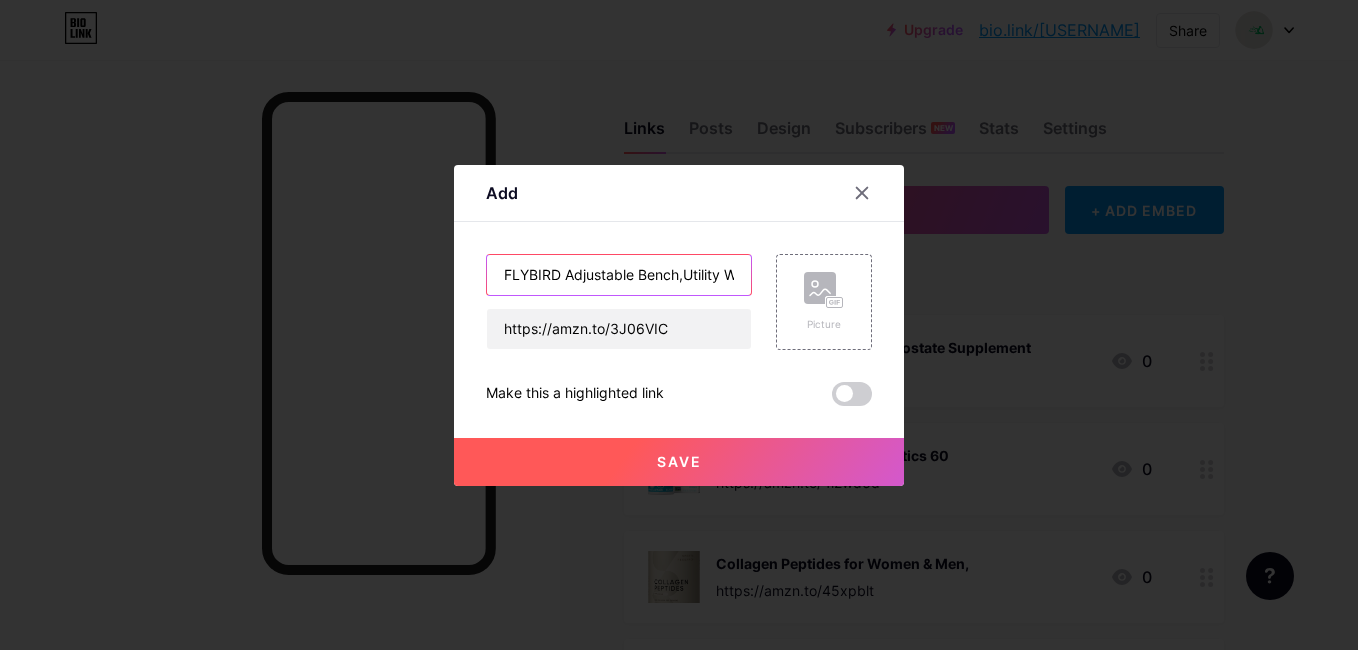 scroll, scrollTop: 0, scrollLeft: 88, axis: horizontal 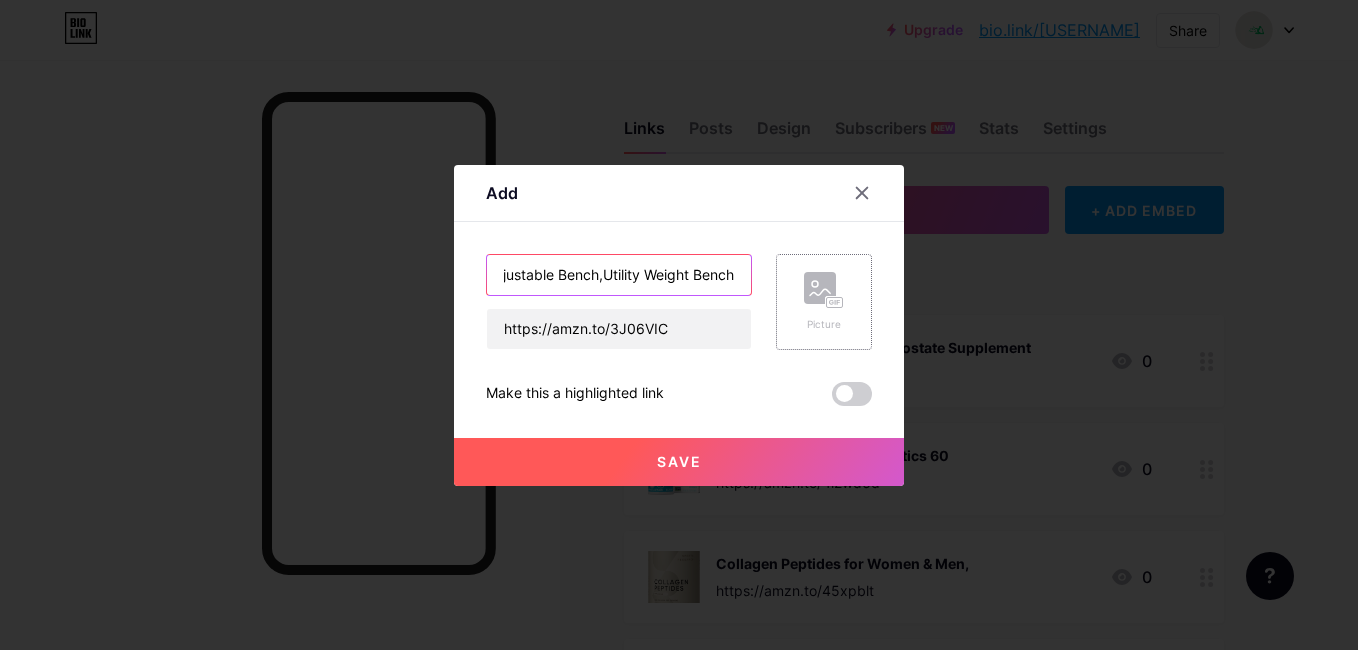 type on "FLYBIRD Adjustable Bench,Utility Weight Bench" 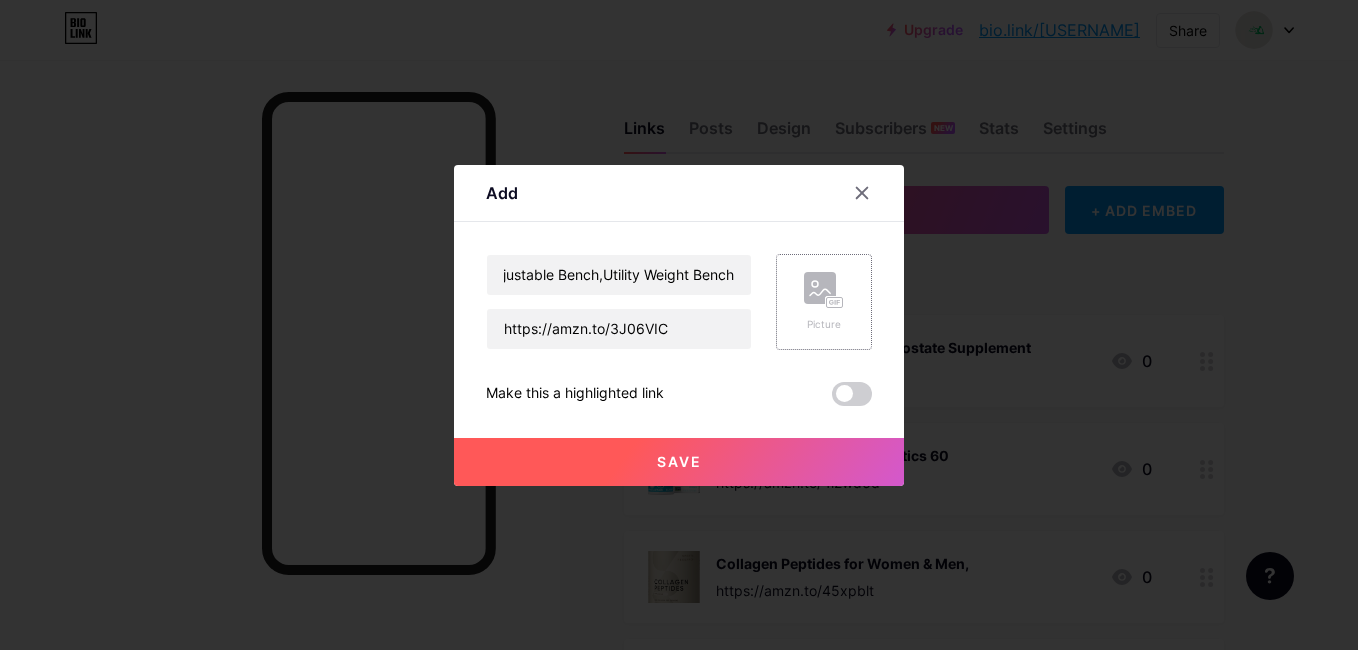 click 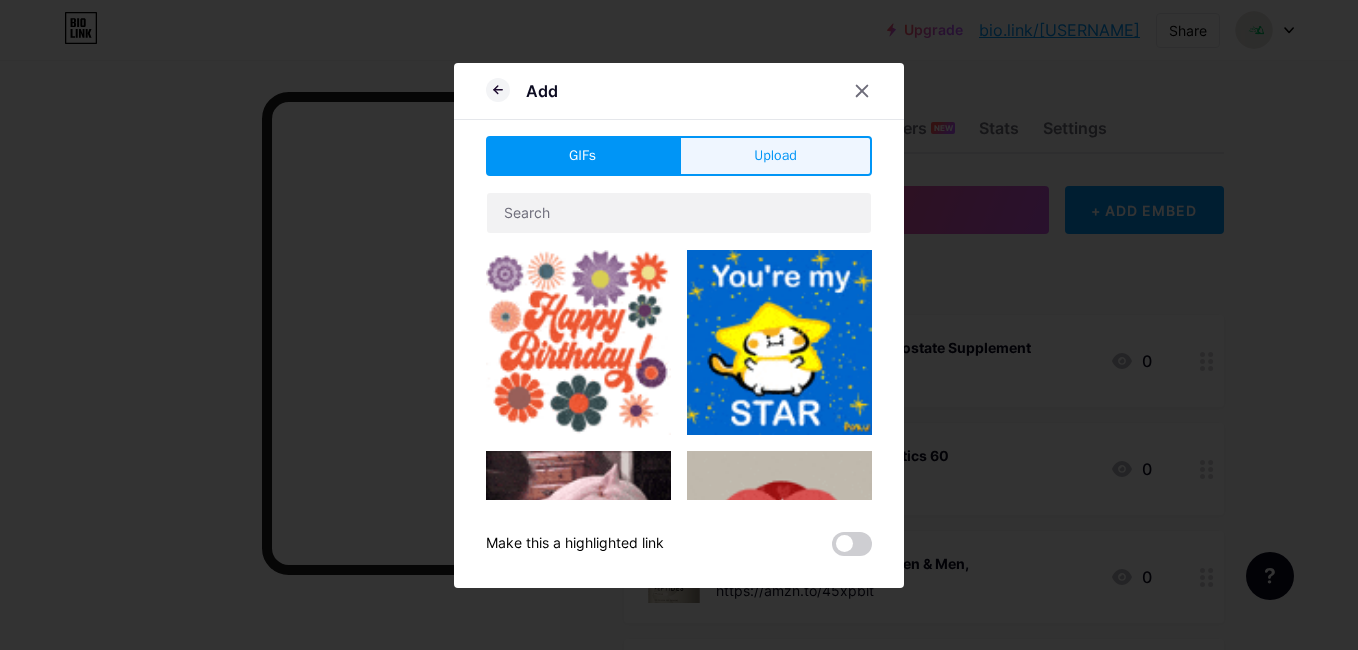 click on "Upload" at bounding box center (775, 156) 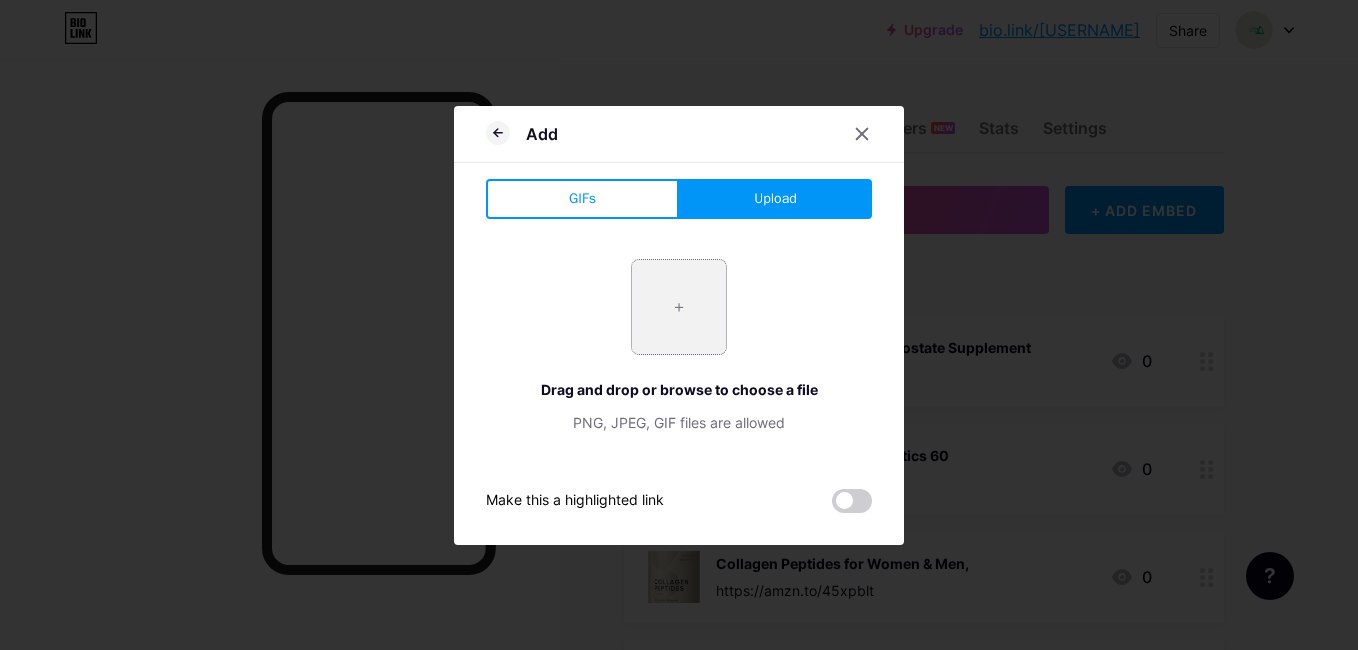 click at bounding box center [679, 307] 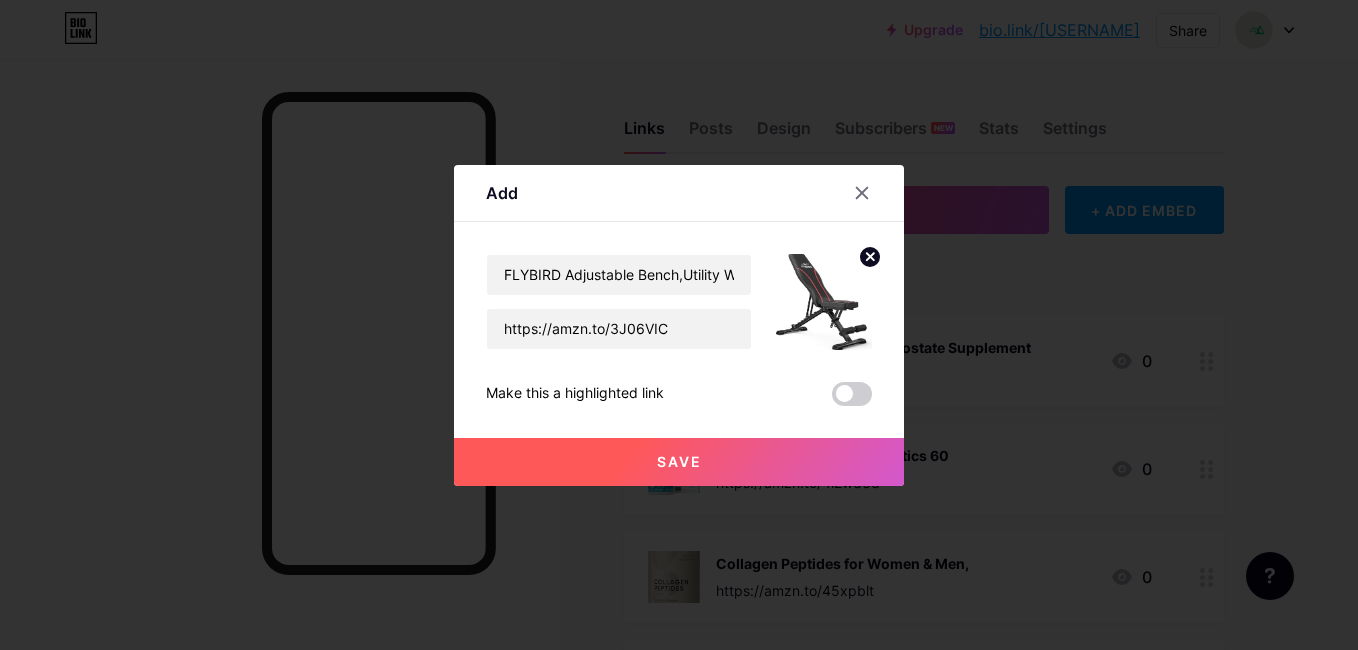 click on "Save" at bounding box center (679, 462) 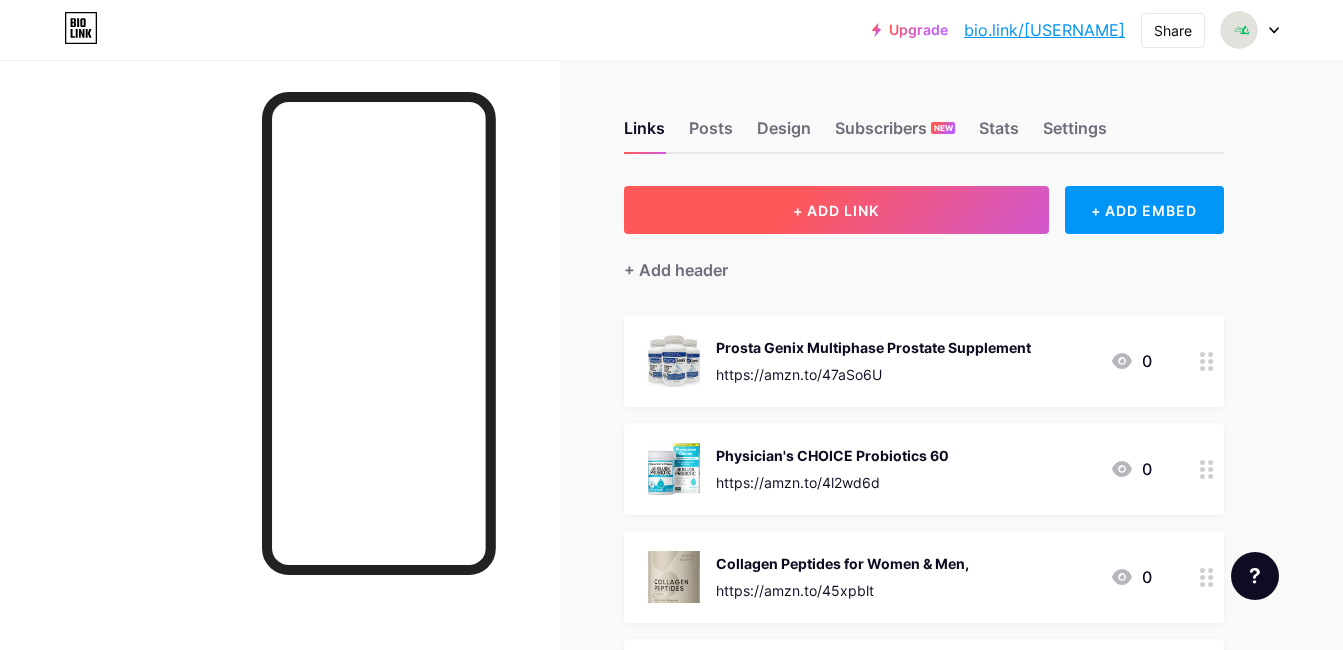click on "+ ADD LINK" at bounding box center (836, 210) 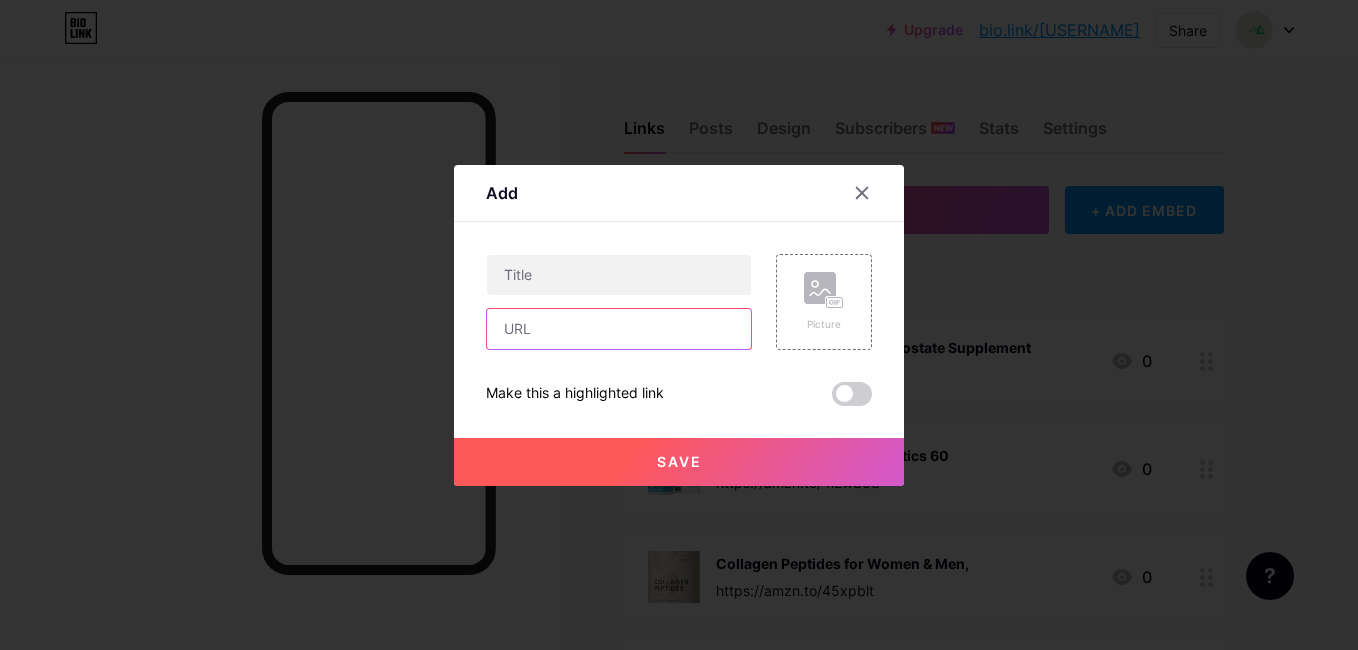 click at bounding box center (619, 329) 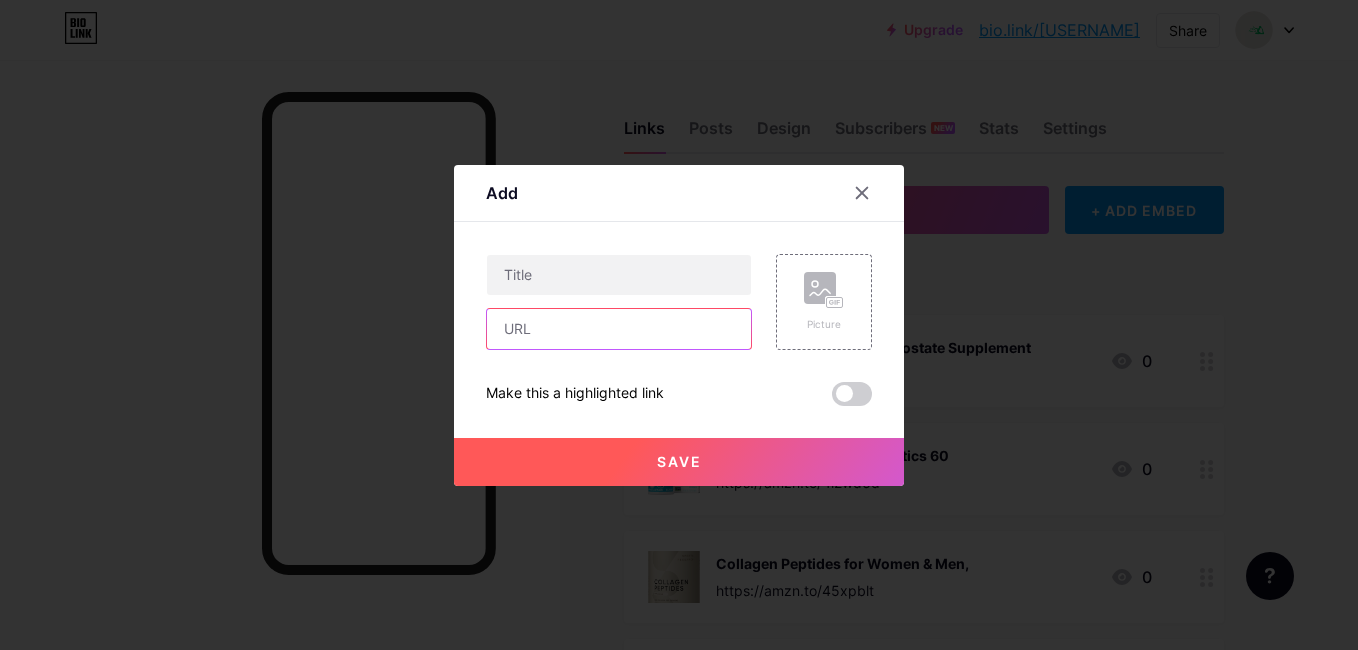 paste on "https://amzn.to/45dytld" 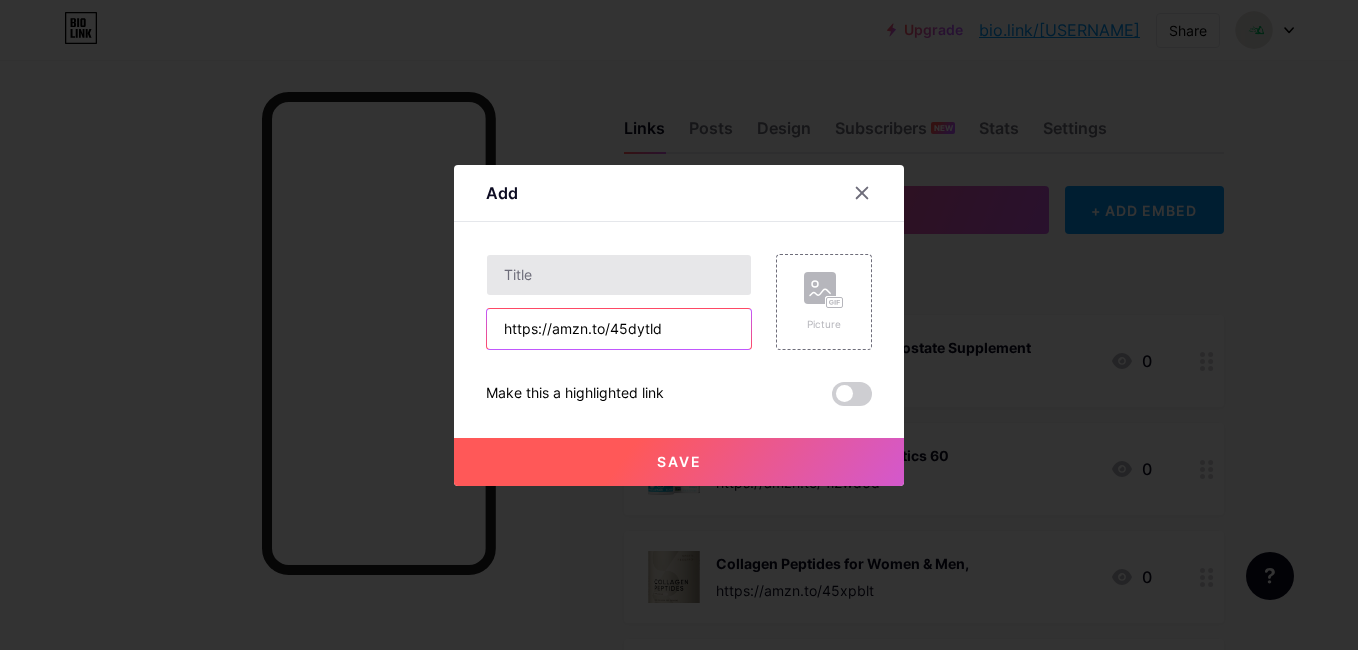 type on "https://amzn.to/45dytld" 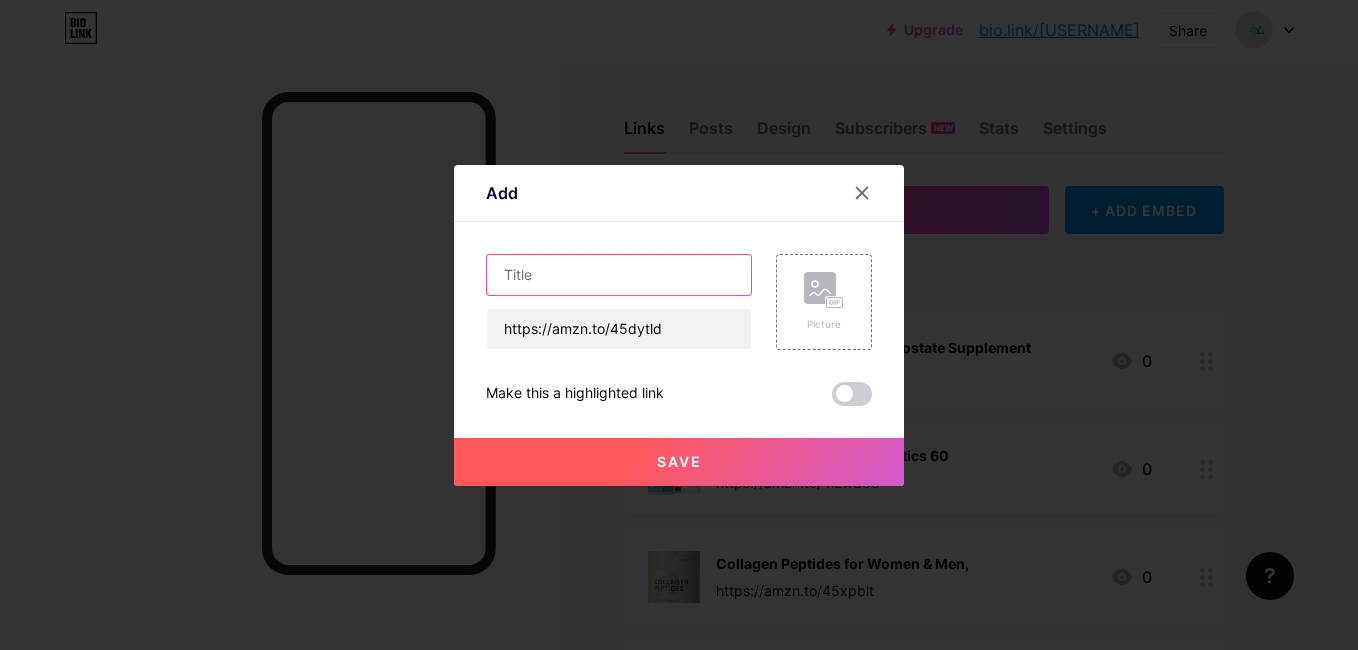 click at bounding box center [619, 275] 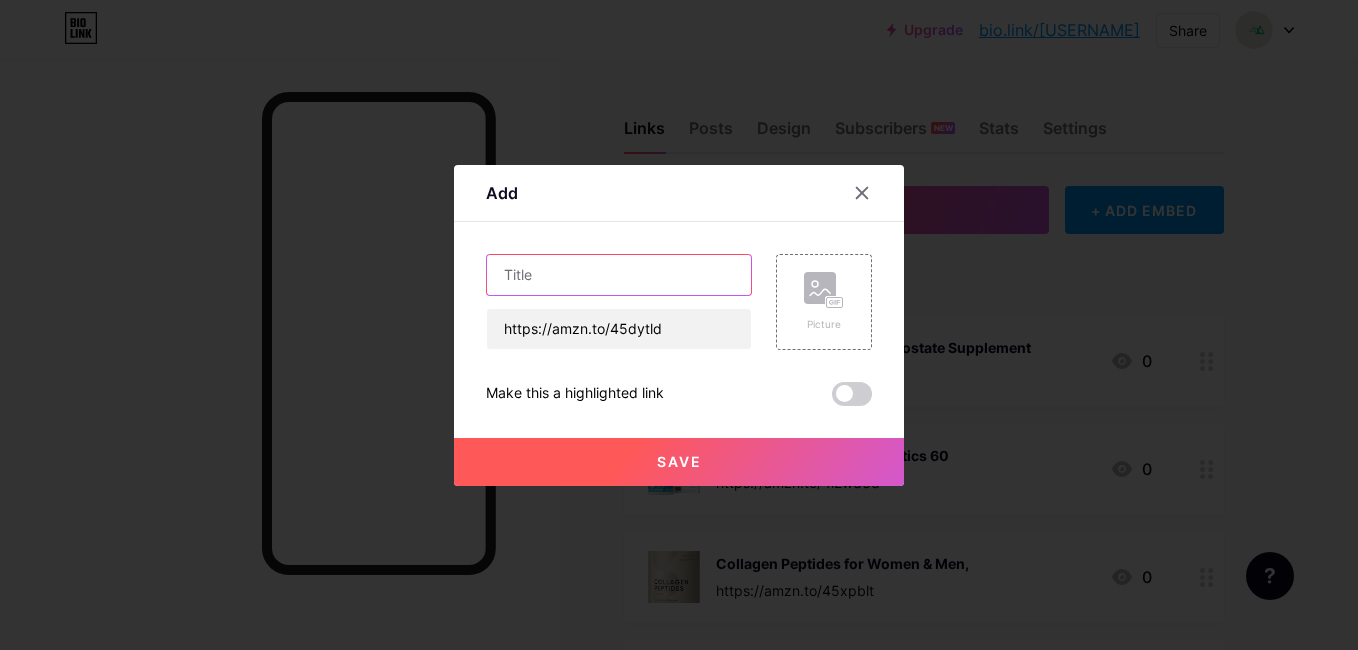 paste on "Walking Pad, Under Desk Treadmill" 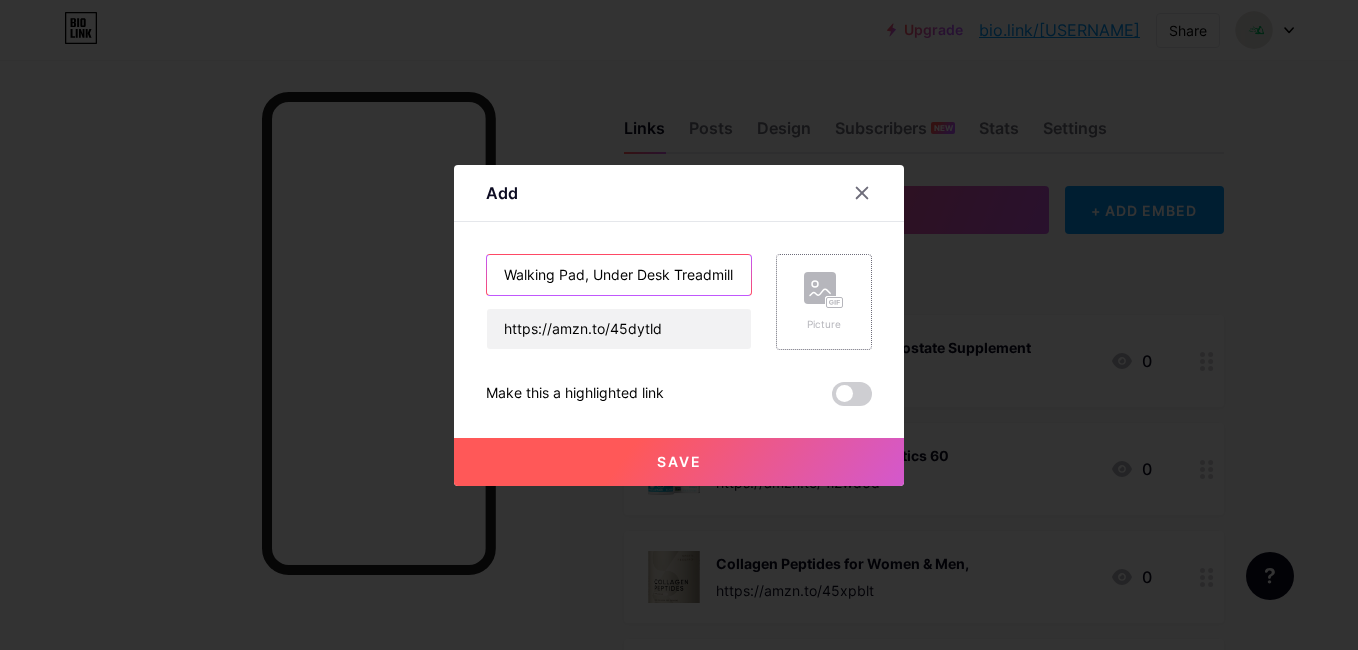 type on "Walking Pad, Under Desk Treadmill" 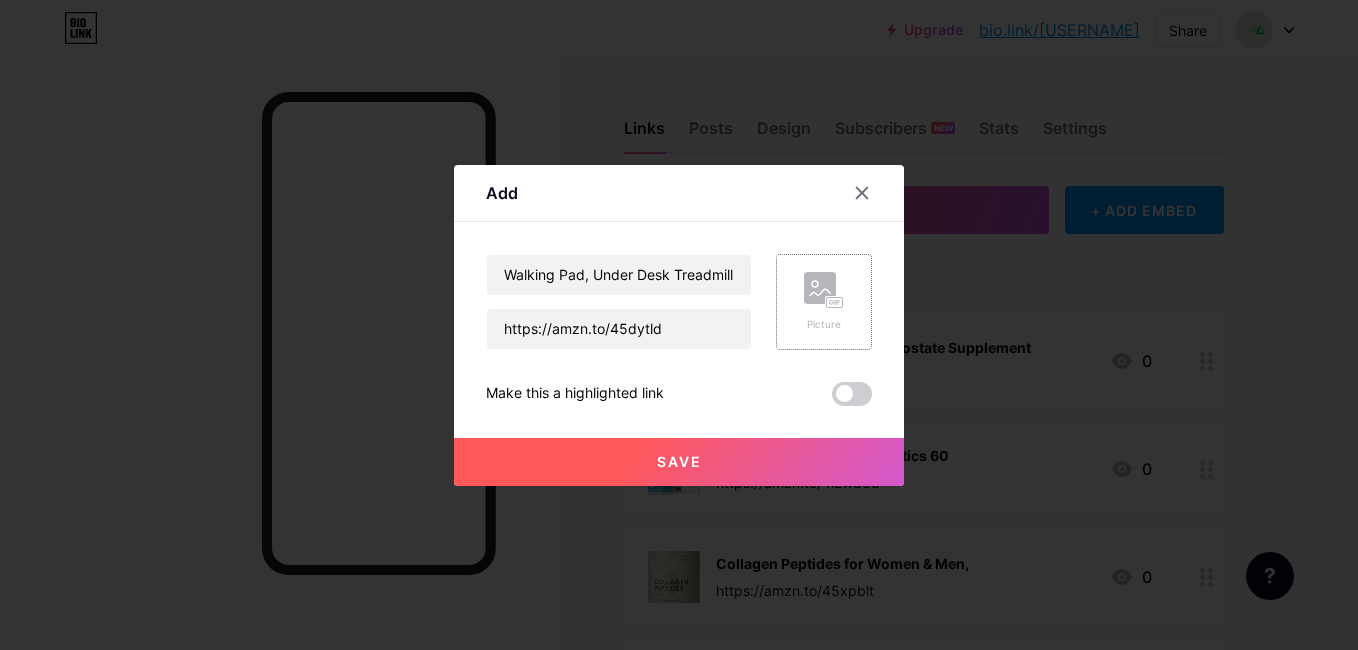 click 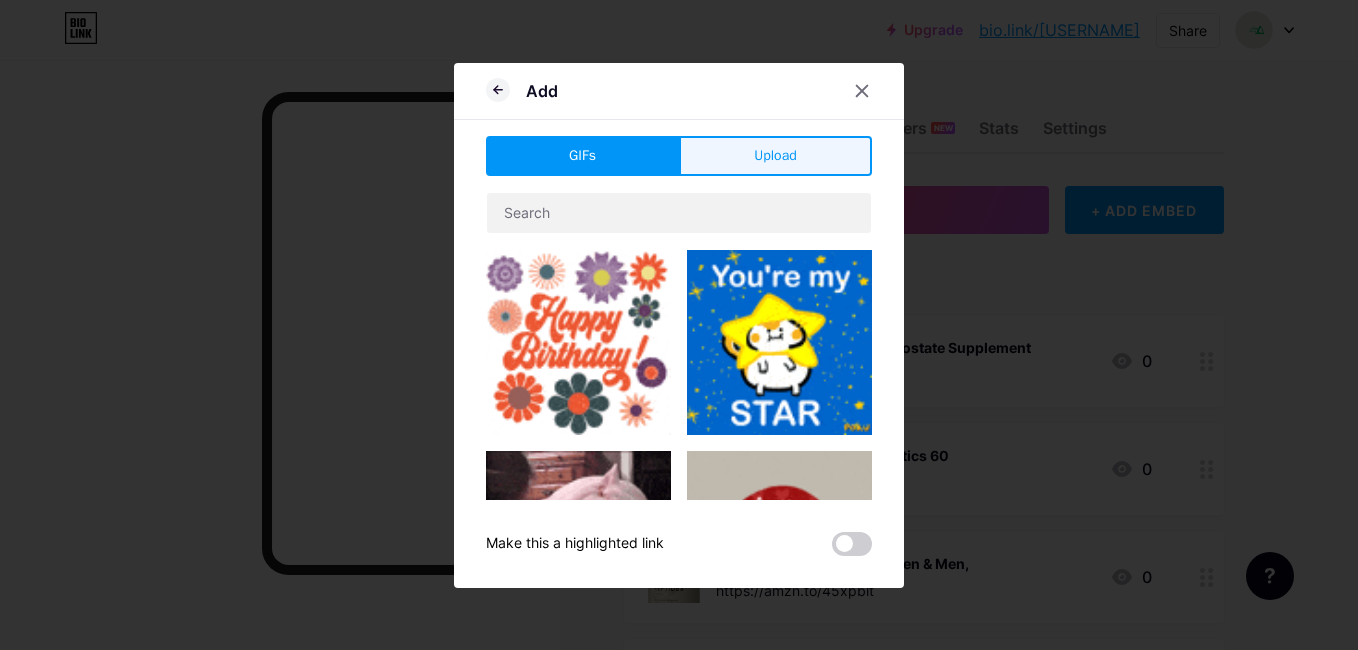 click on "Upload" at bounding box center (775, 155) 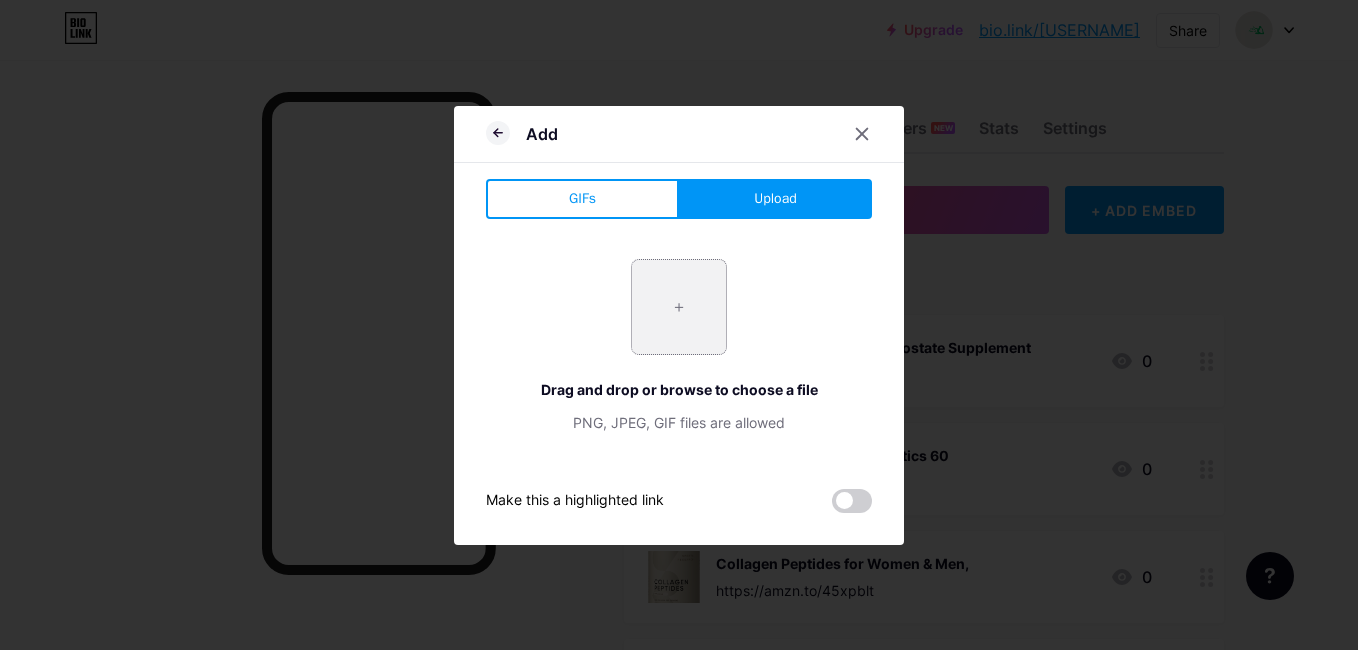 click at bounding box center (679, 307) 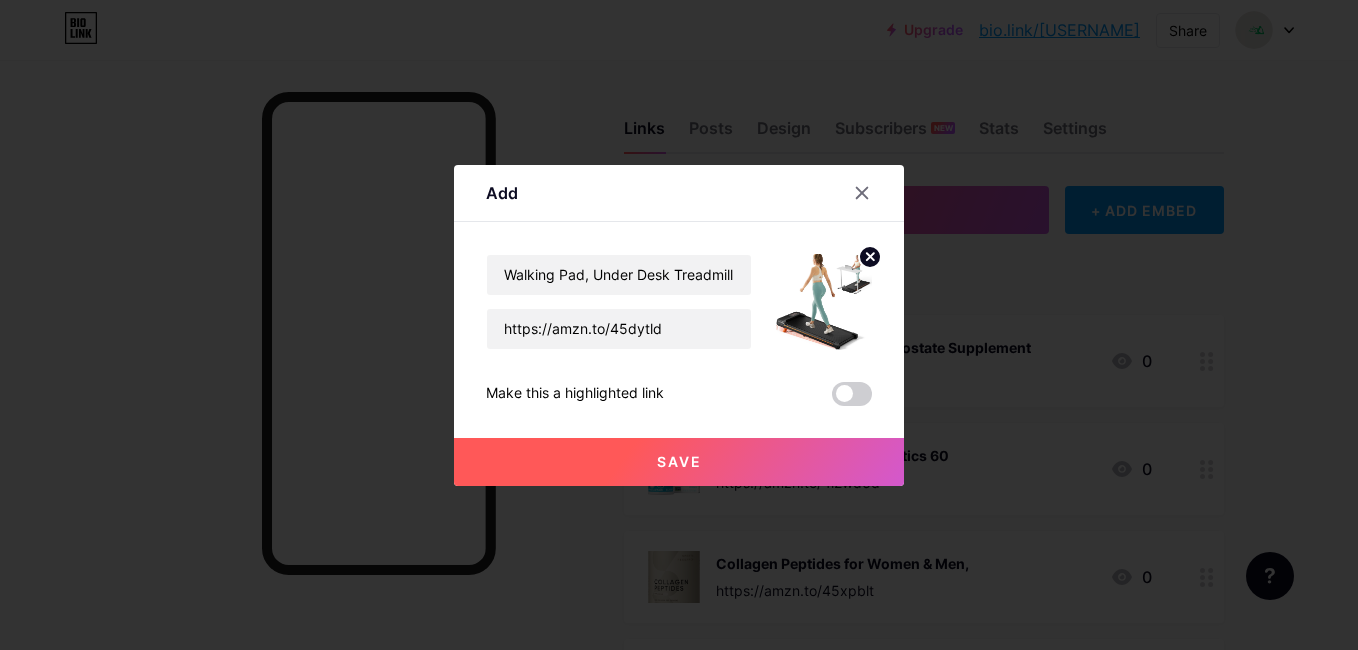 click on "Save" at bounding box center (679, 461) 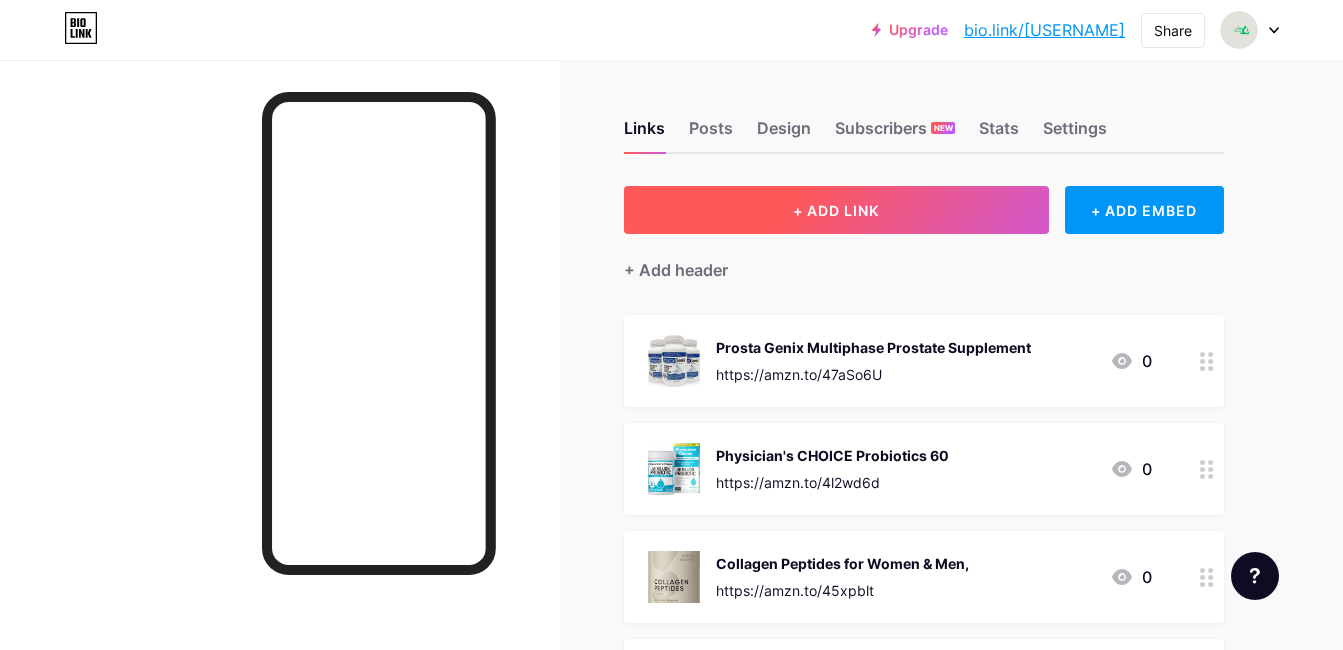click on "+ ADD LINK" at bounding box center (836, 210) 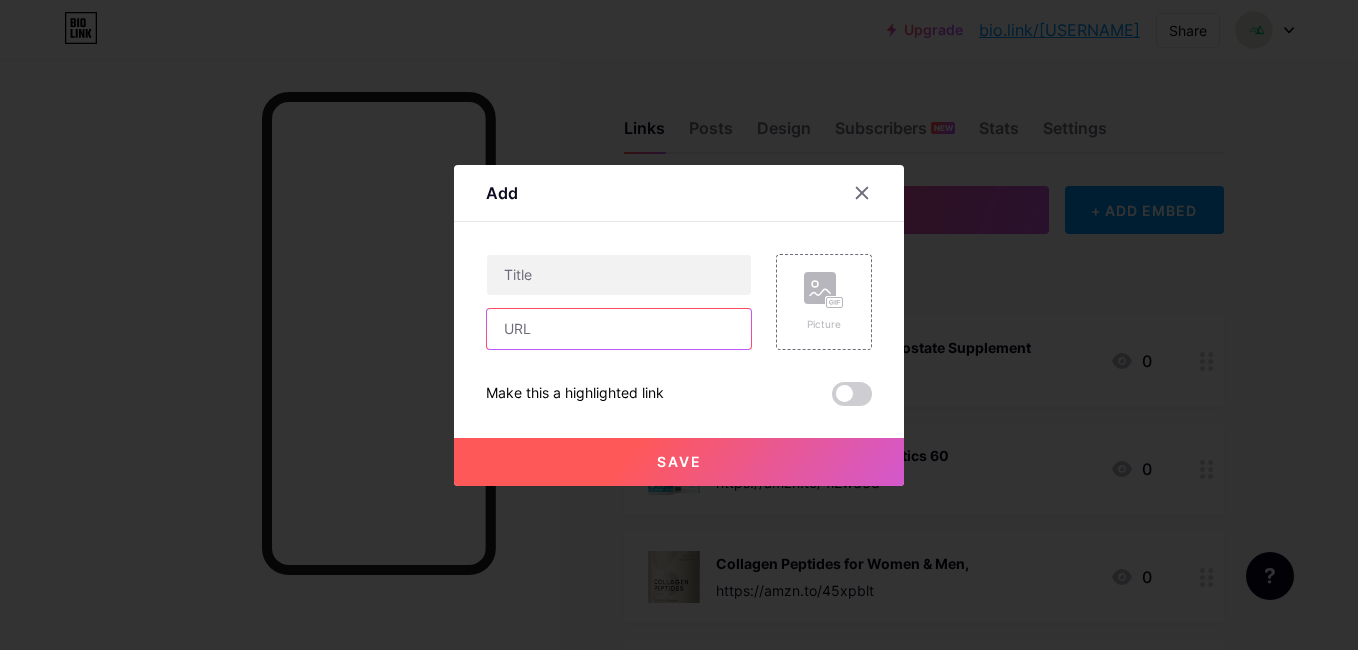 click at bounding box center [619, 329] 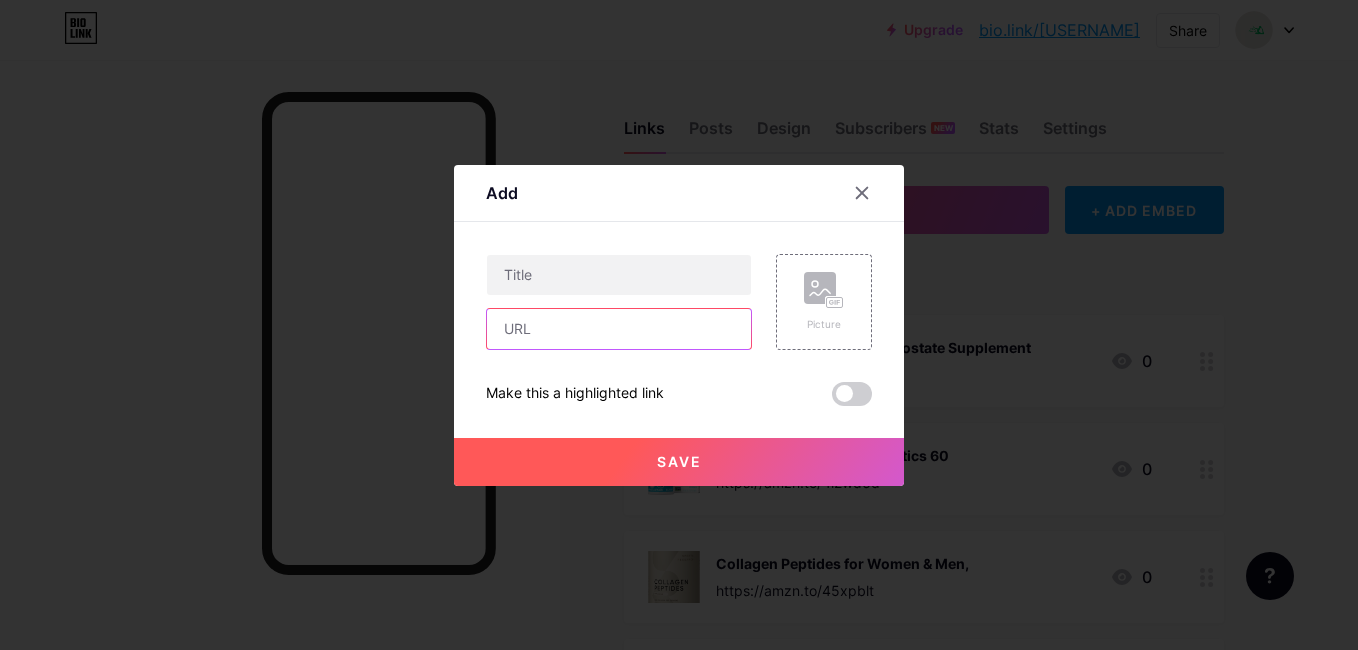 paste on "https://amzn.to/45dwGwA" 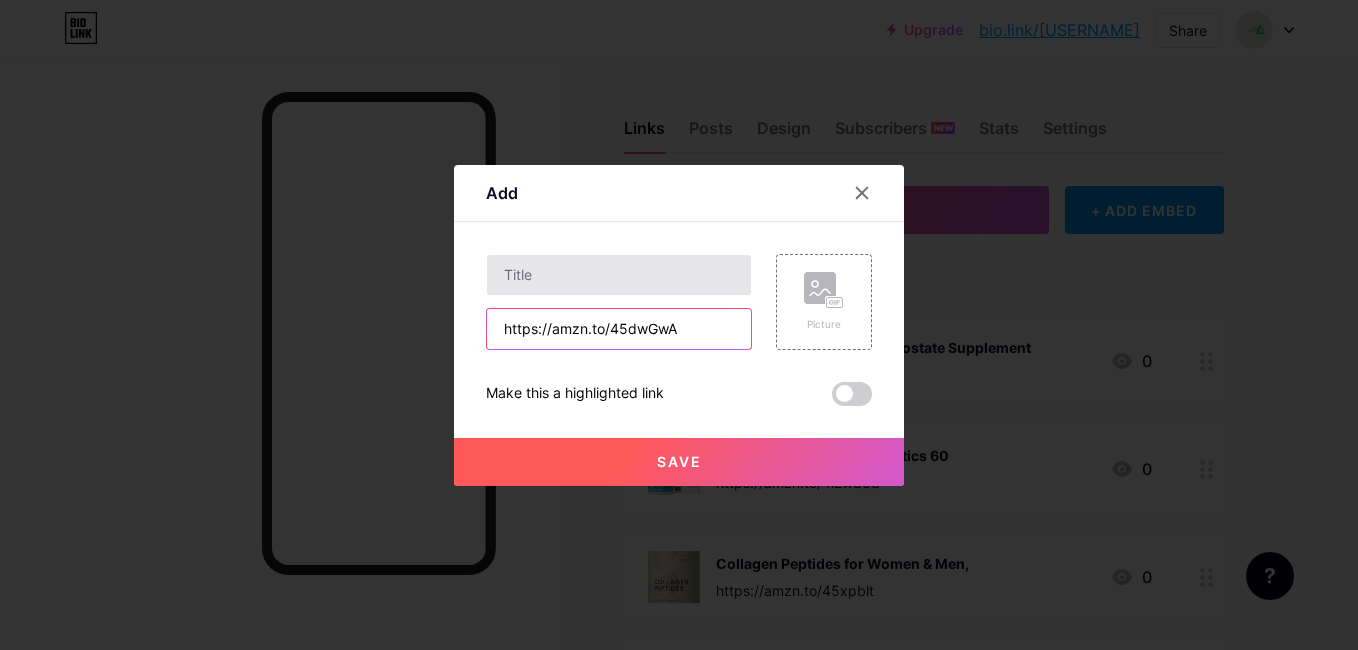type on "https://amzn.to/45dwGwA" 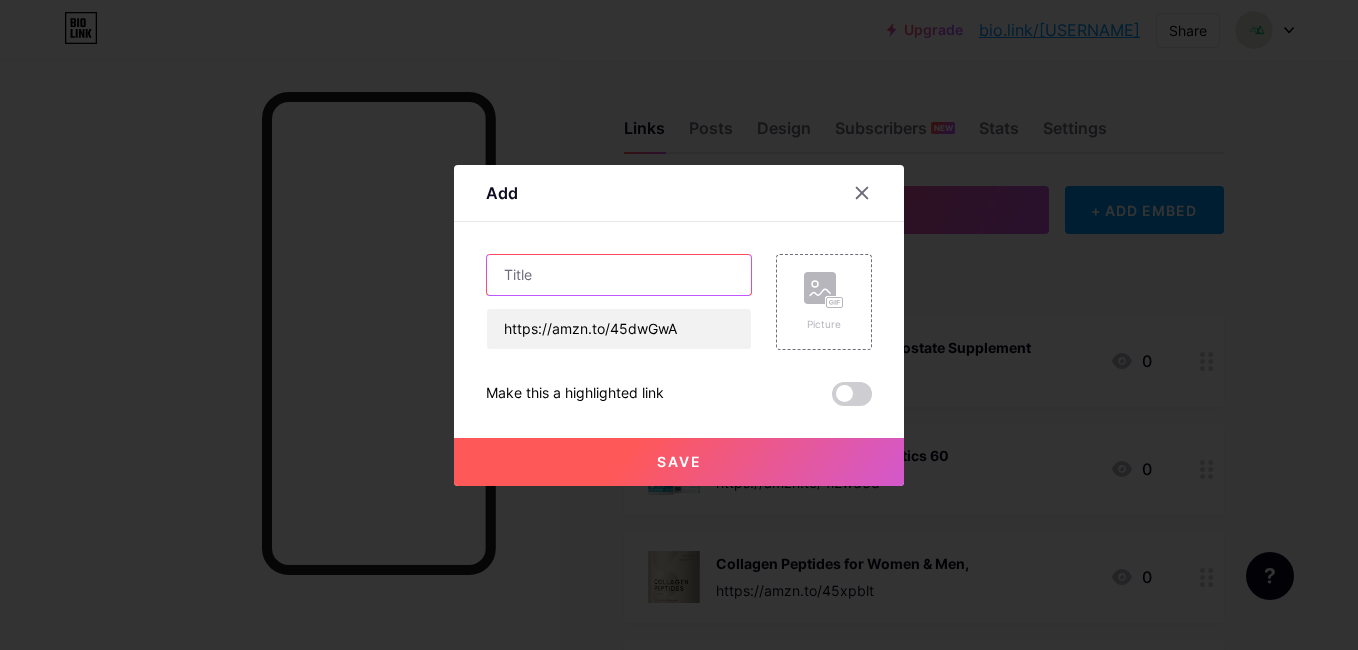 click at bounding box center (619, 275) 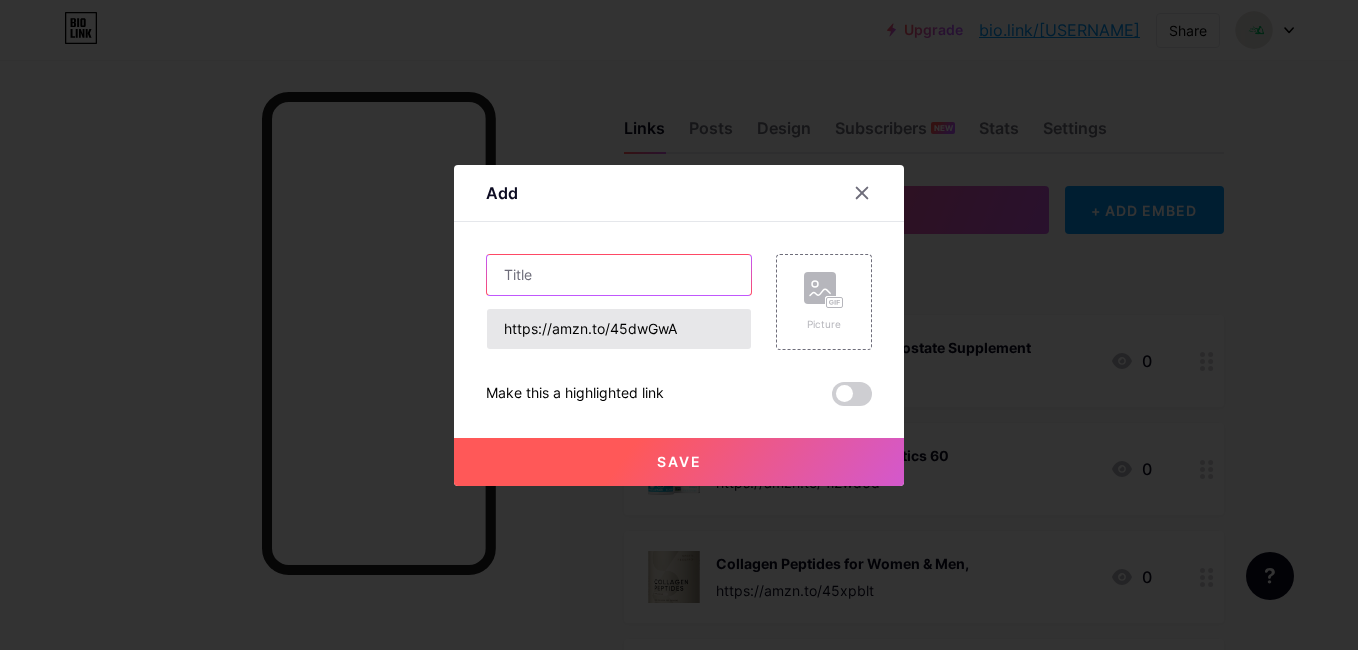 paste on "Vibration Plate Exercise Machine" 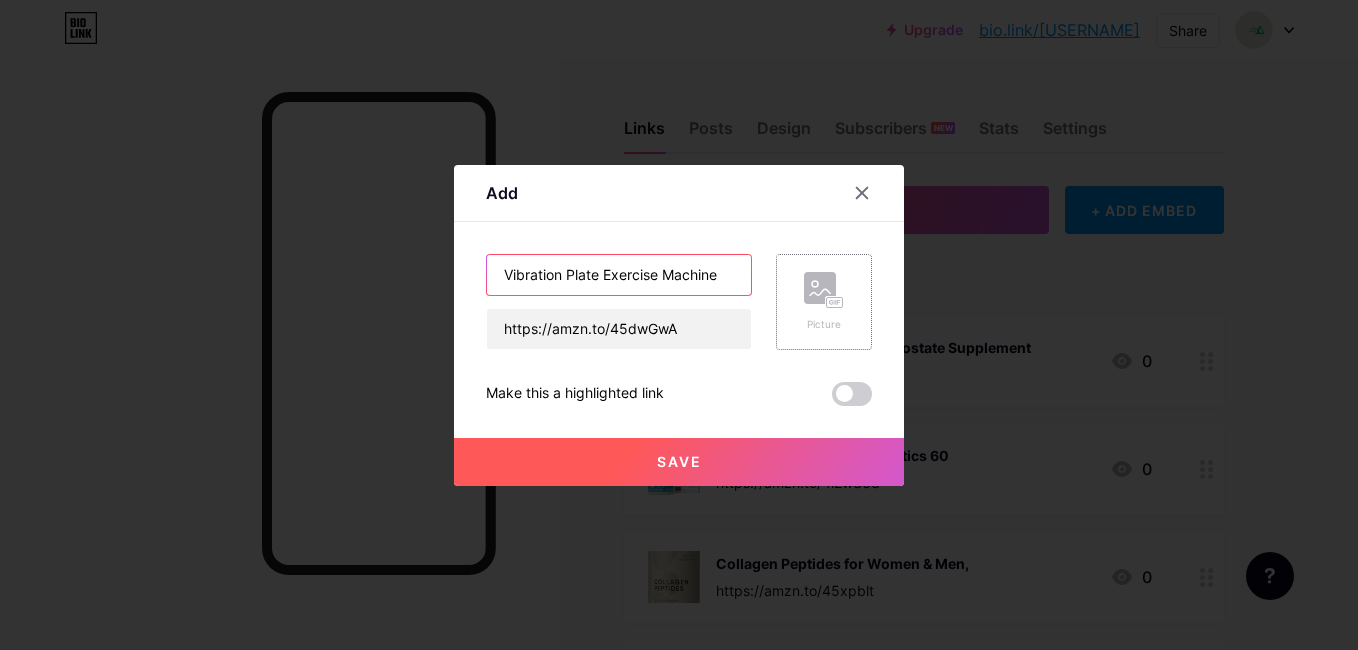 type on "Vibration Plate Exercise Machine" 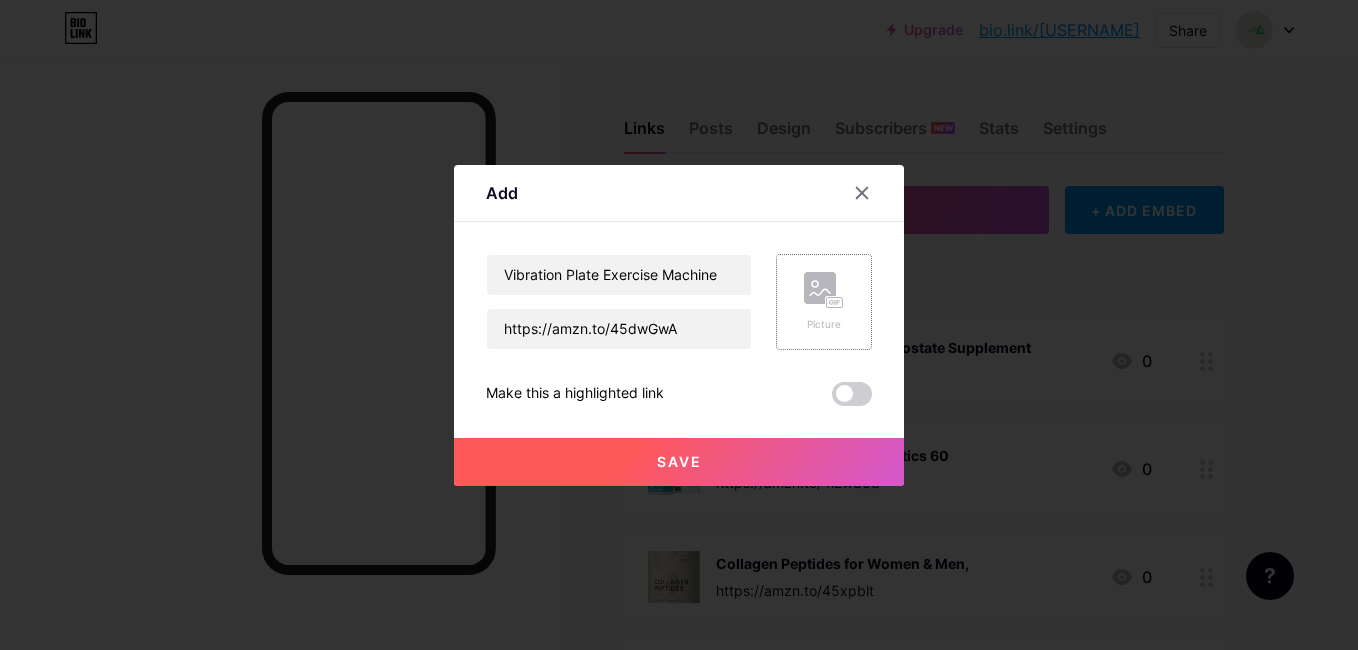 click 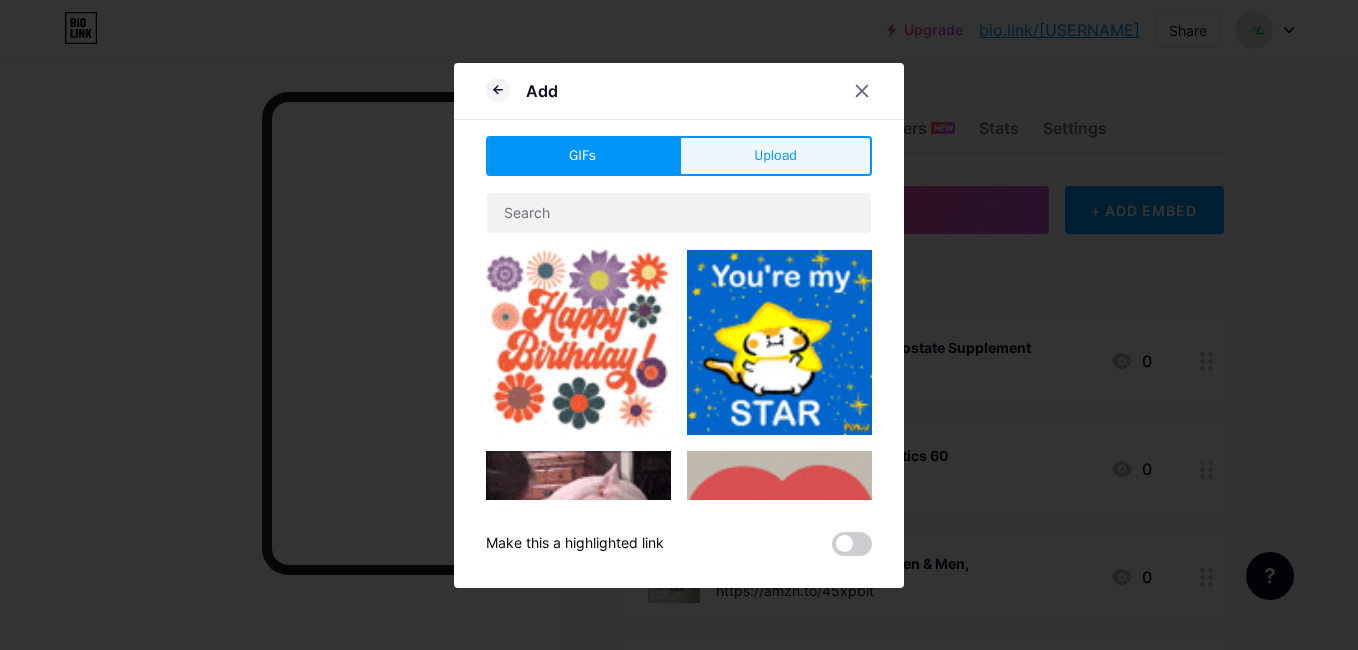 click on "Upload" at bounding box center [775, 156] 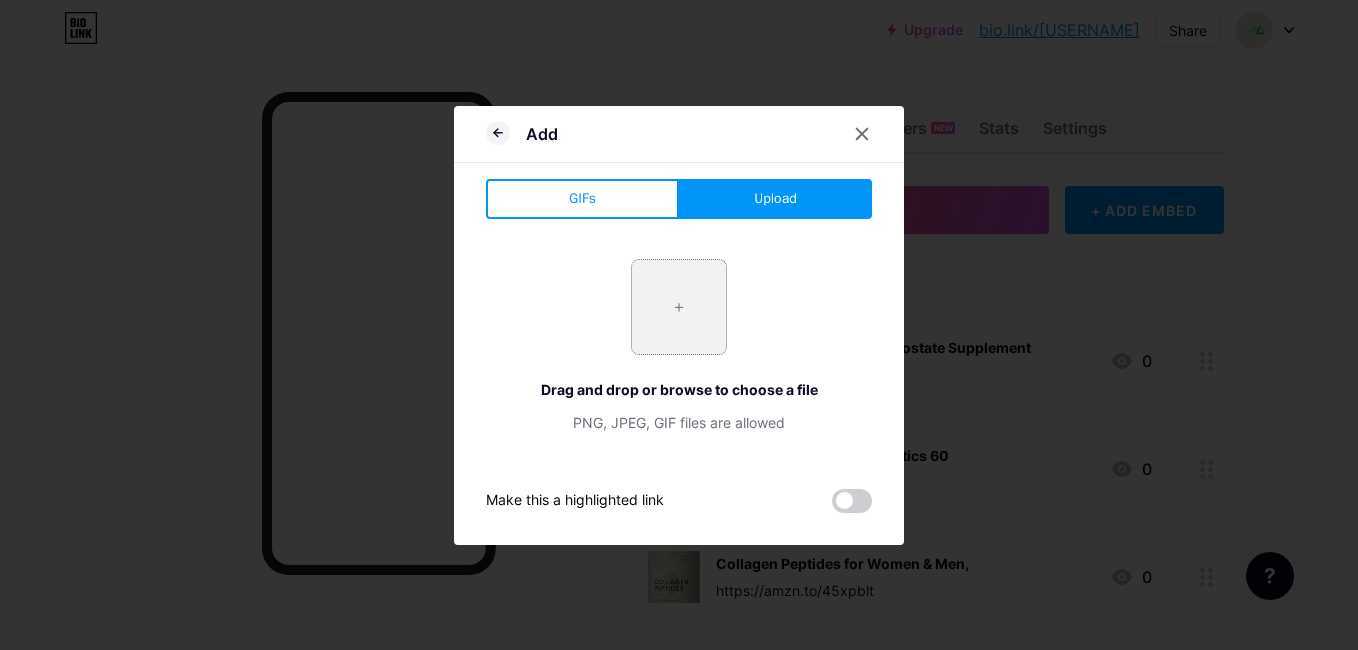 click at bounding box center (679, 307) 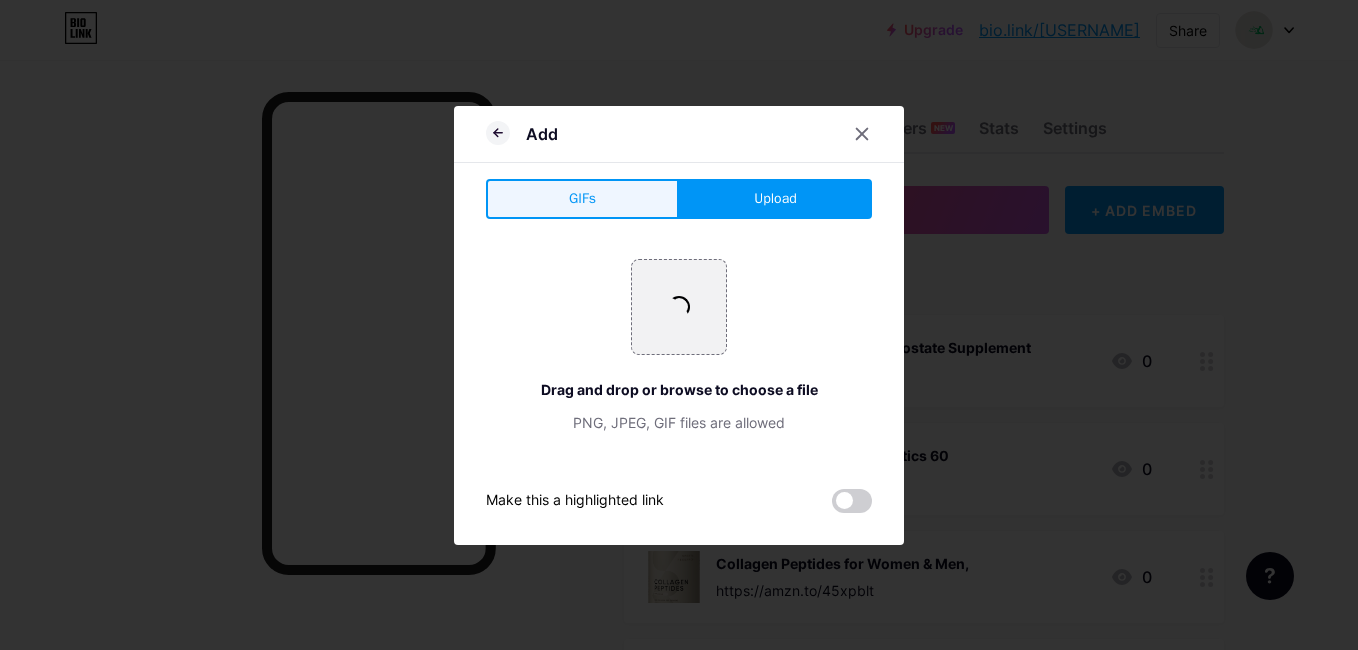 click on "GIFs" at bounding box center (582, 199) 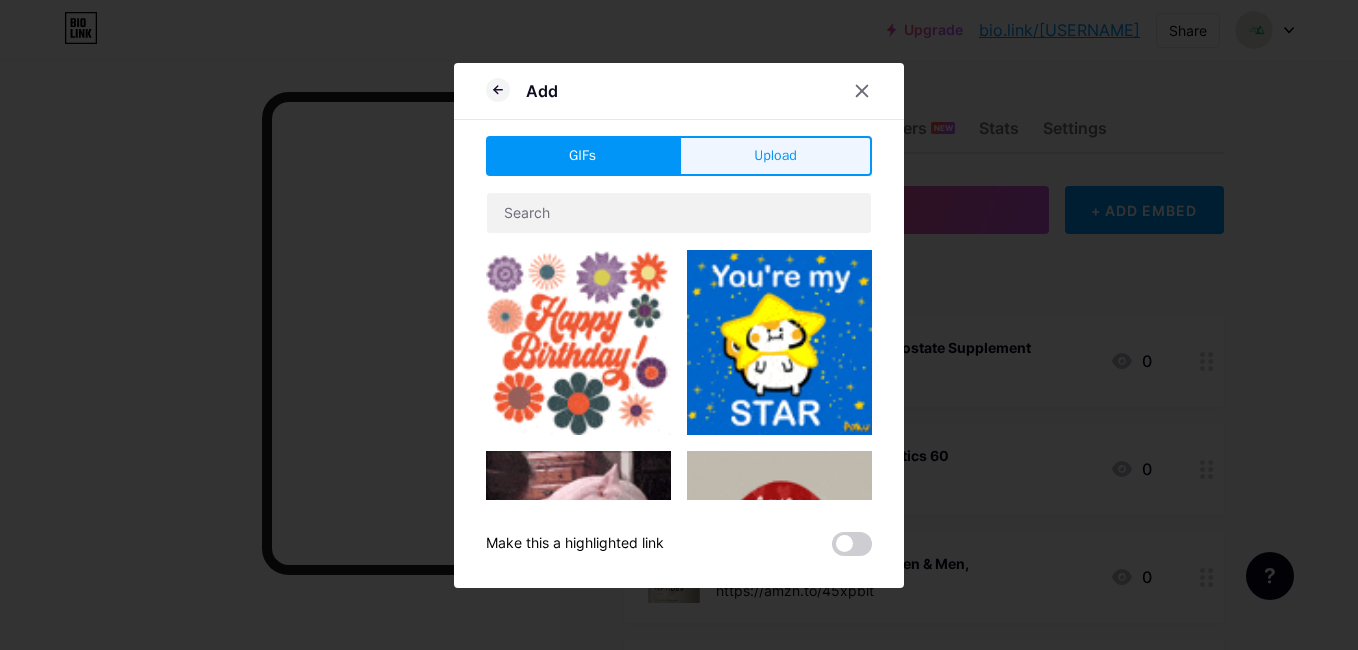 click on "Upload" at bounding box center (775, 156) 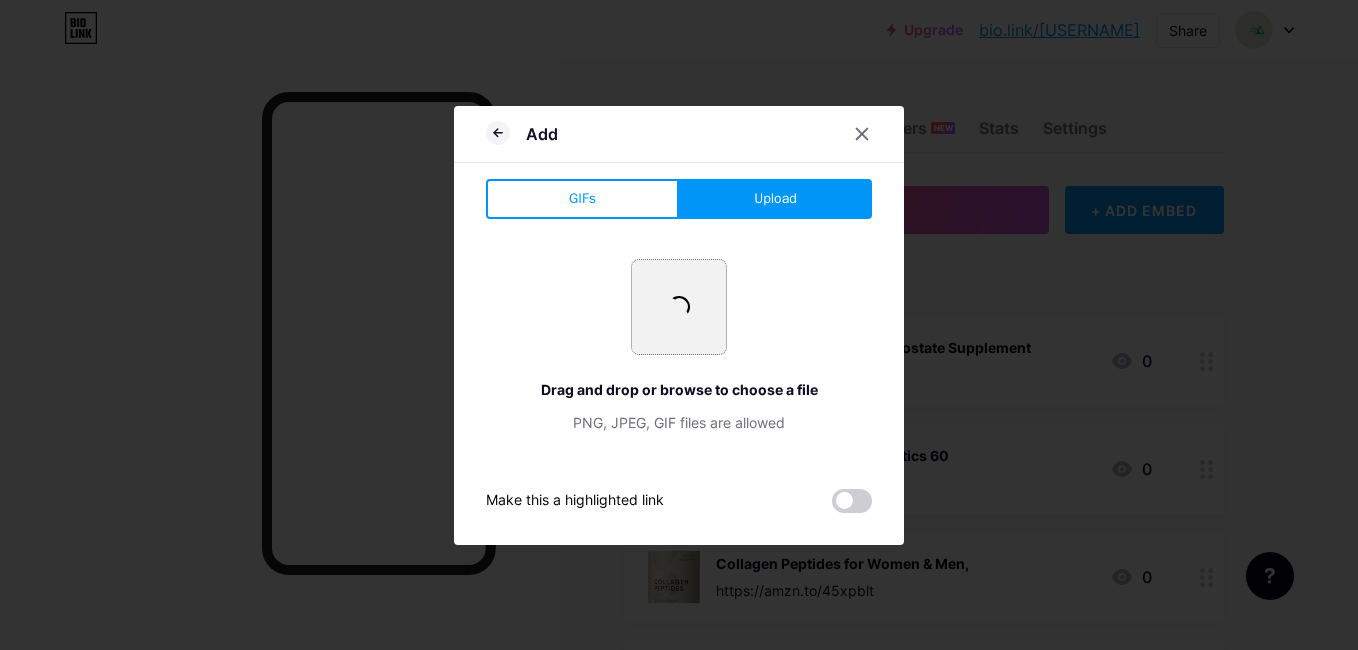 click at bounding box center (679, 307) 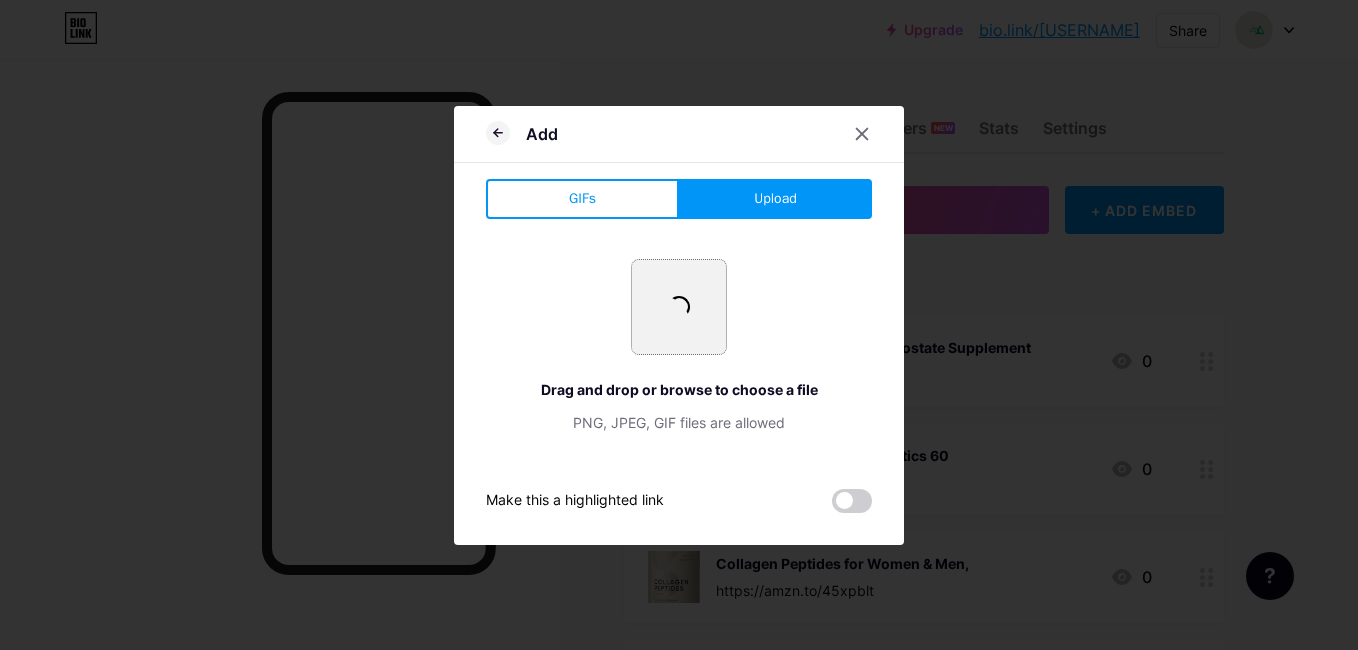 click at bounding box center (679, 307) 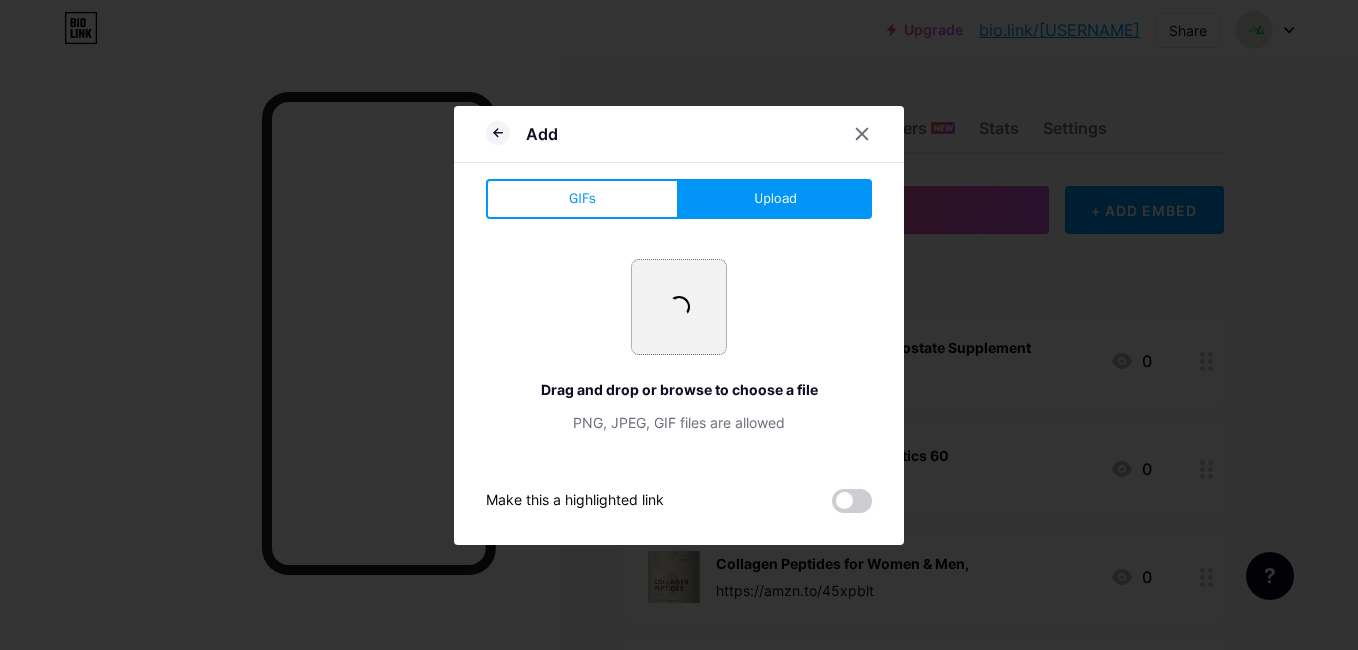click at bounding box center (679, 307) 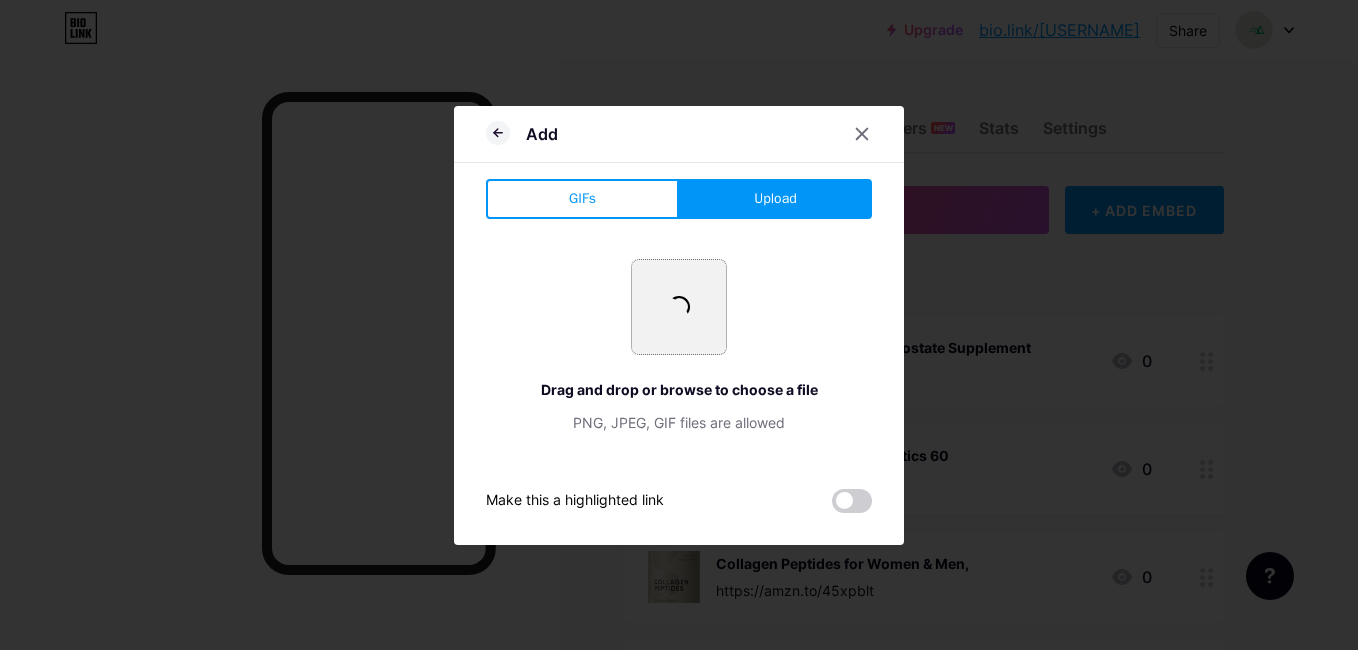 click at bounding box center [679, 306] 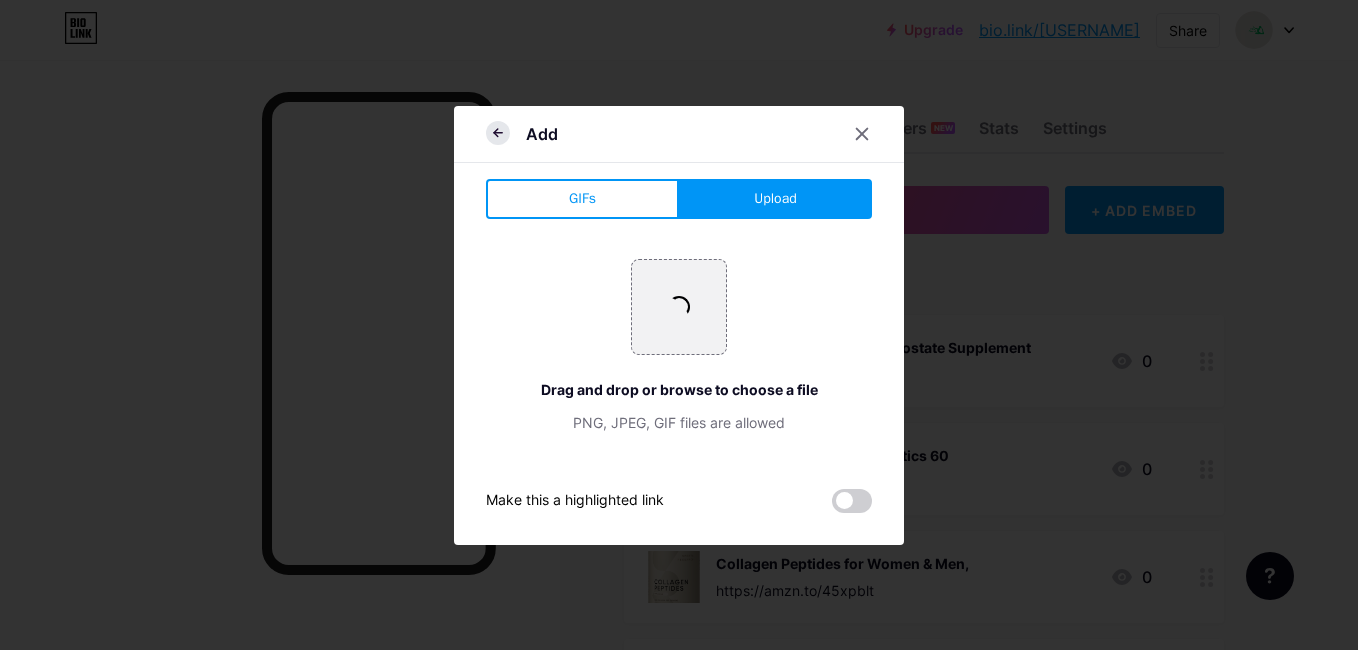 click 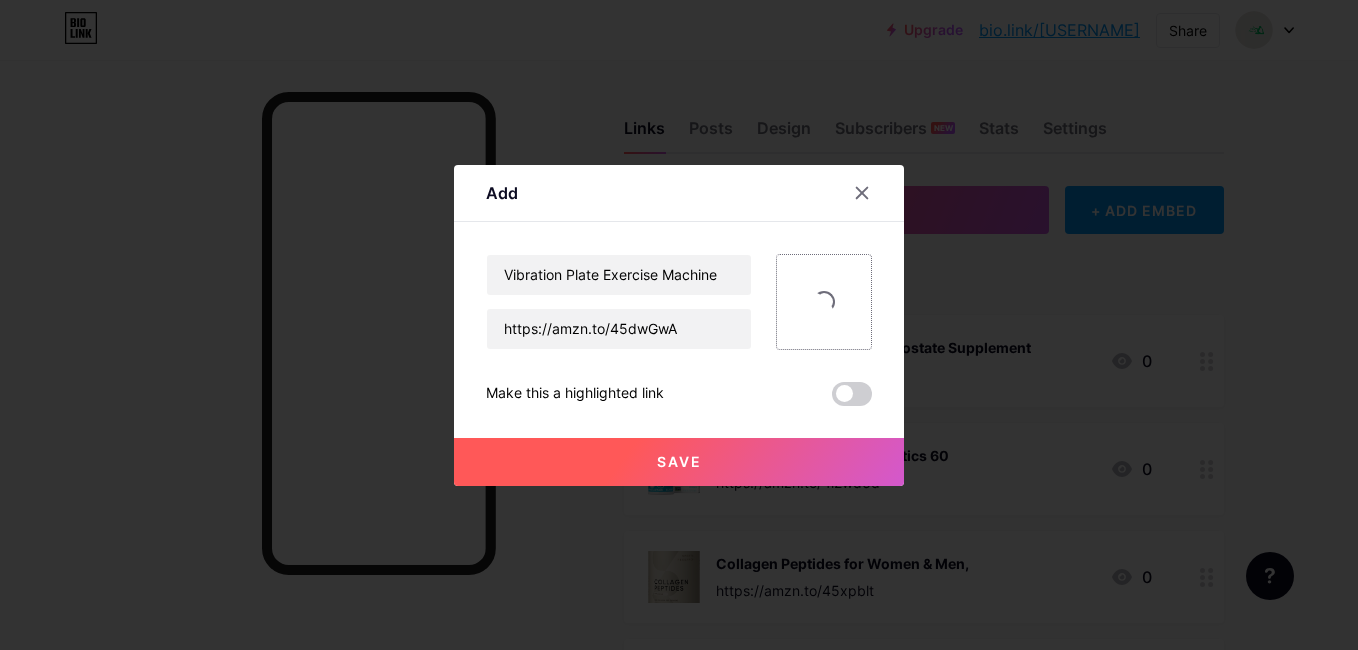 click at bounding box center [824, 302] 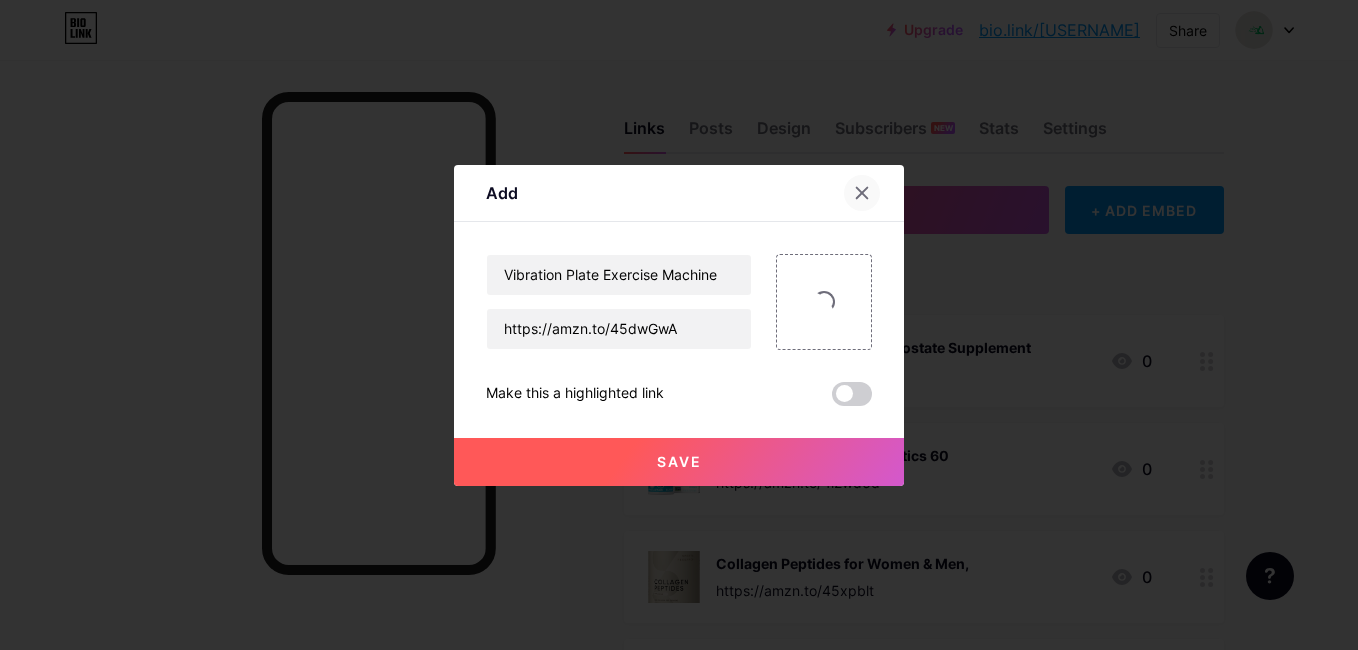 click 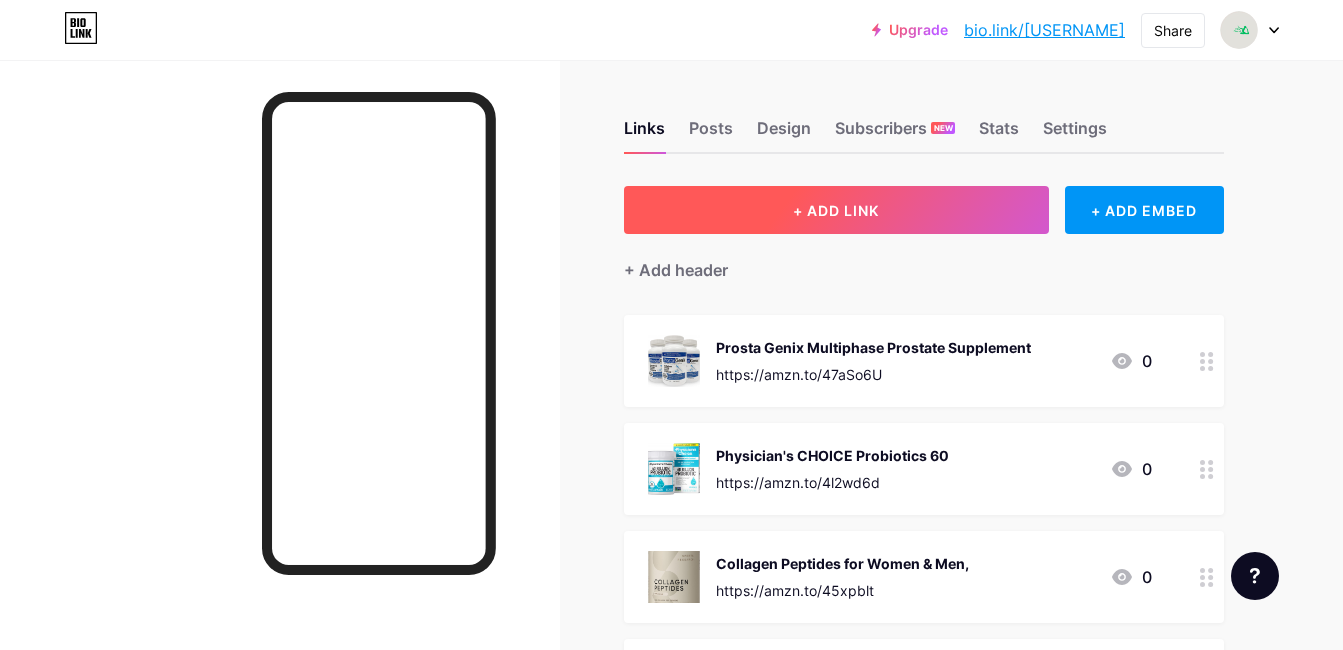 click on "+ ADD LINK" at bounding box center (836, 210) 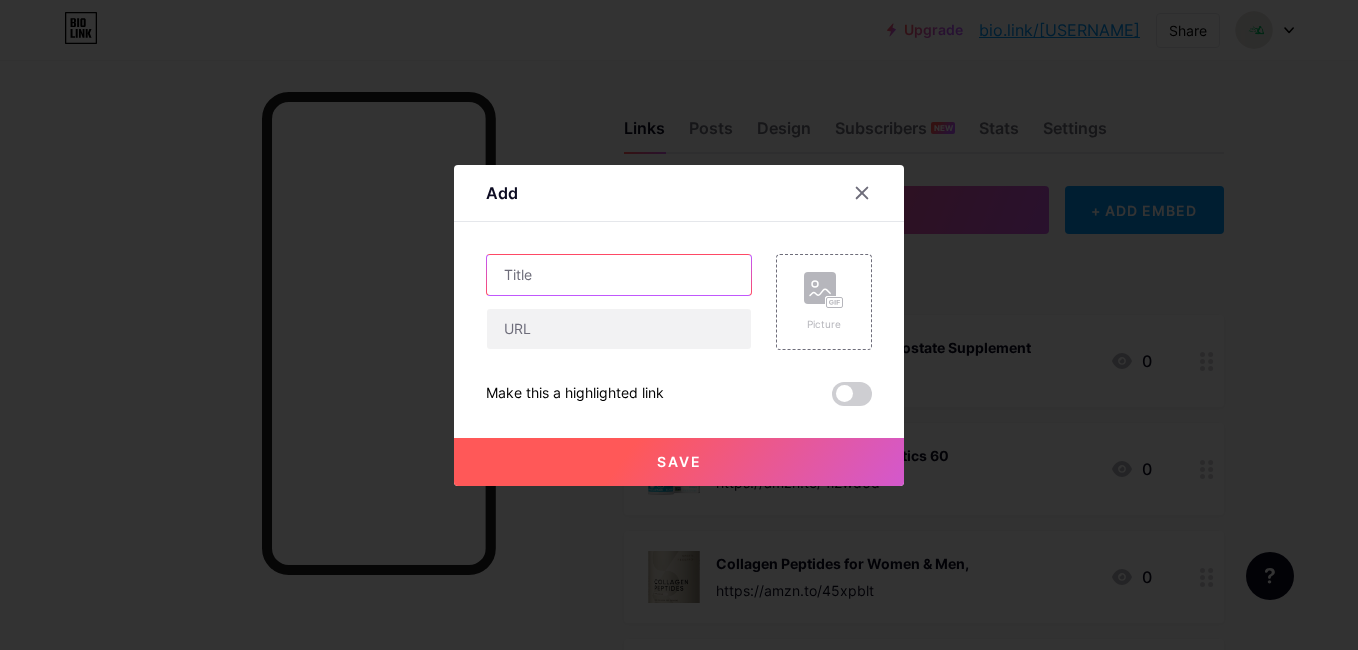click at bounding box center (619, 275) 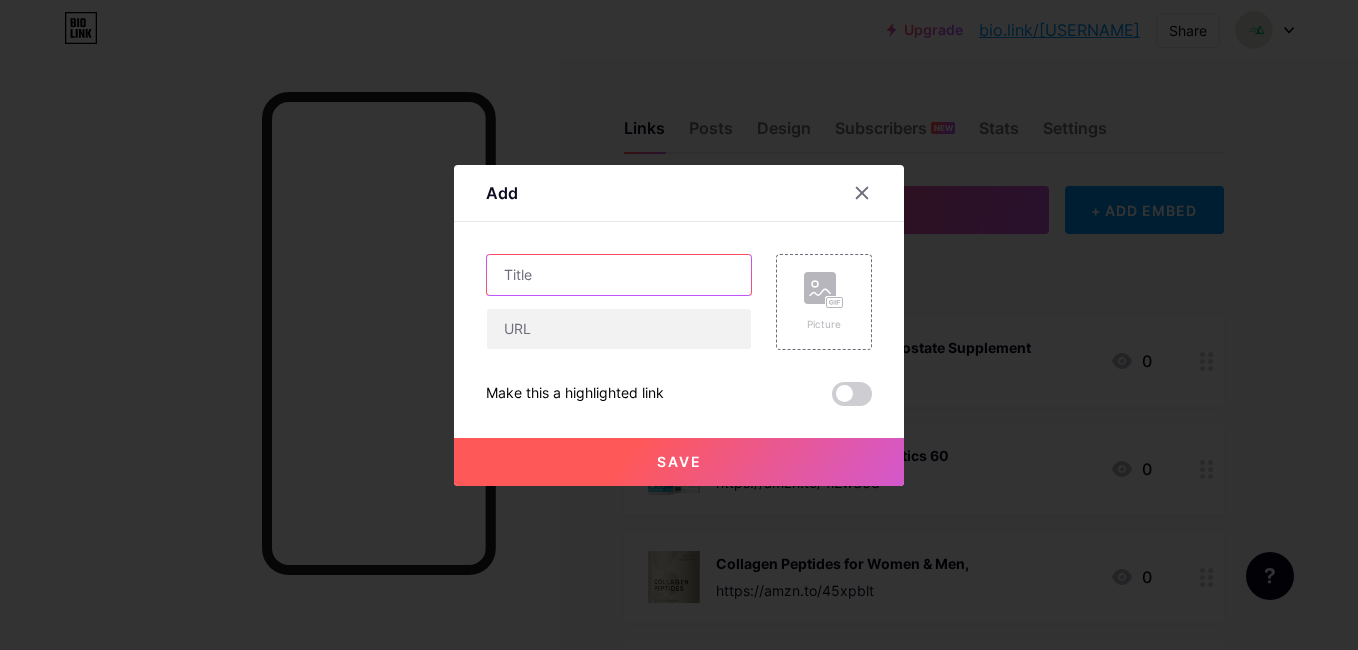 paste on "Vibration Plate Exercise Machine" 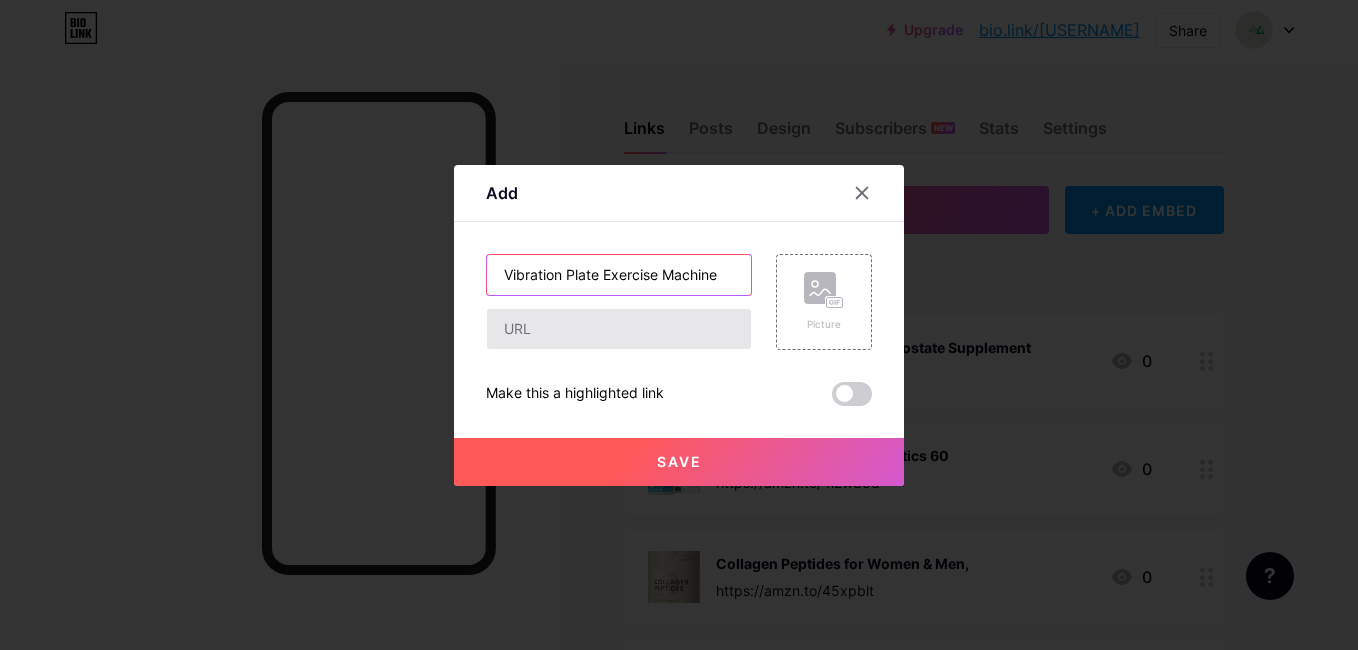 type on "Vibration Plate Exercise Machine" 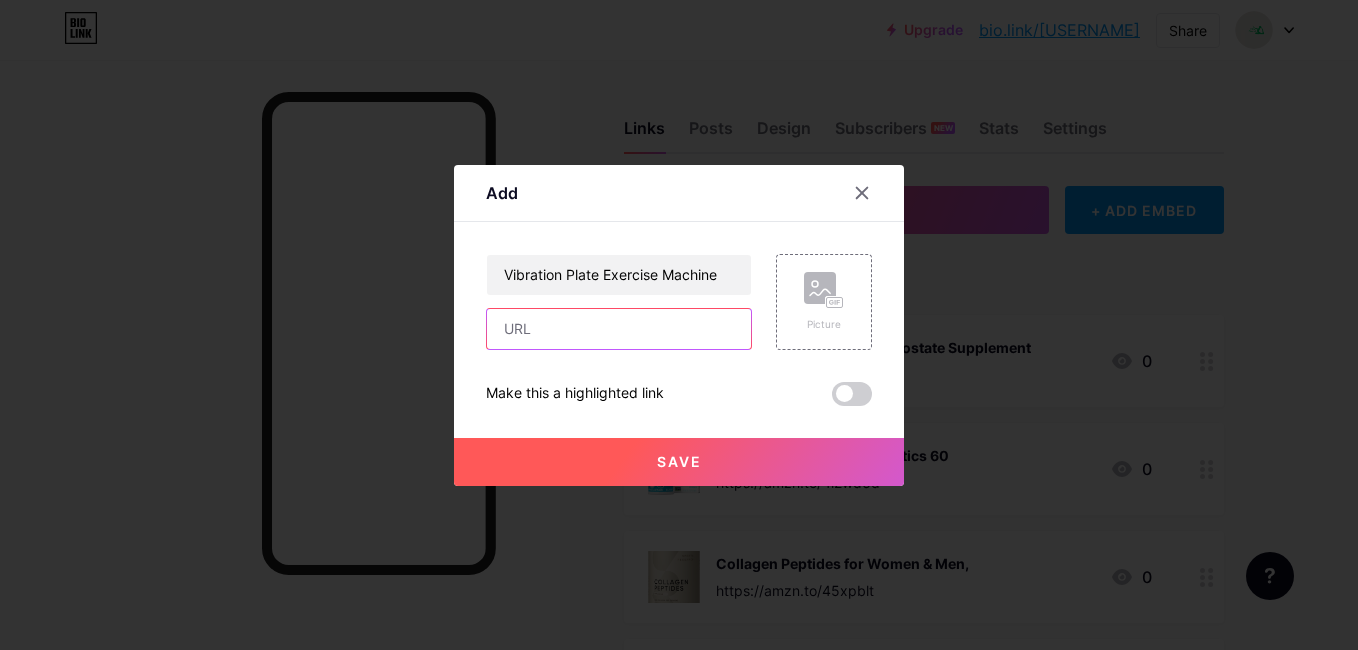 click at bounding box center (619, 329) 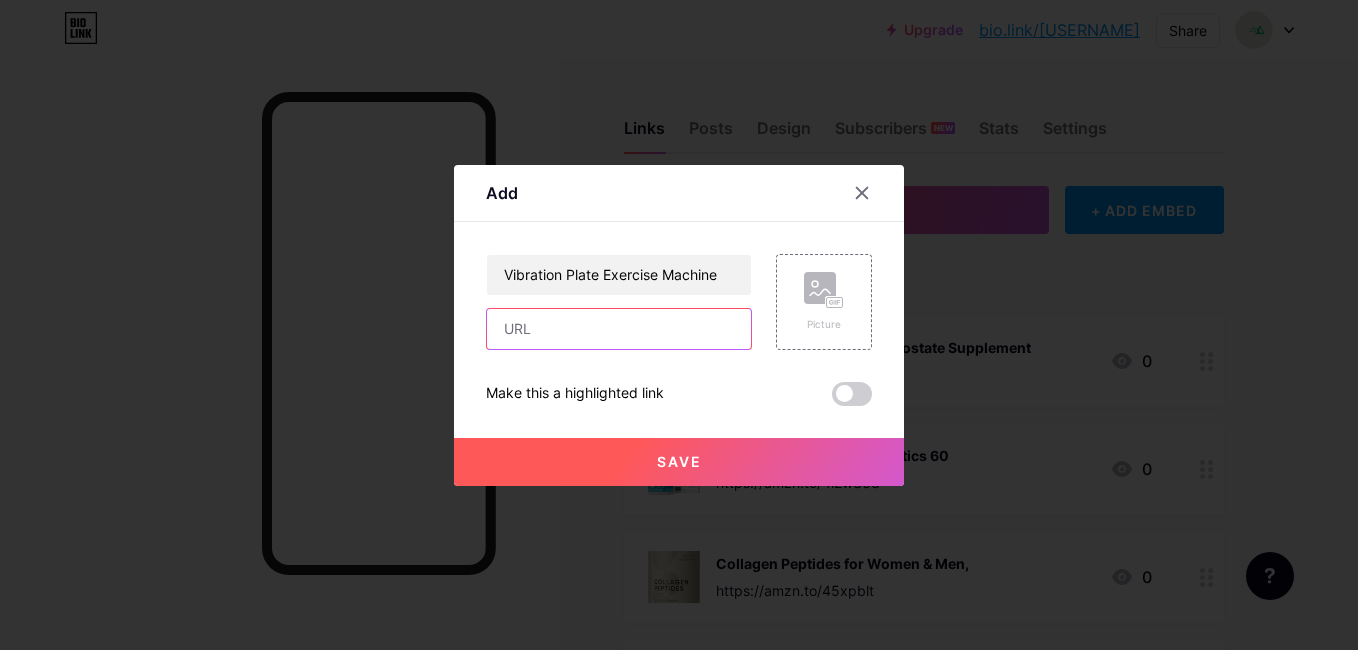 paste on "https://amzn.to/40QSOf0" 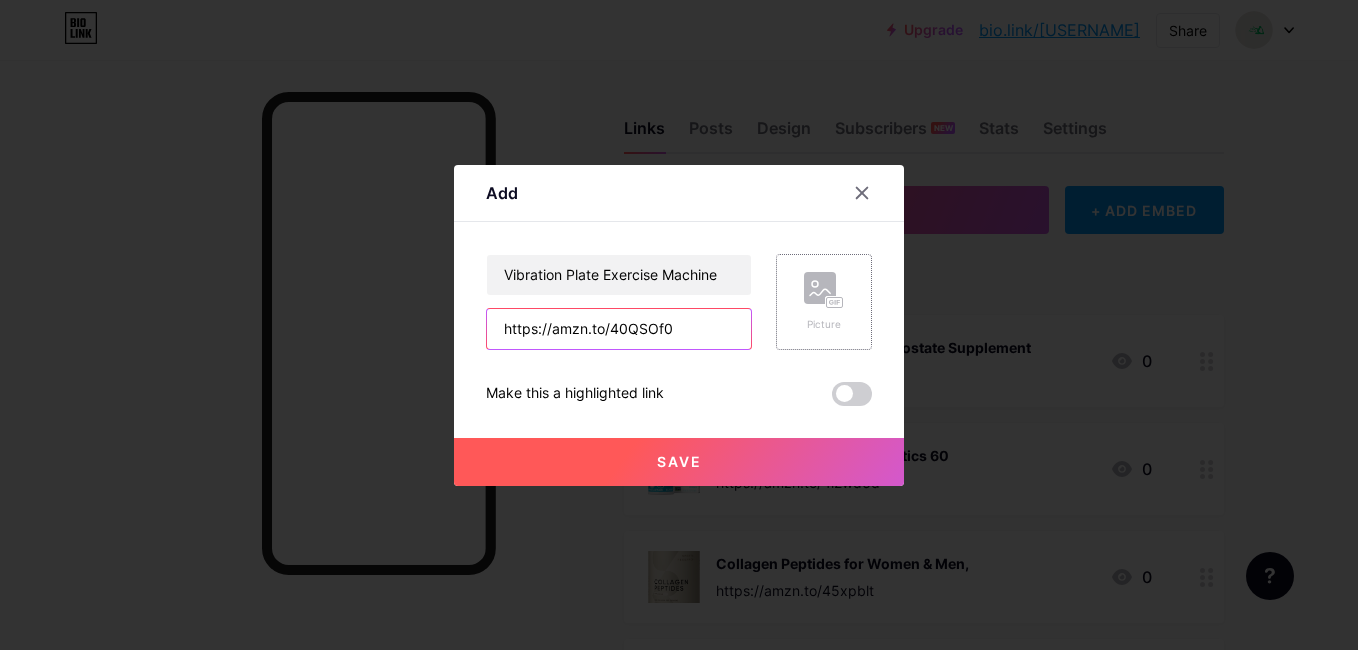 type on "https://amzn.to/40QSOf0" 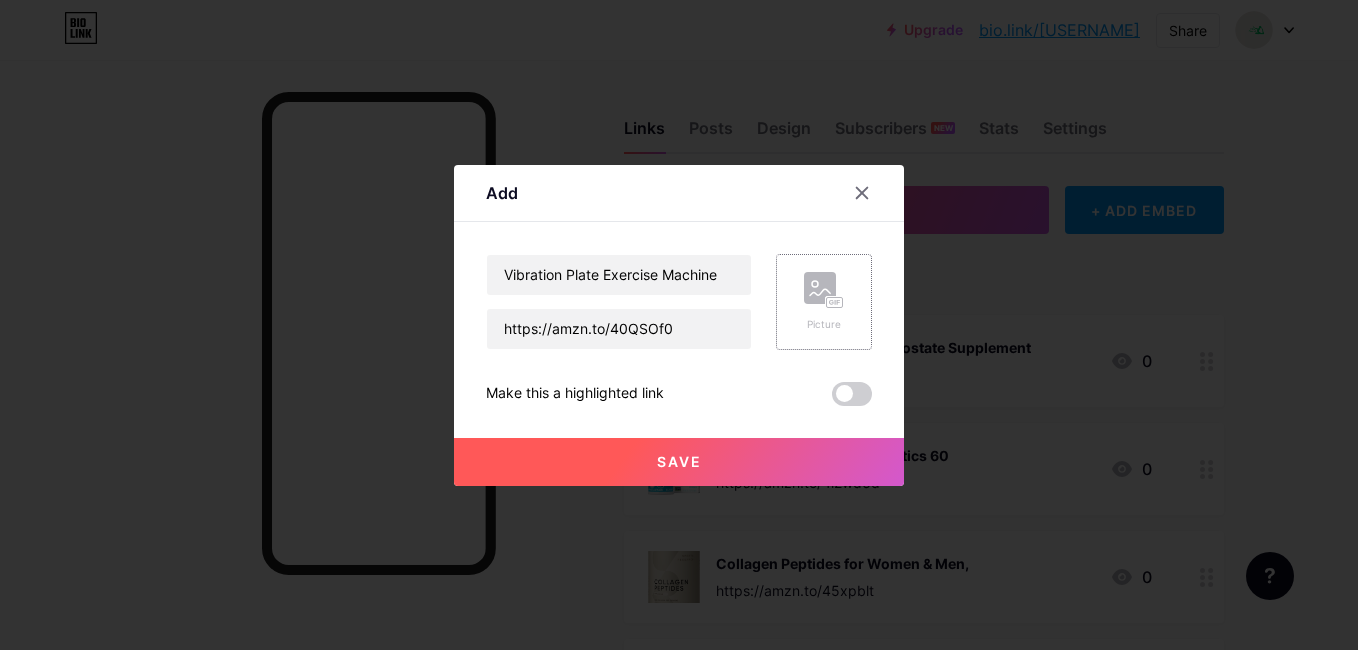 click on "Picture" at bounding box center [824, 302] 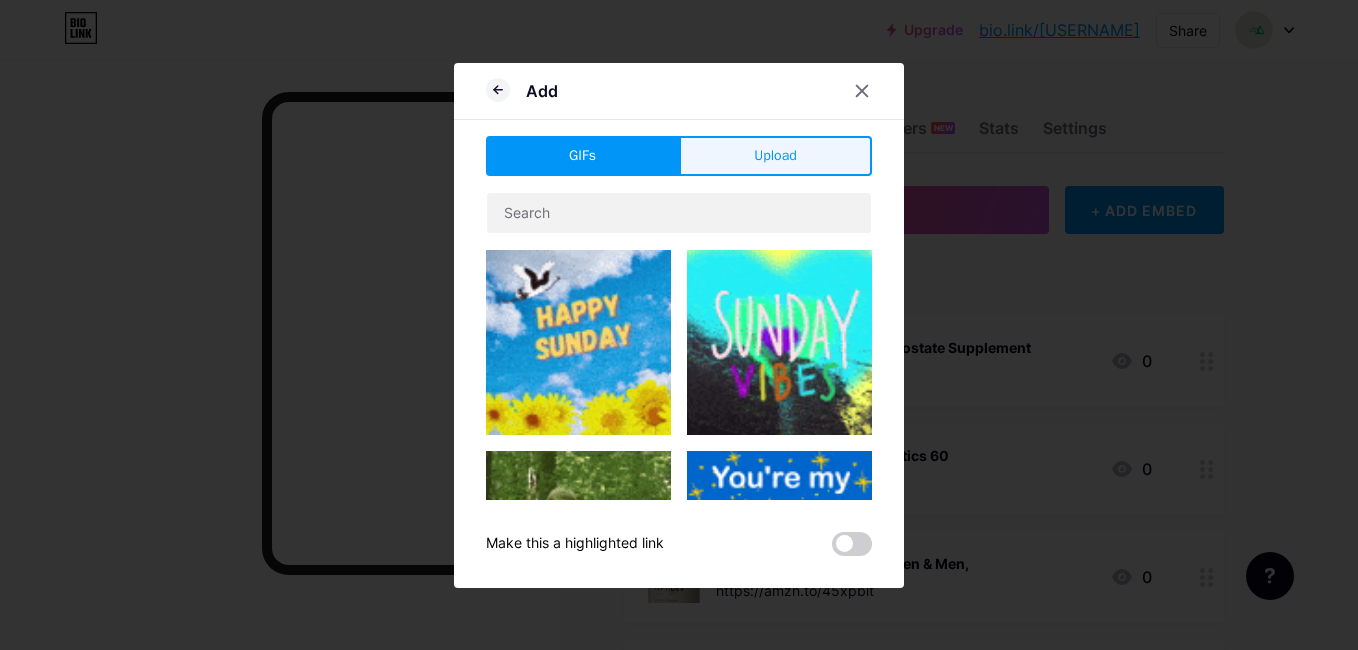 click on "Upload" at bounding box center (775, 155) 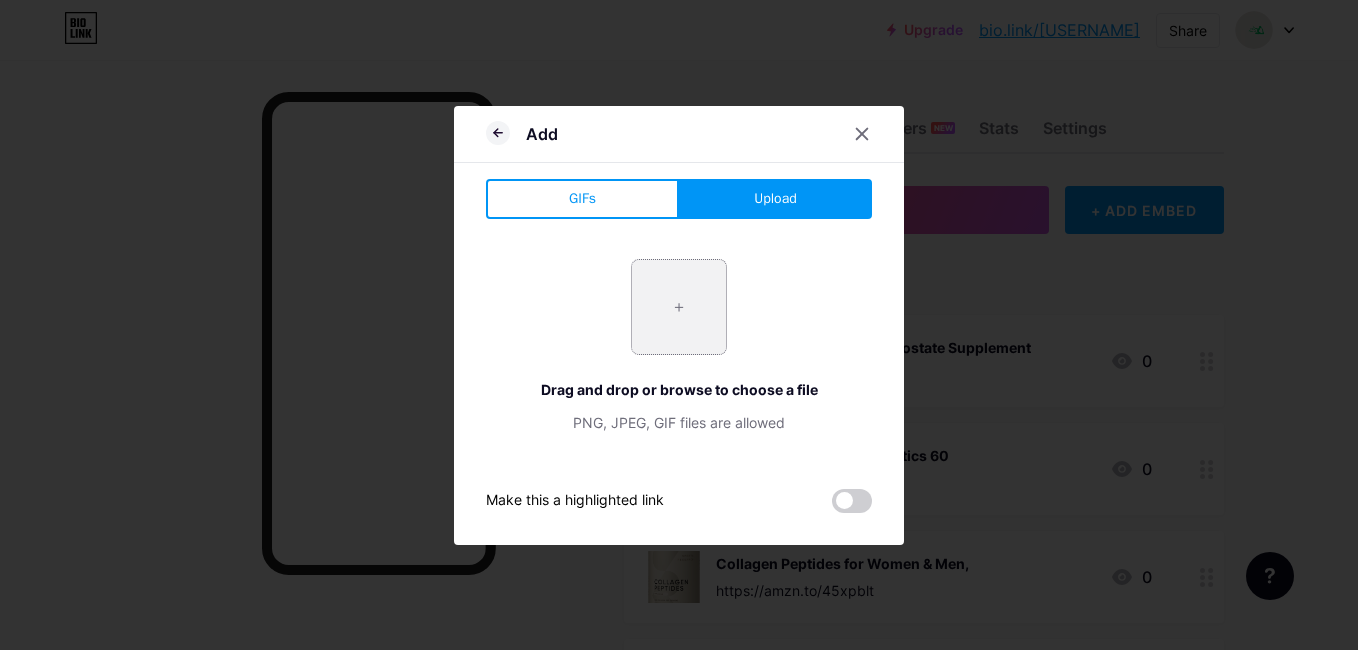 click at bounding box center [679, 307] 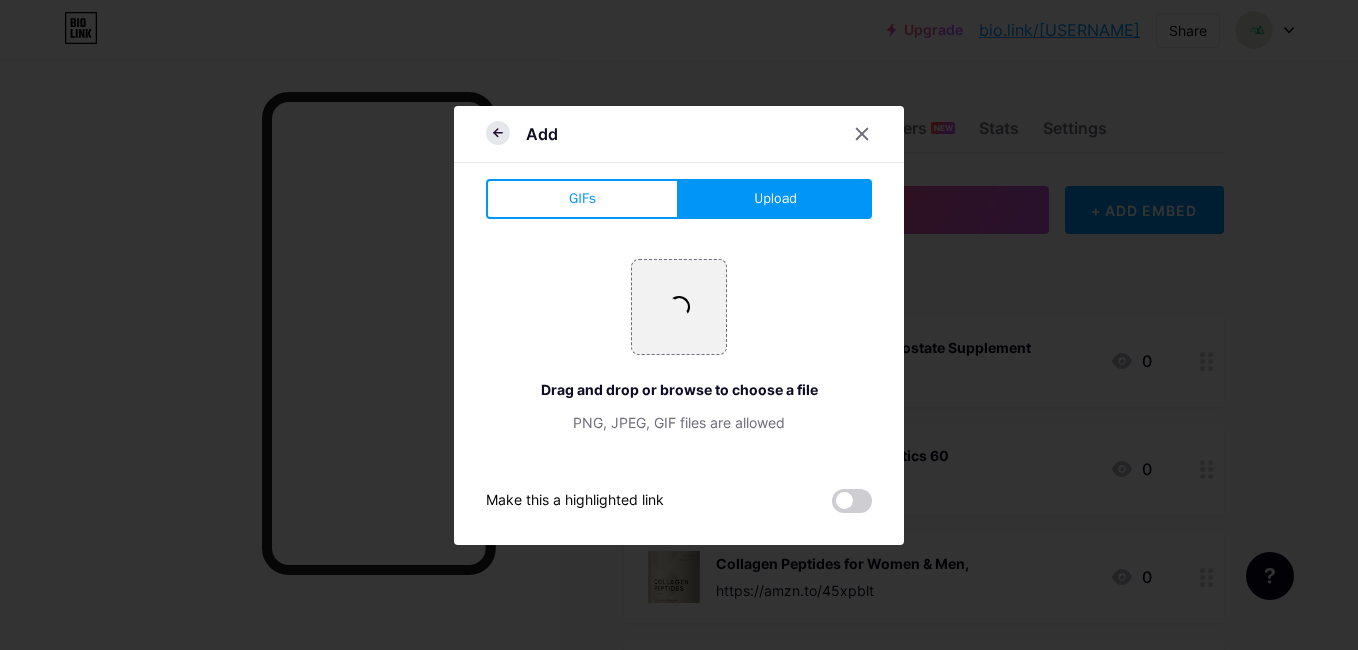 click 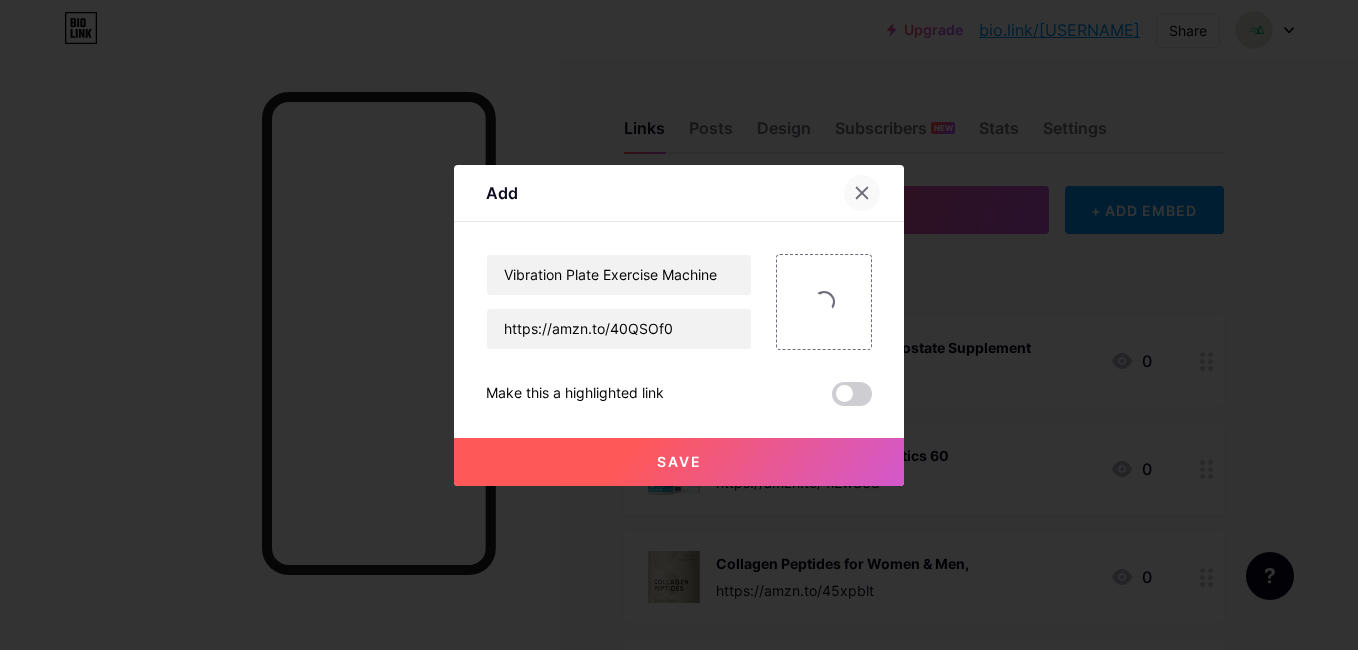 click 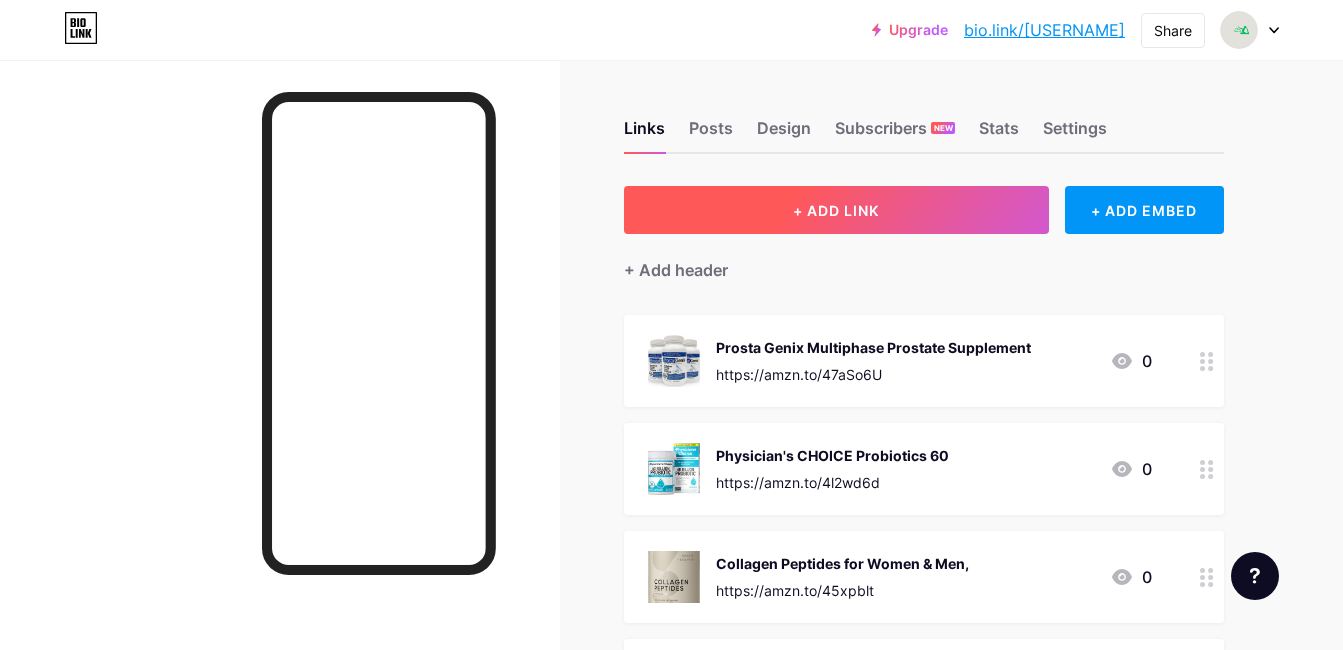 click on "+ ADD LINK" at bounding box center (836, 210) 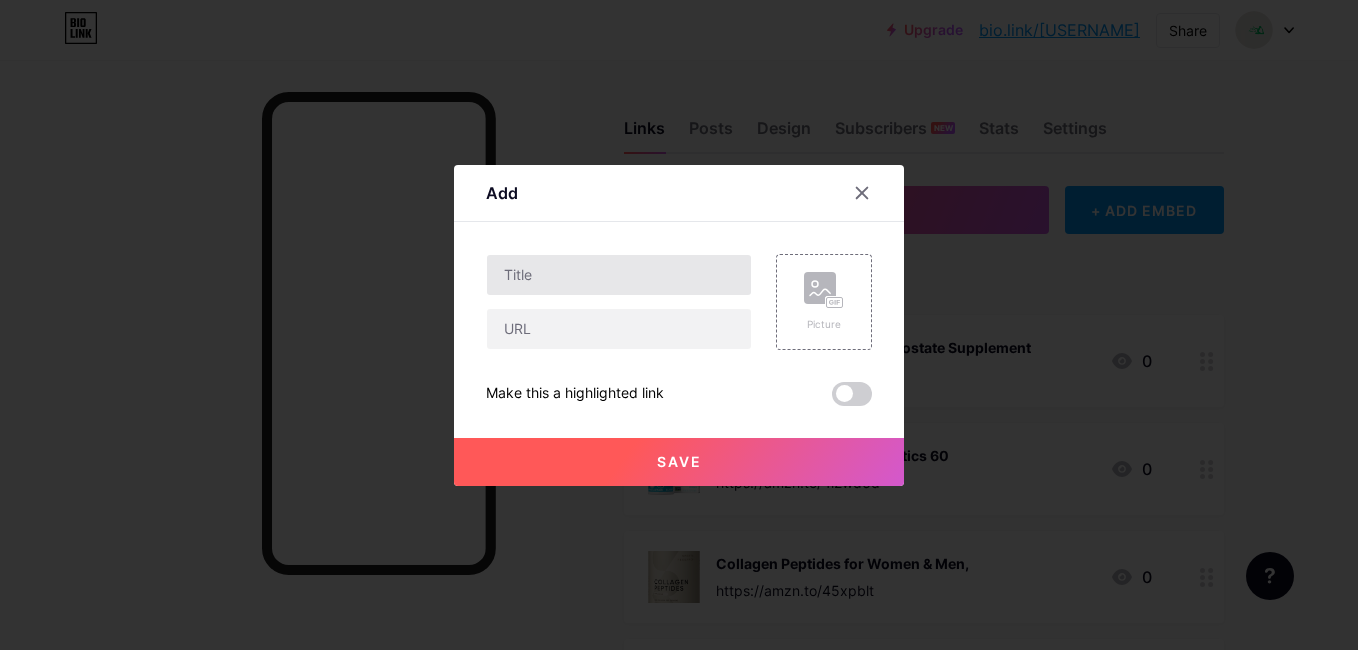 type 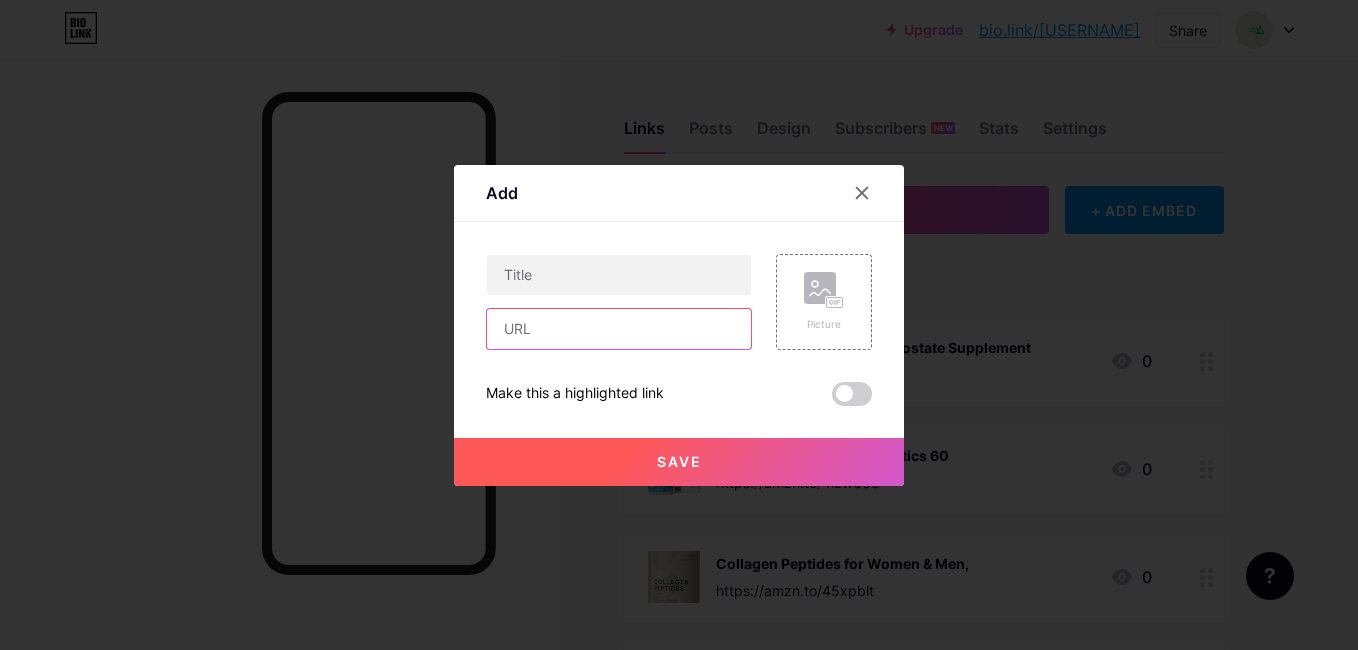 click at bounding box center [619, 329] 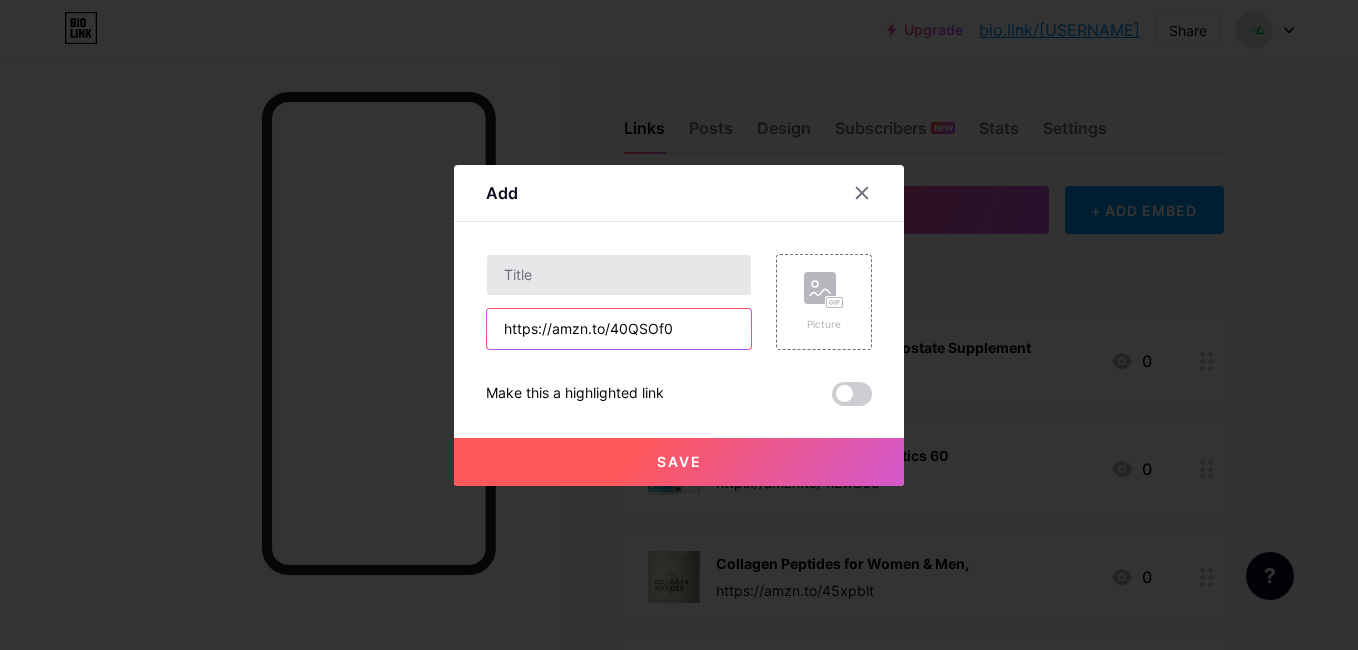 type on "https://amzn.to/40QSOf0" 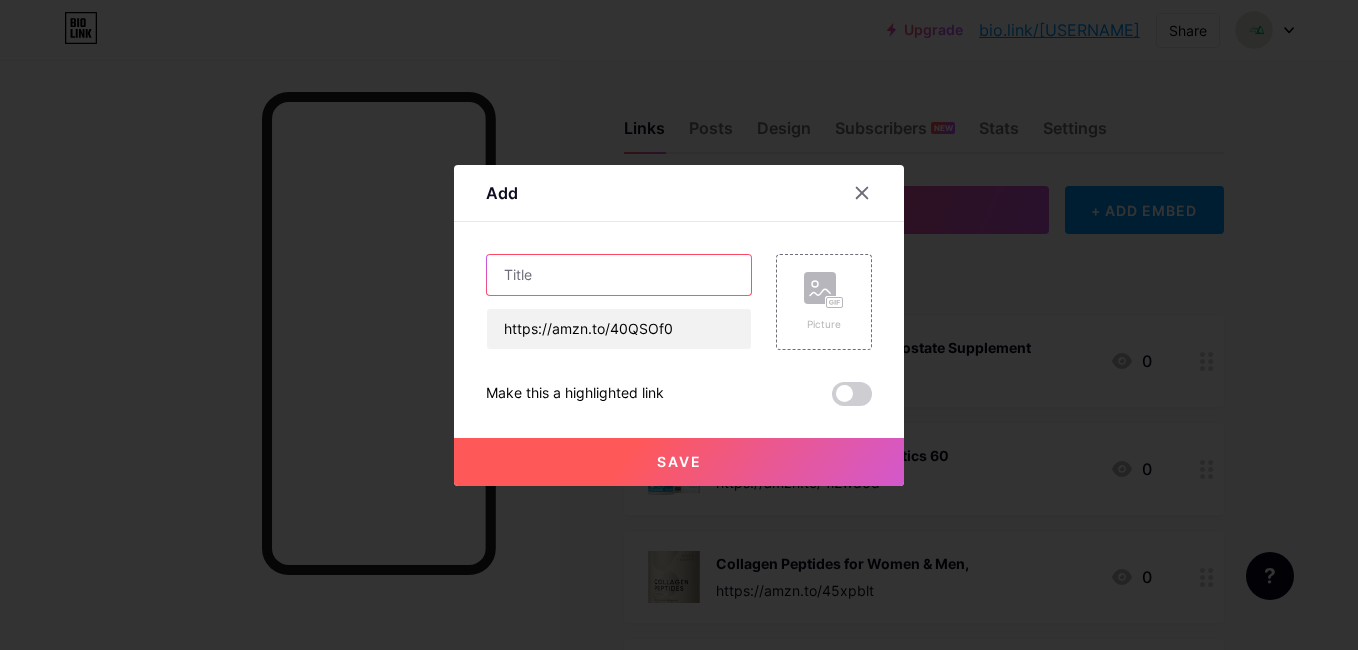 click at bounding box center (619, 275) 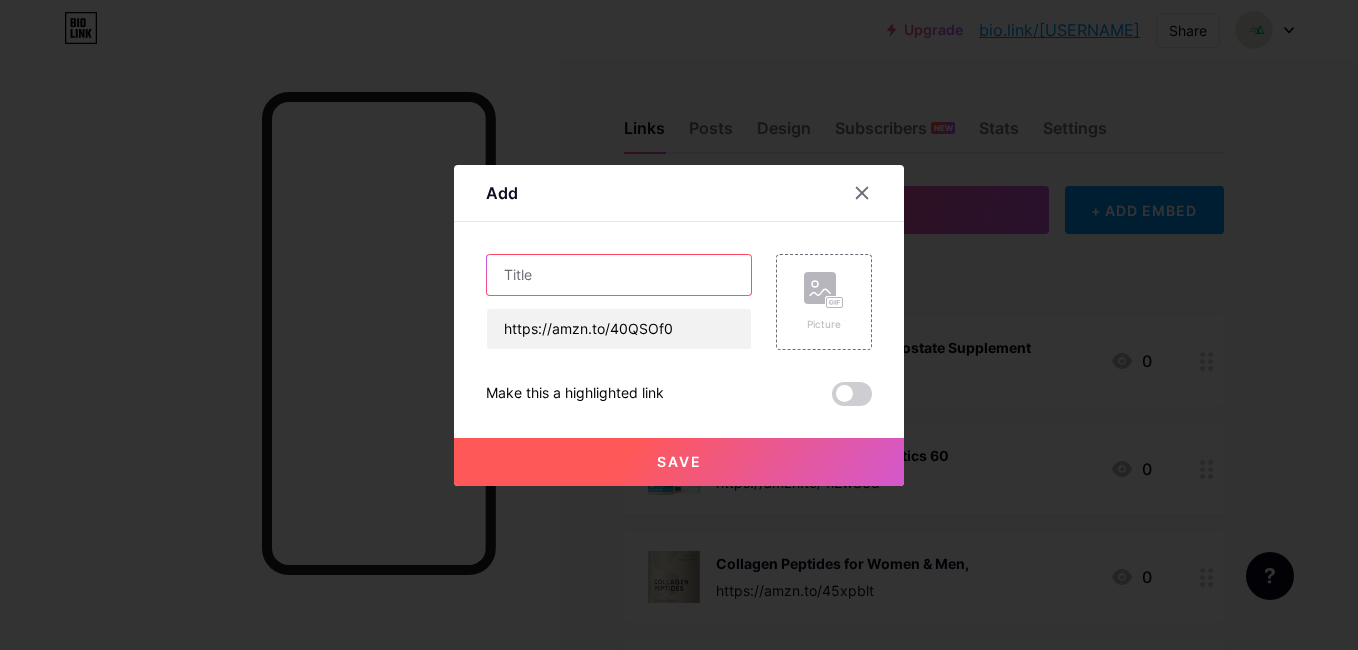 paste on "Vibration Plate Exercise Machine," 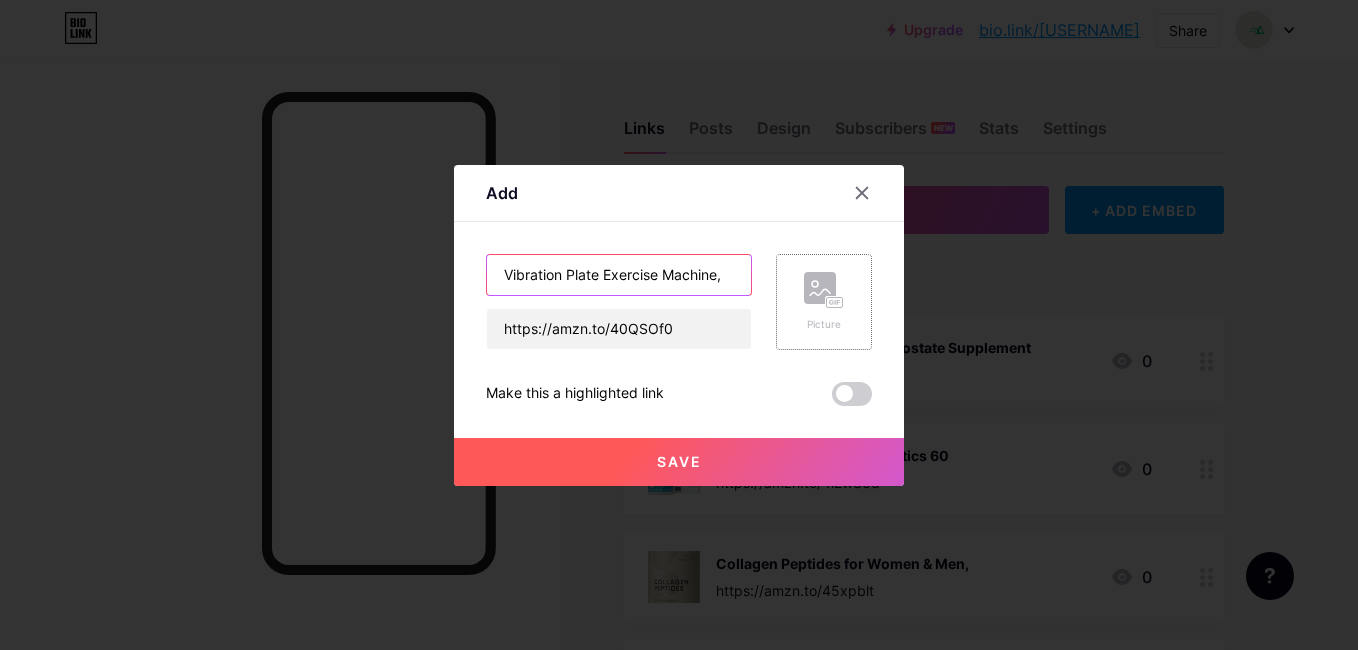 type on "Vibration Plate Exercise Machine," 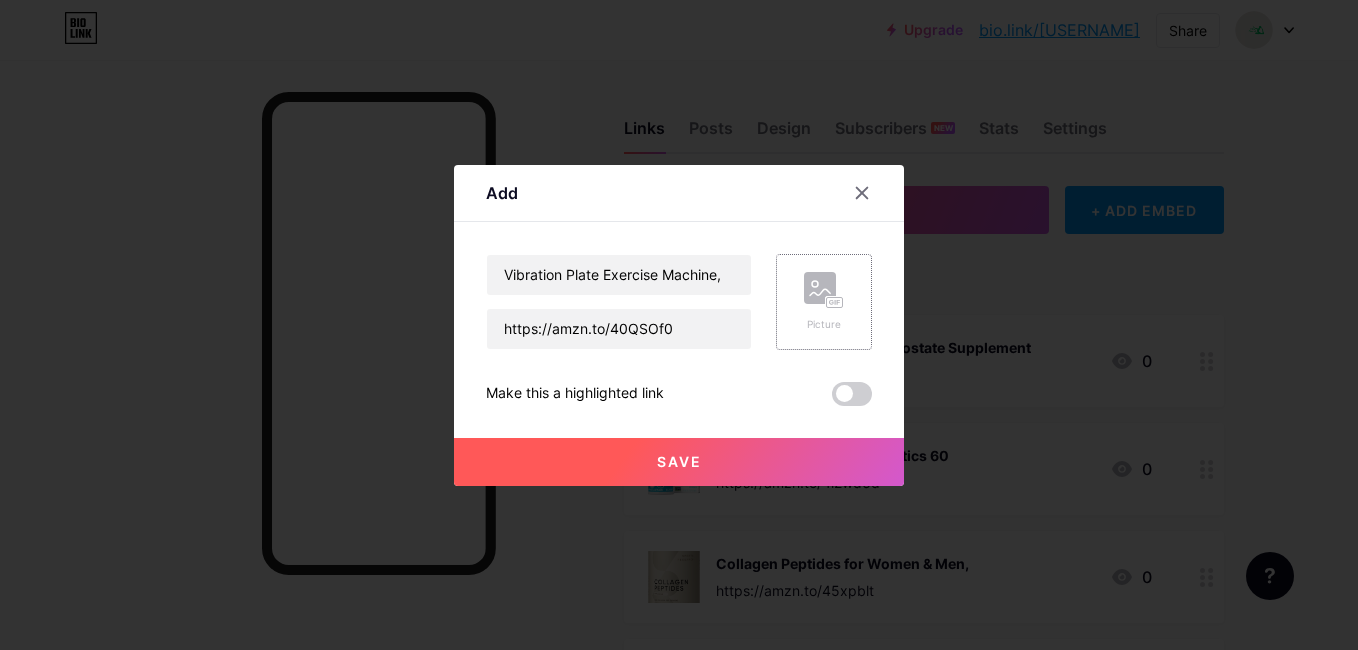 click 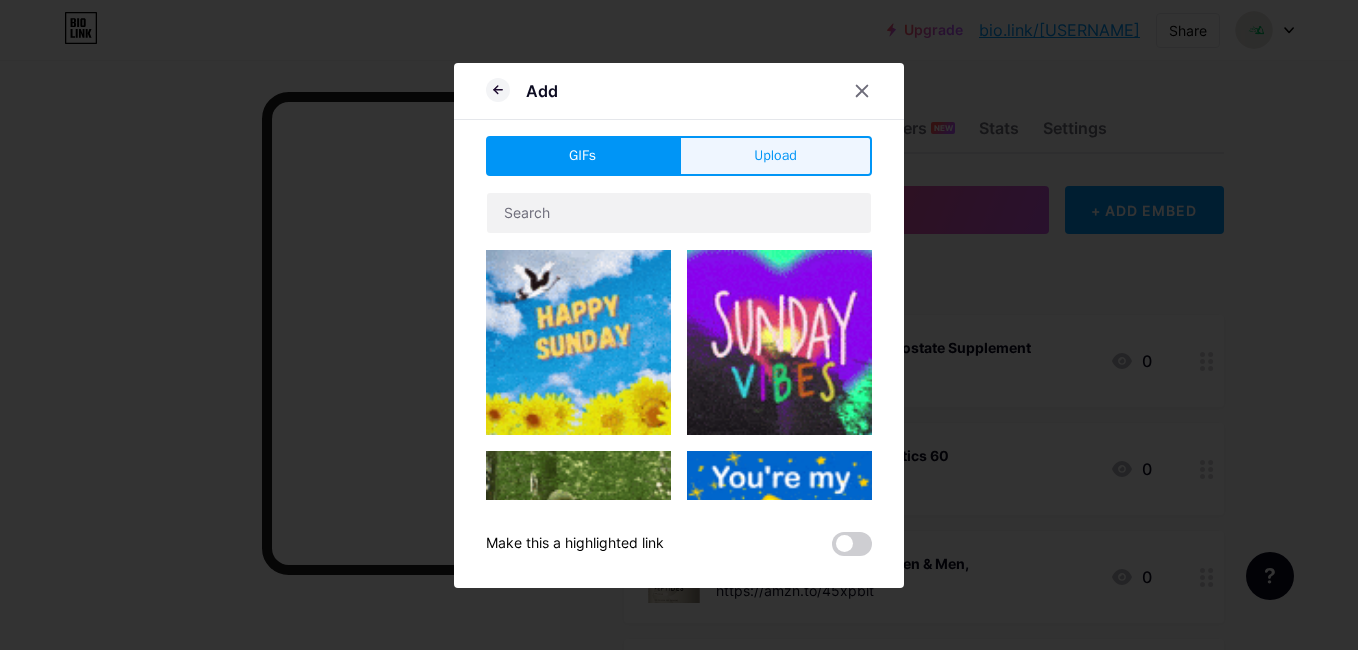 click on "Upload" at bounding box center (775, 155) 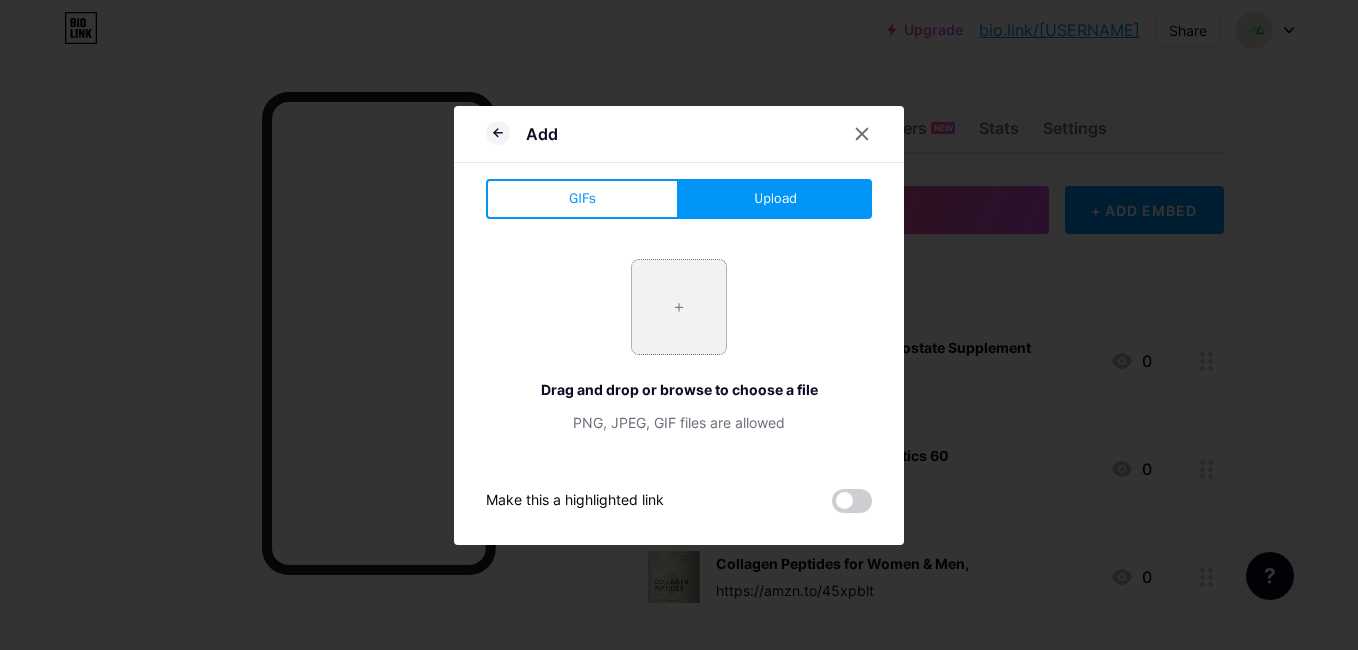 click at bounding box center (679, 307) 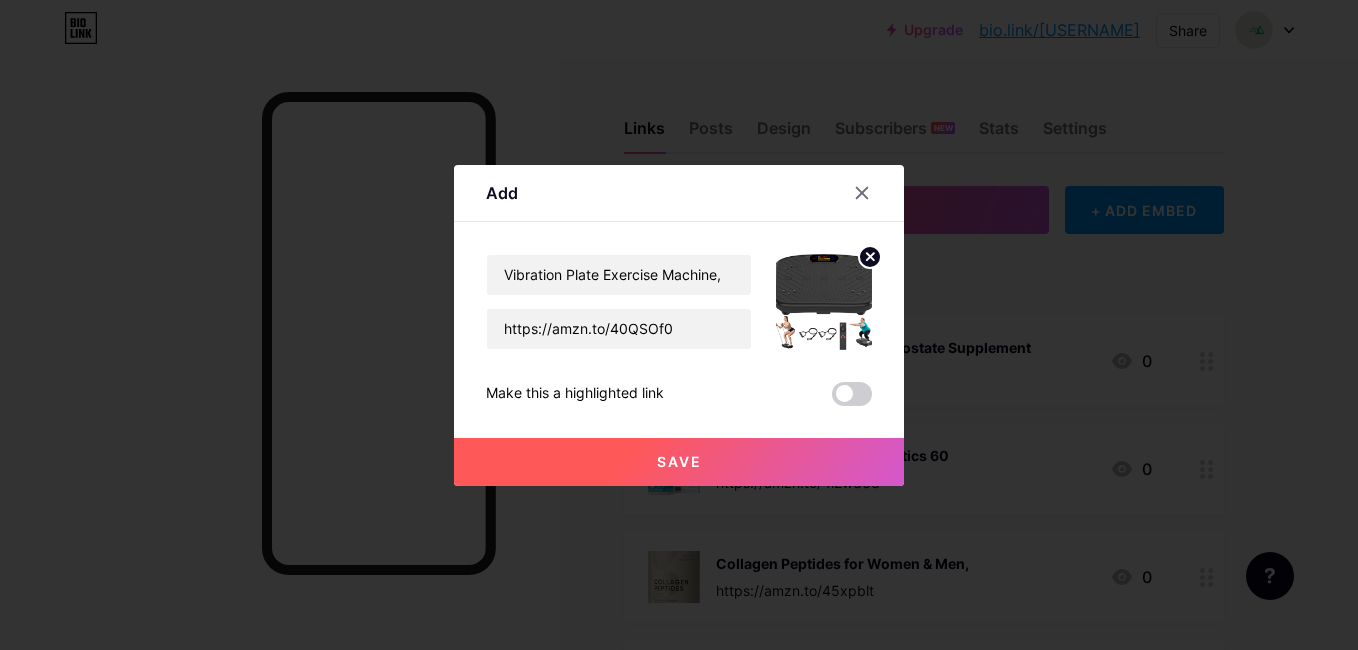 click on "Save" at bounding box center (679, 462) 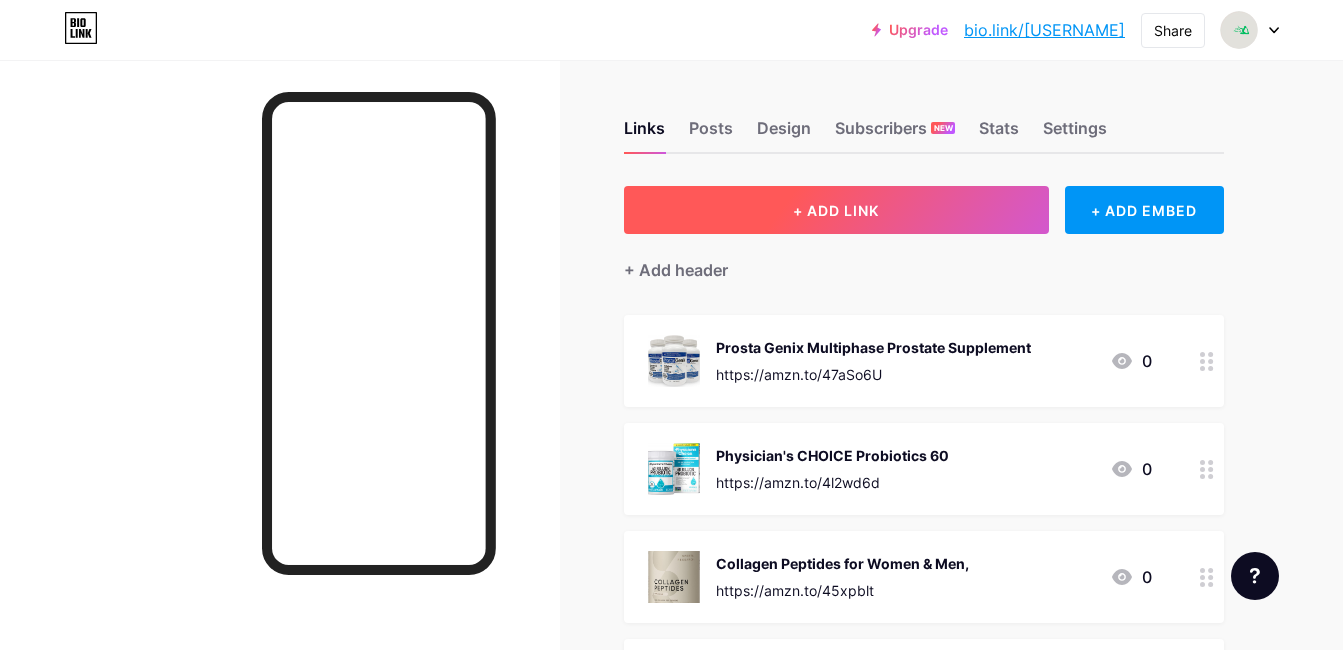 click on "+ ADD LINK" at bounding box center [836, 210] 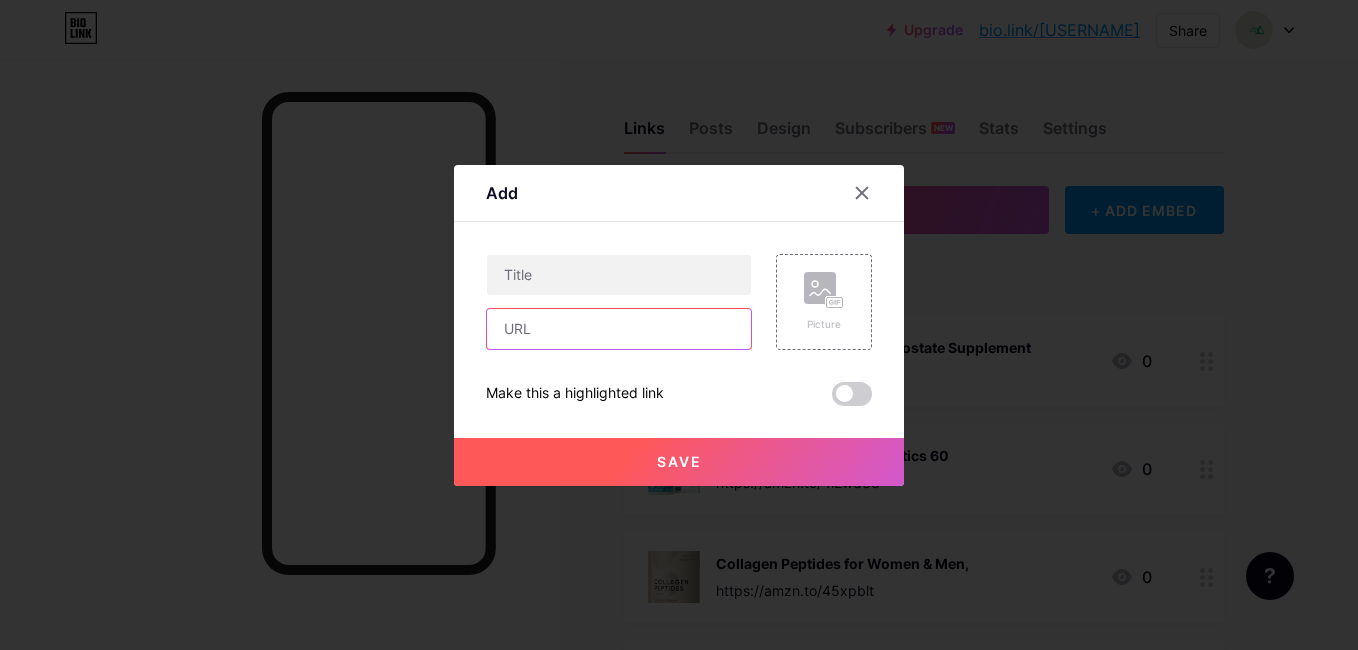 click at bounding box center (619, 329) 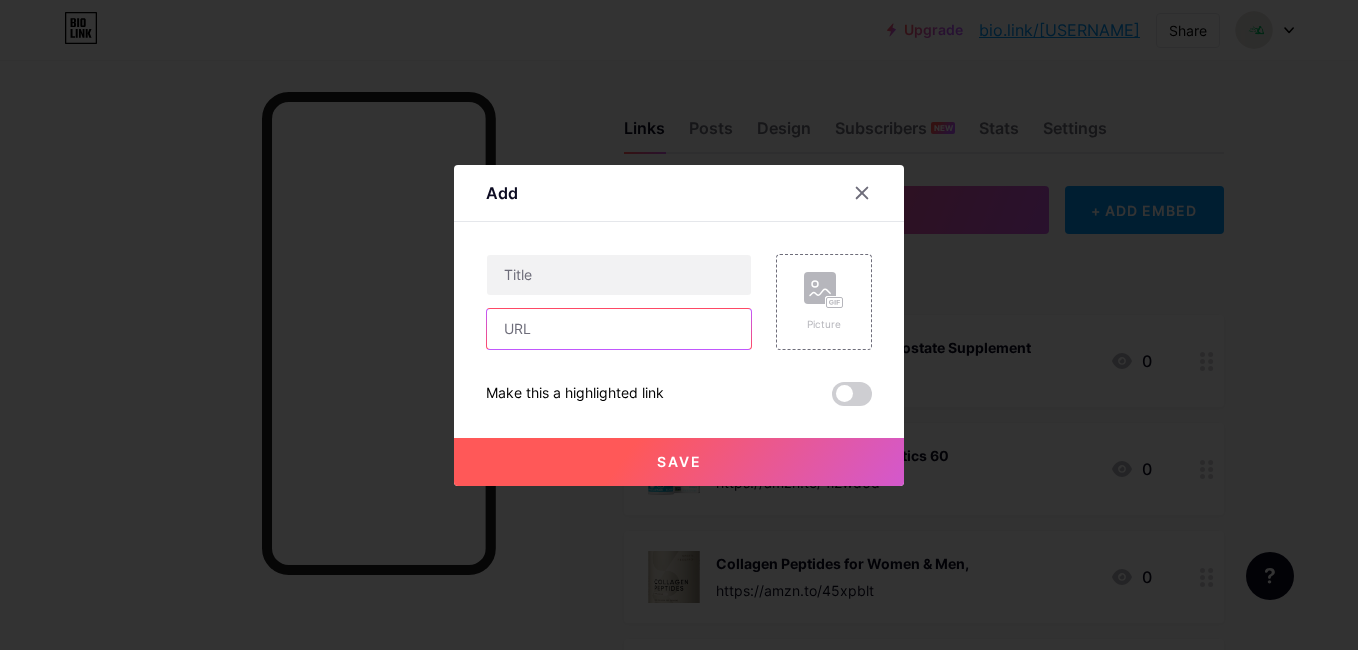 paste on "https://amzn.to/45u6C1z" 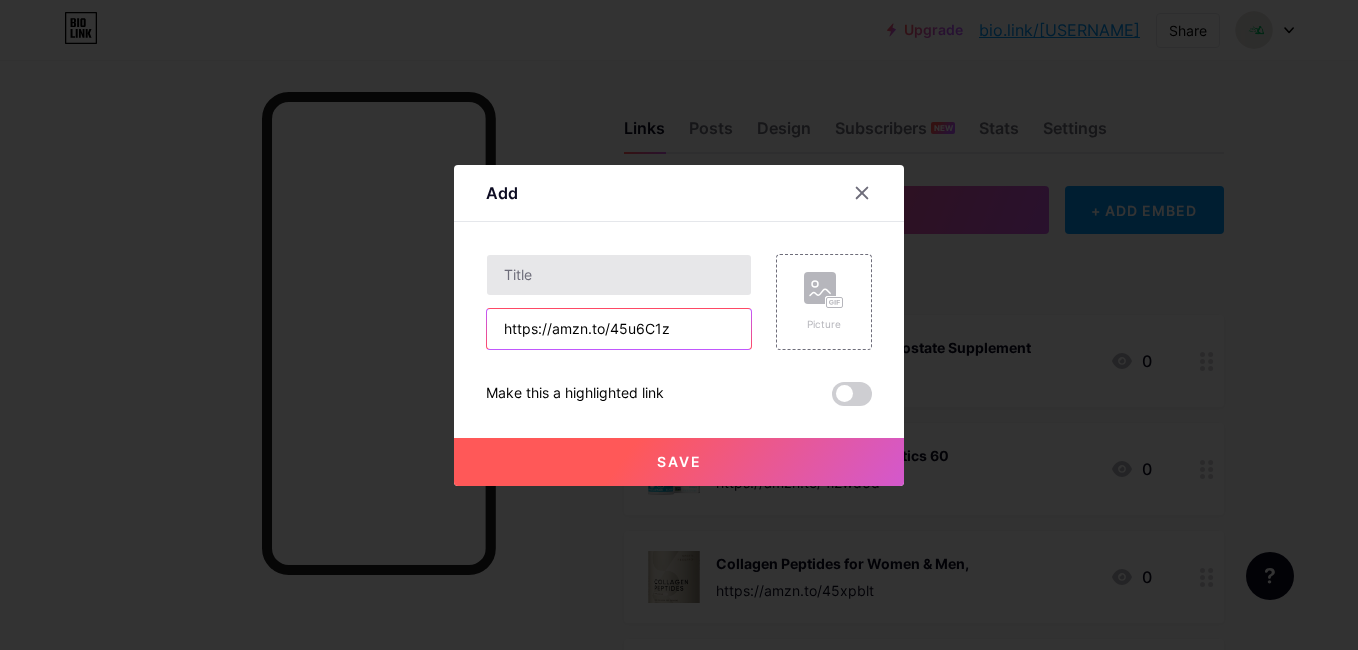 type on "https://amzn.to/45u6C1z" 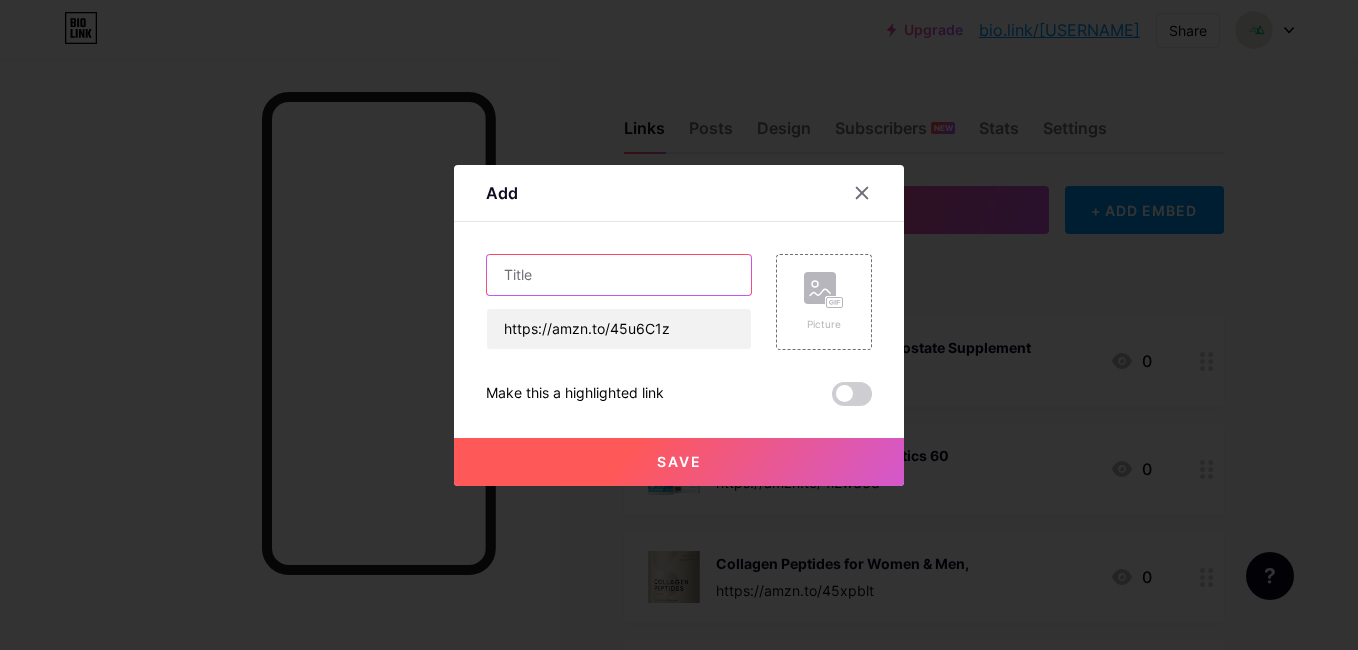click at bounding box center (619, 275) 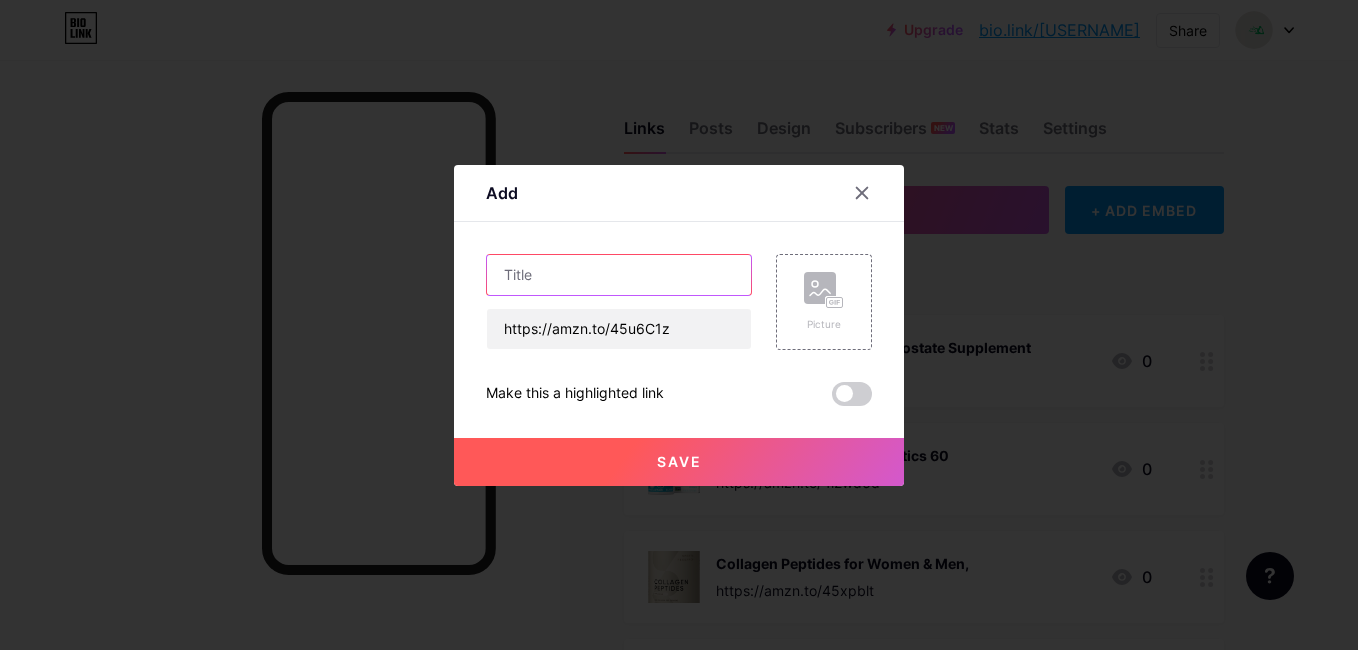 paste on "Creatine for Women Booty Gain" 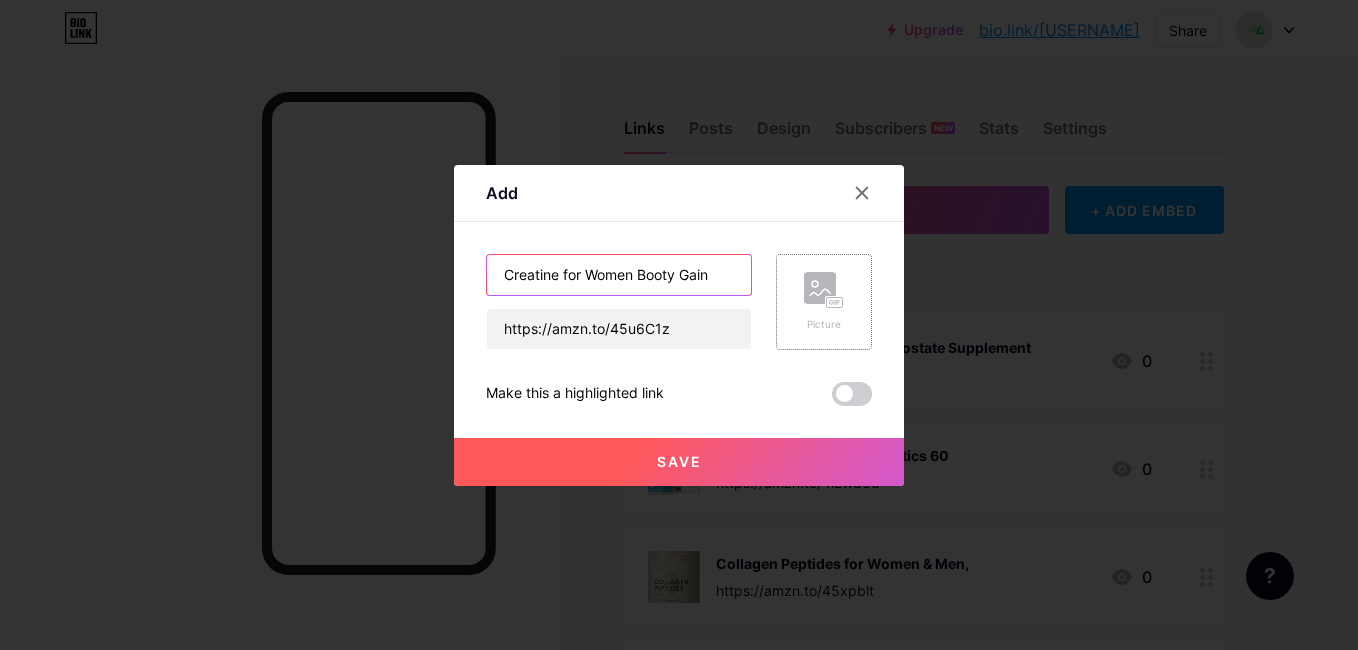 type on "Creatine for Women Booty Gain" 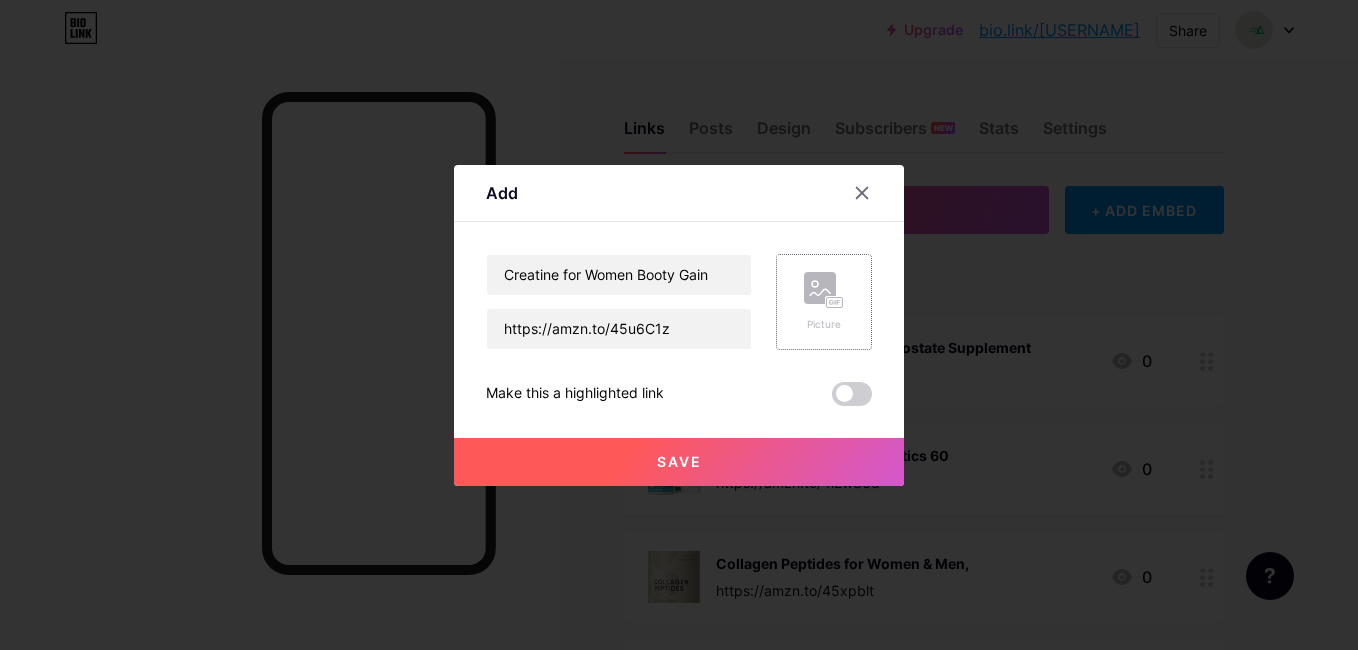 click 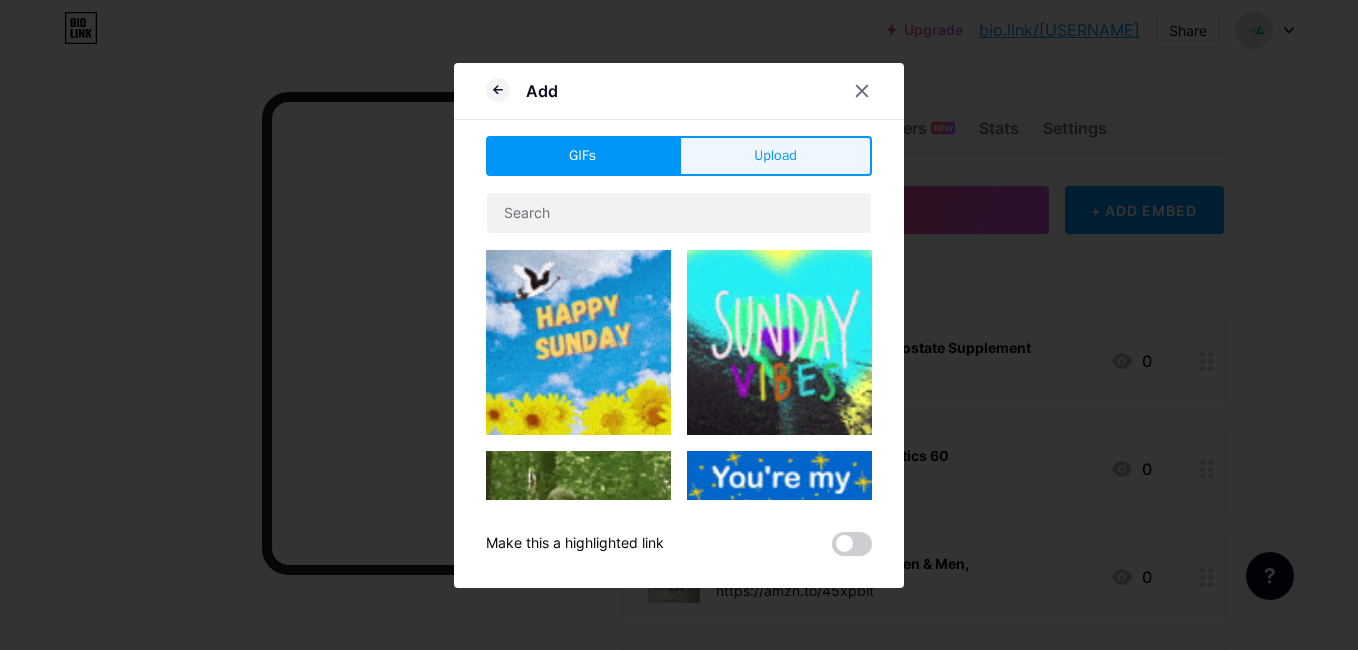 click on "Upload" at bounding box center [775, 155] 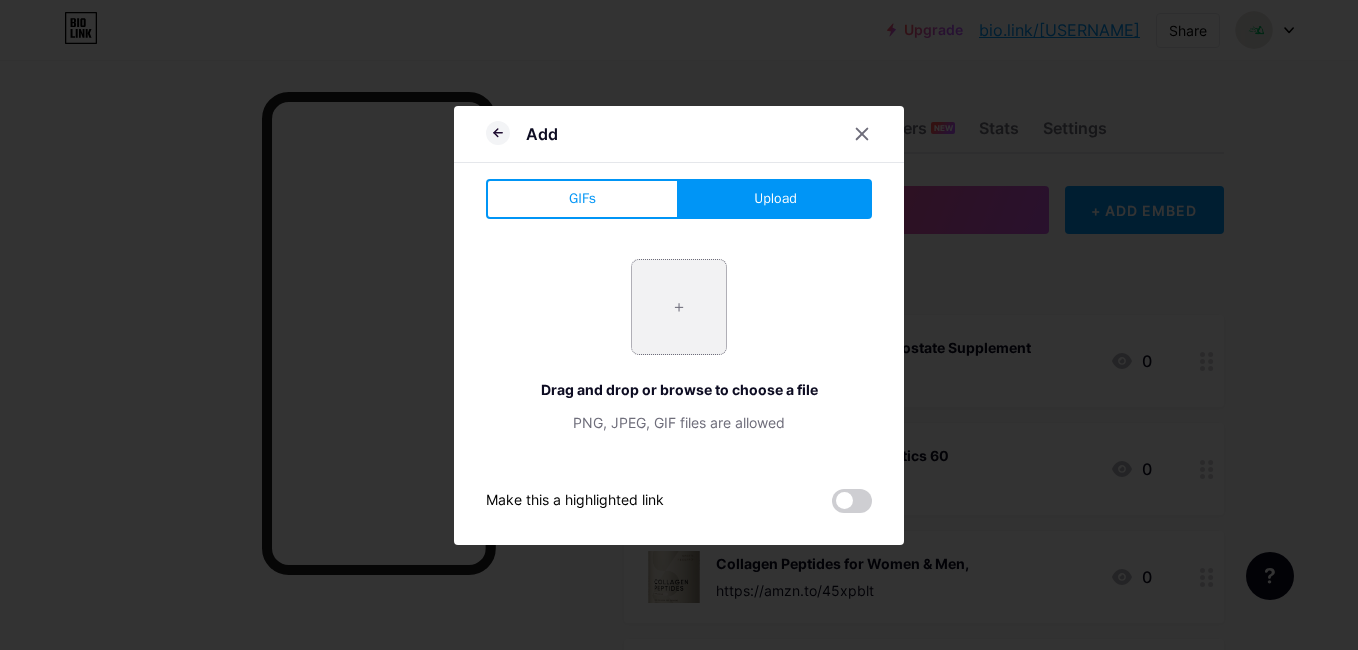 click at bounding box center (679, 307) 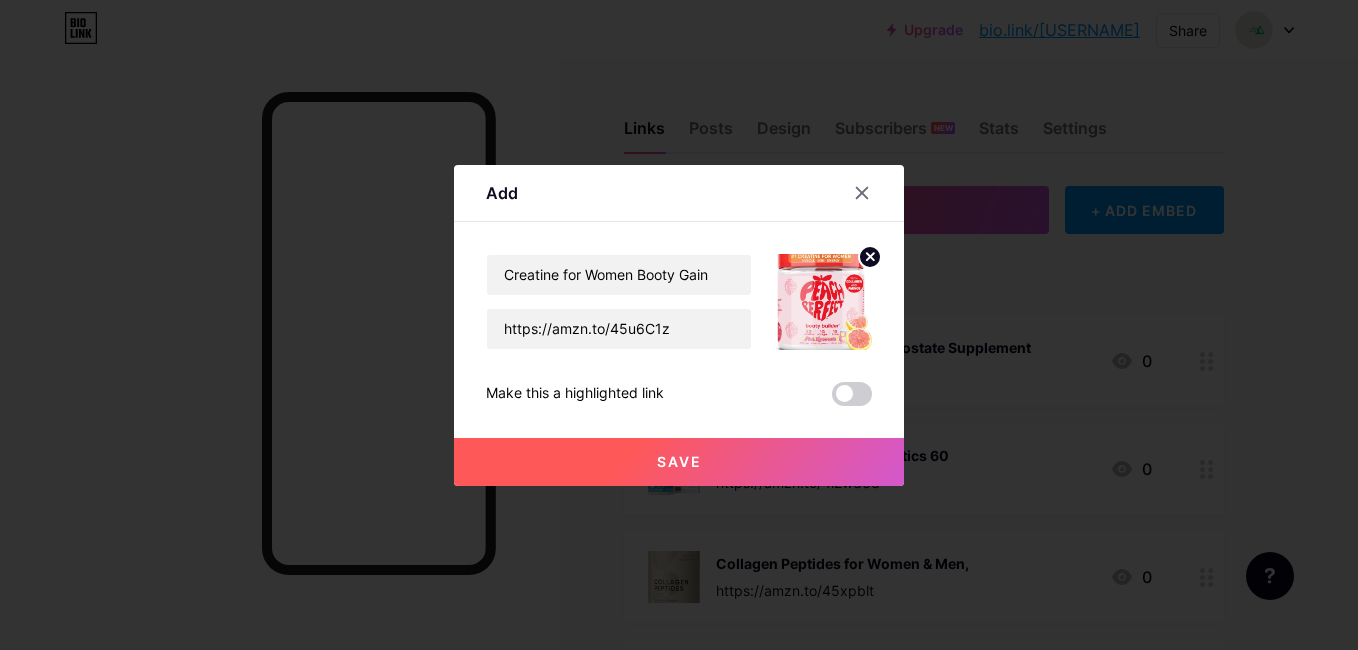 click on "Save" at bounding box center (679, 462) 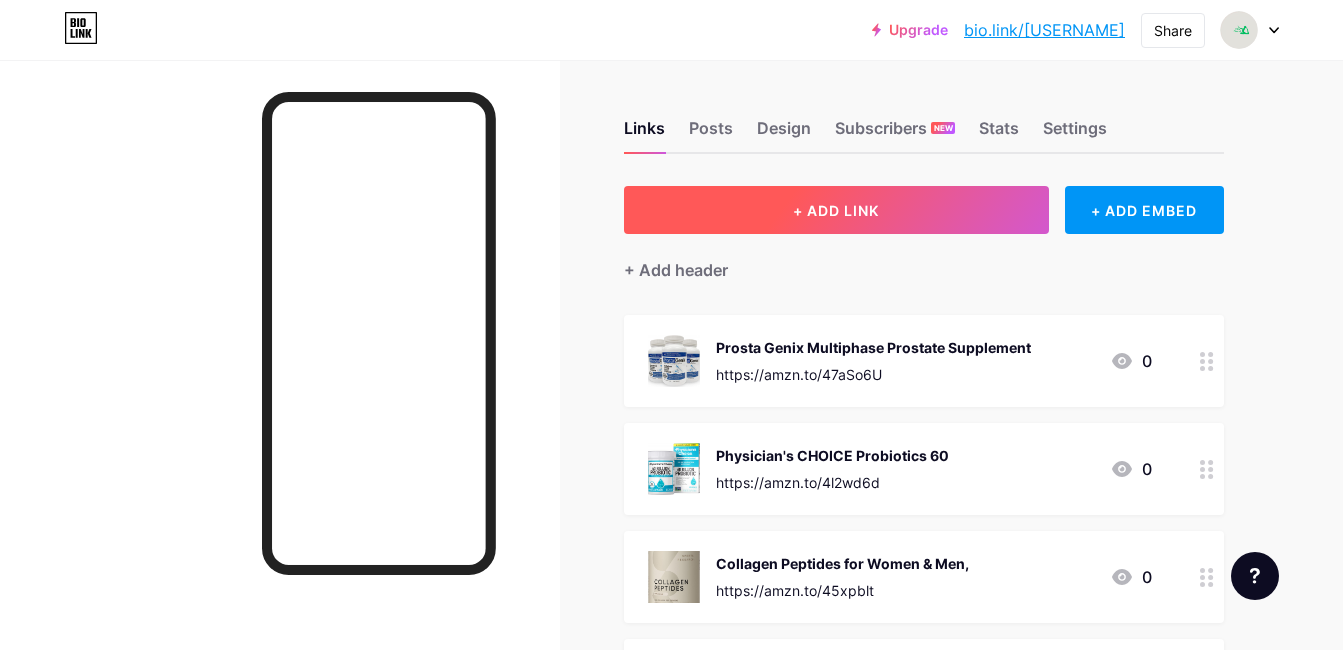 click on "+ ADD LINK" at bounding box center (836, 210) 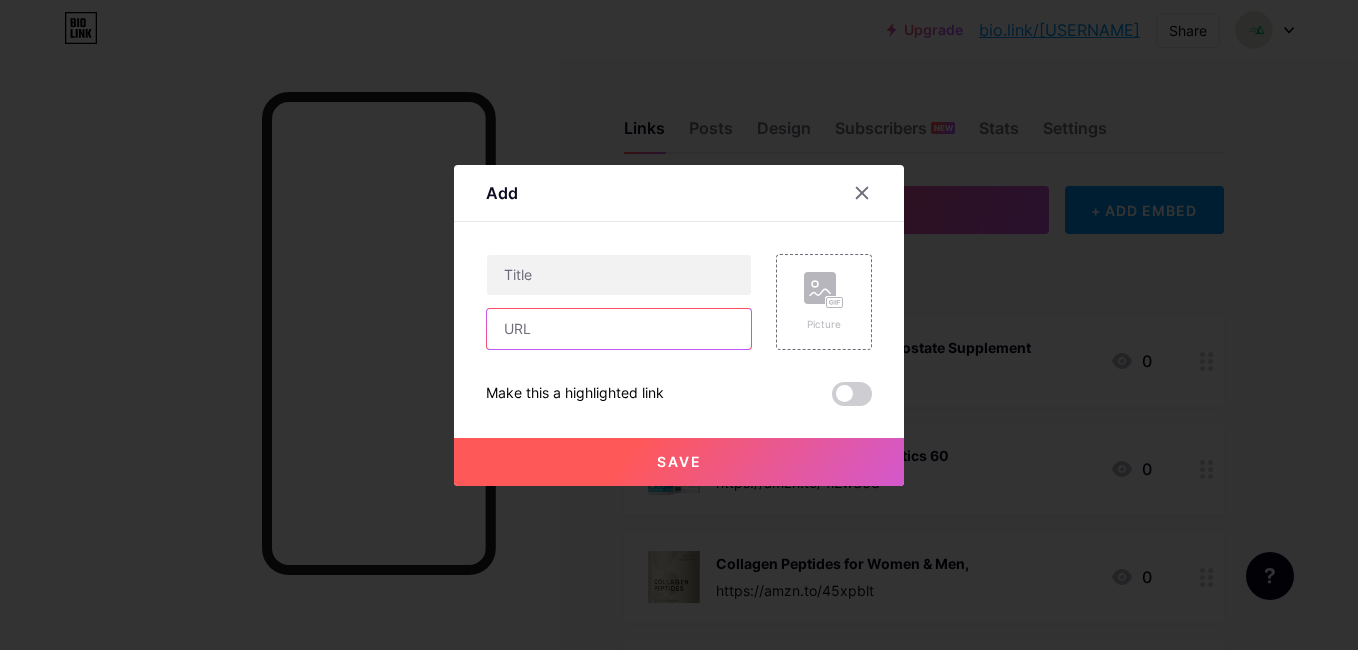 click at bounding box center (619, 329) 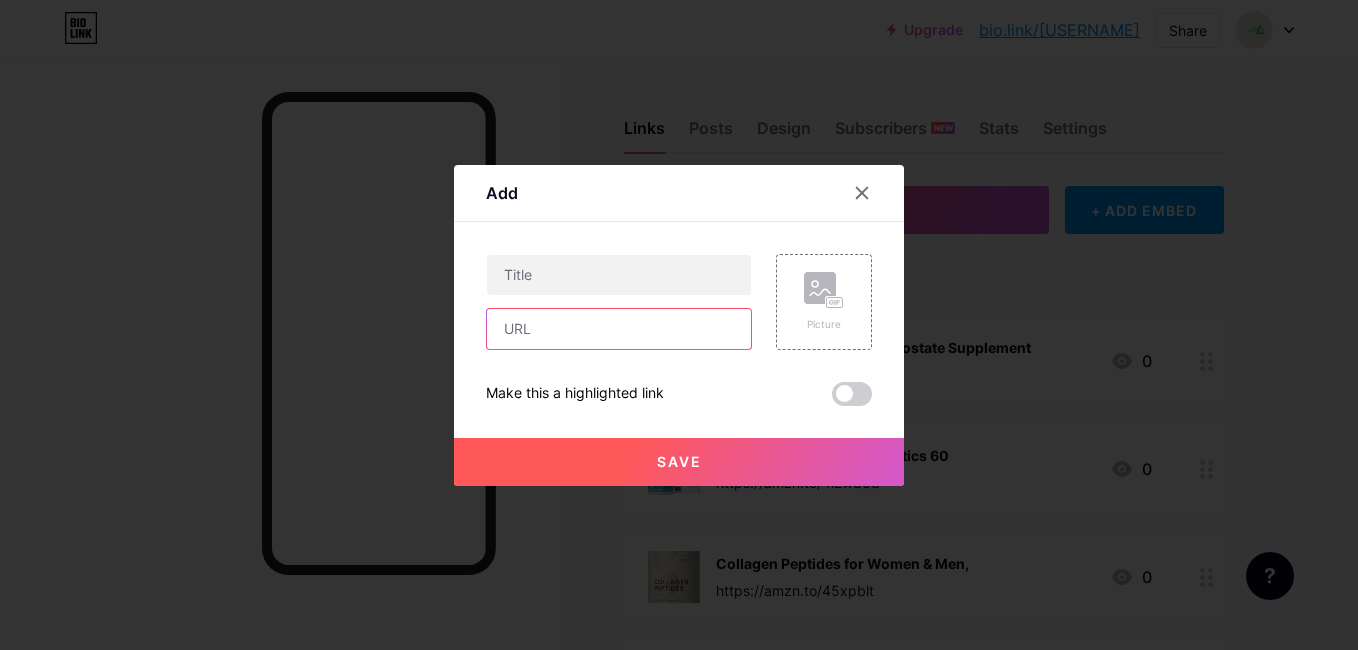 paste on "https://amzn.to/40QwVMR" 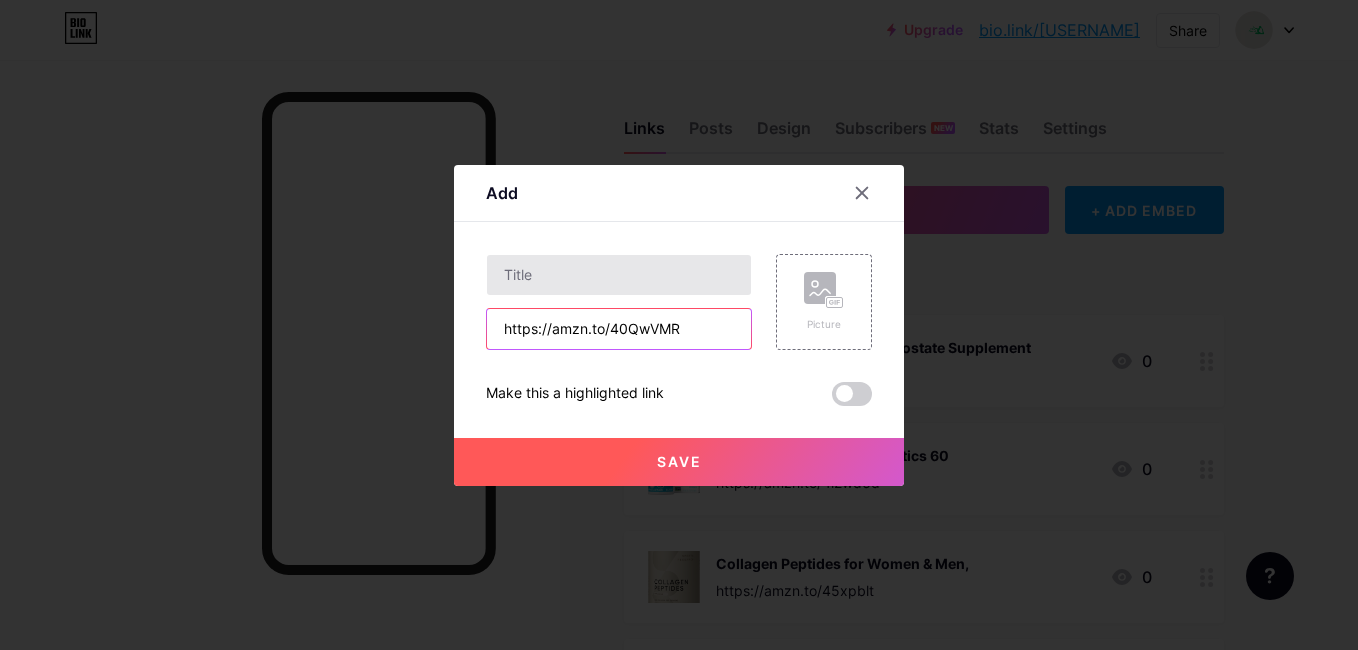 type on "https://amzn.to/40QwVMR" 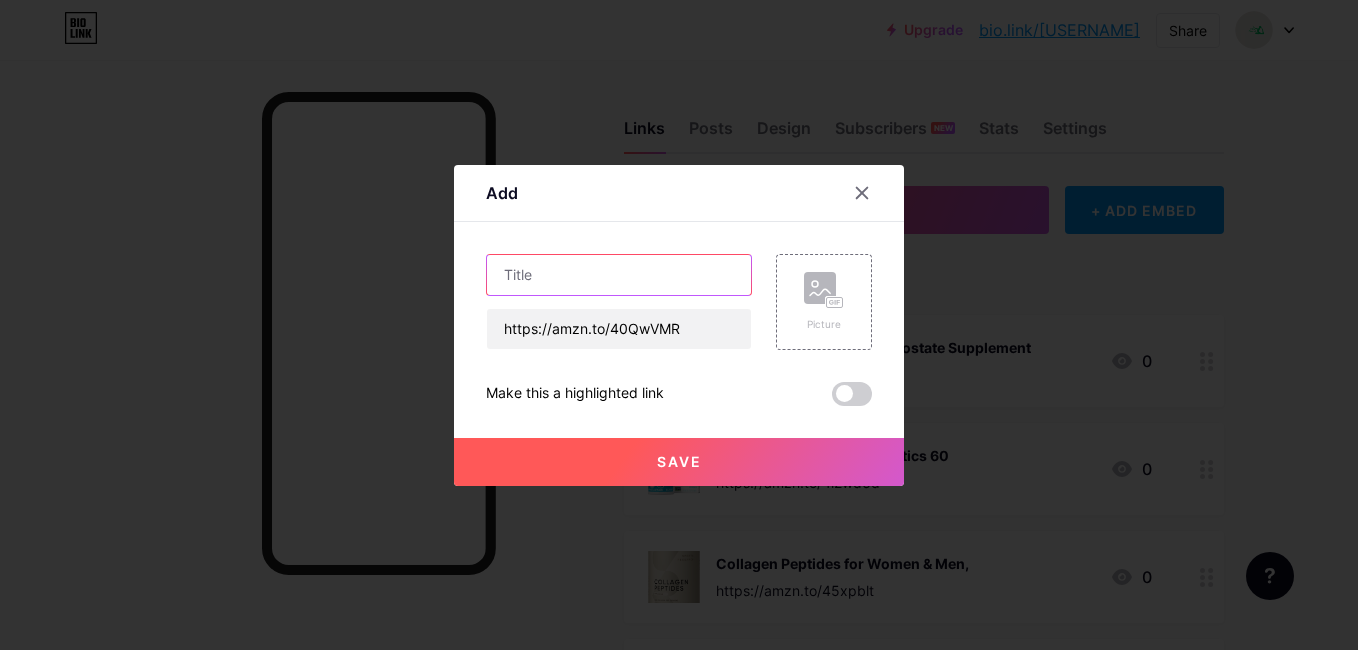 click at bounding box center [619, 275] 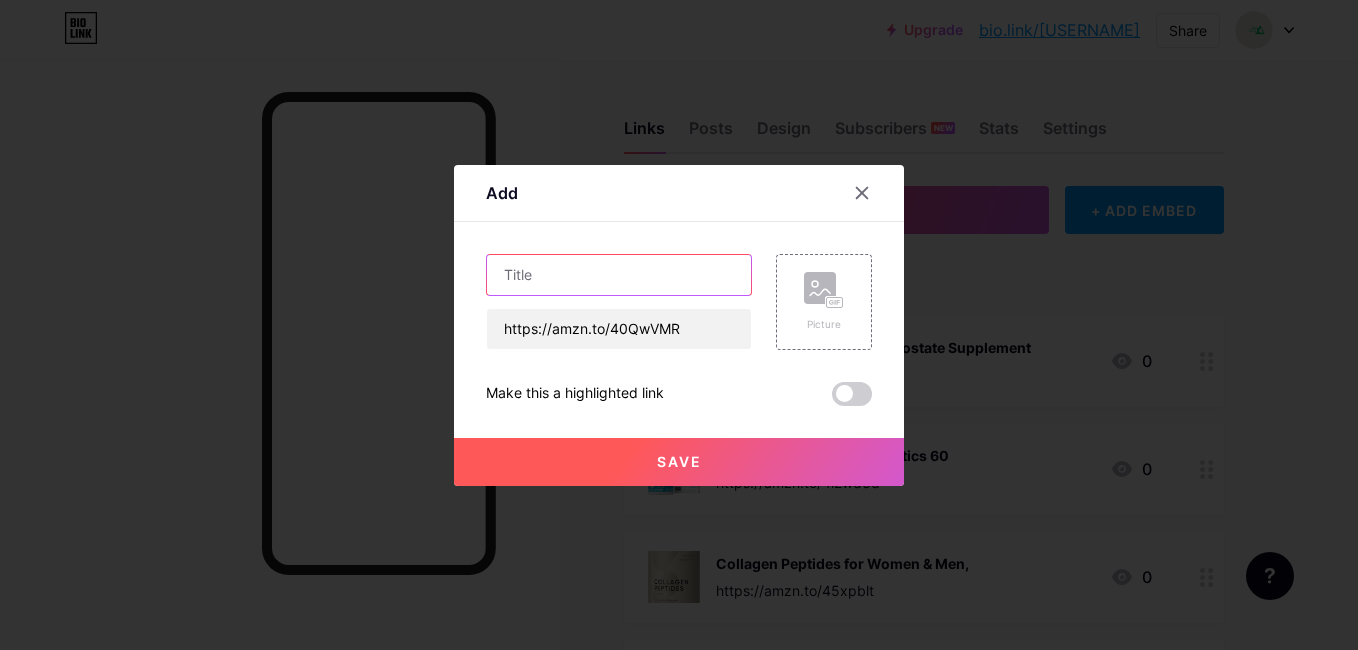 paste on "Bloom Nutrition Greens and Superfoods Powder" 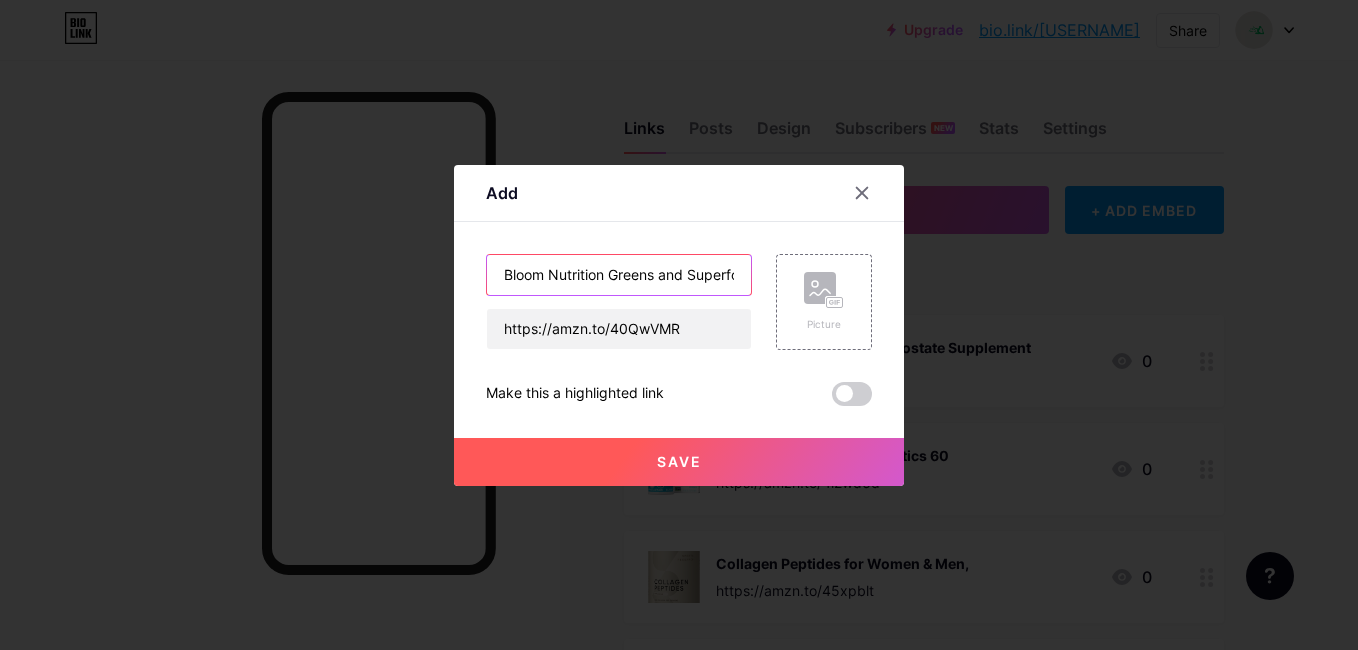 scroll, scrollTop: 0, scrollLeft: 87, axis: horizontal 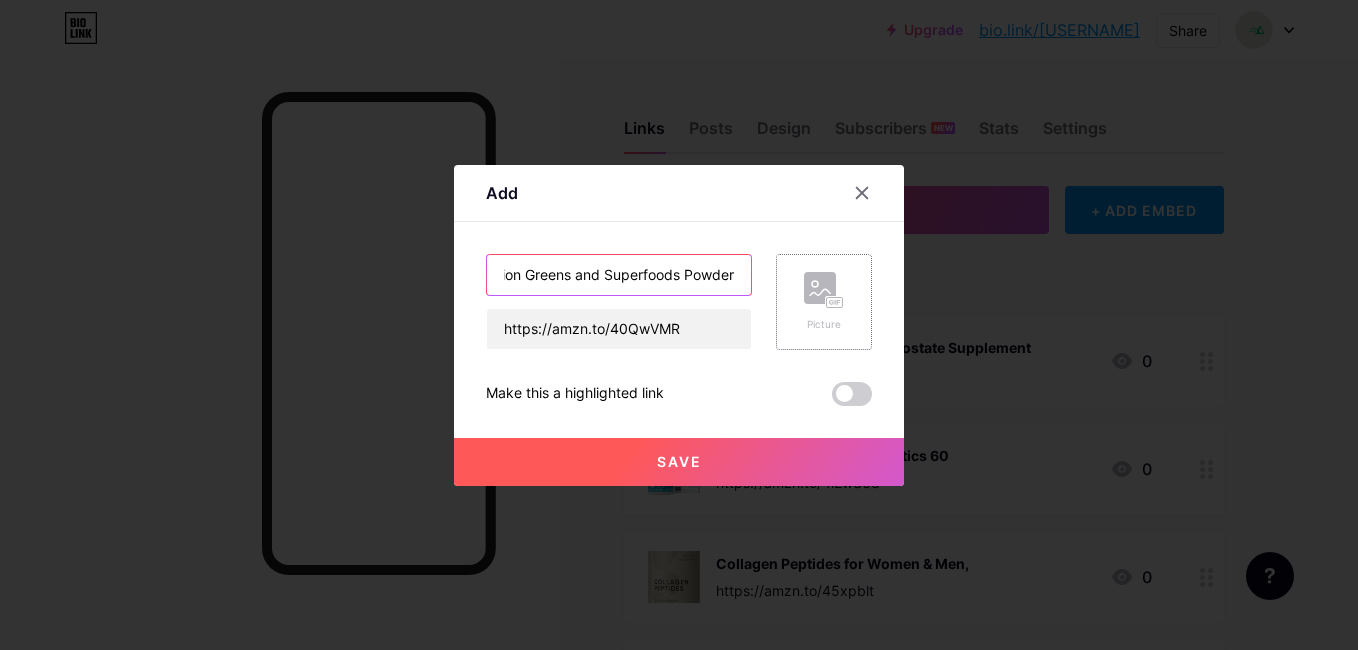 type on "Bloom Nutrition Greens and Superfoods Powder" 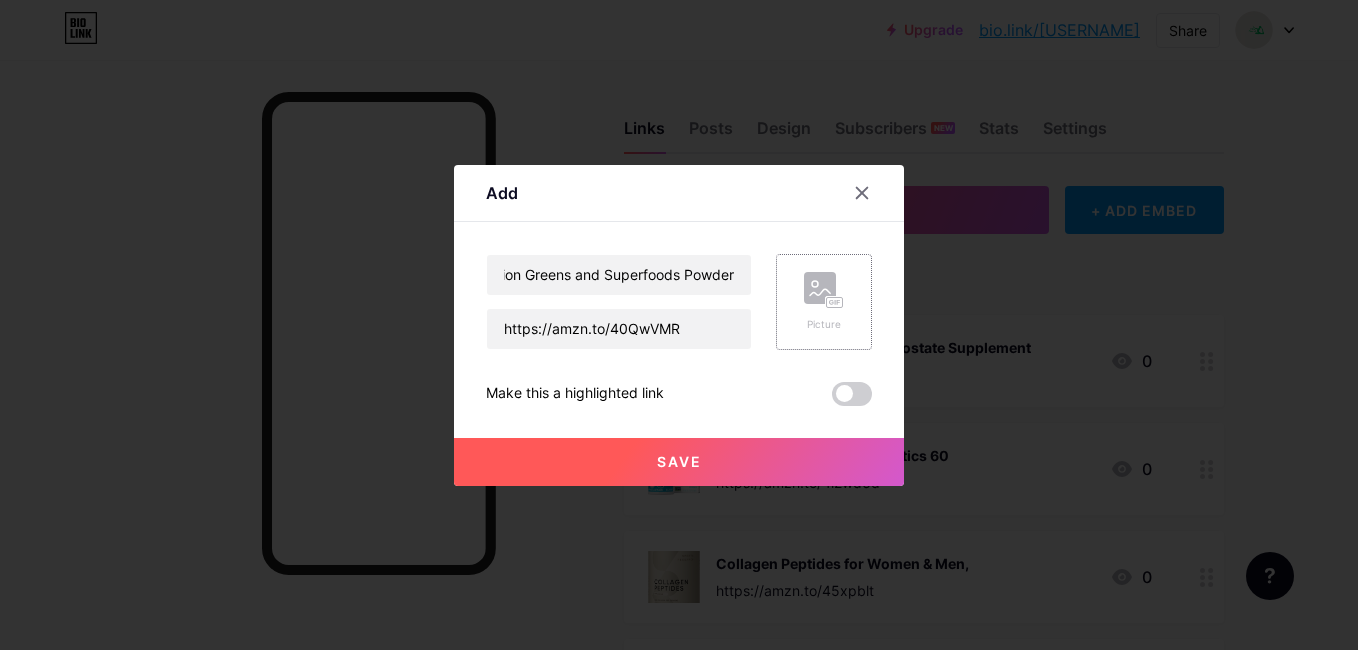 click 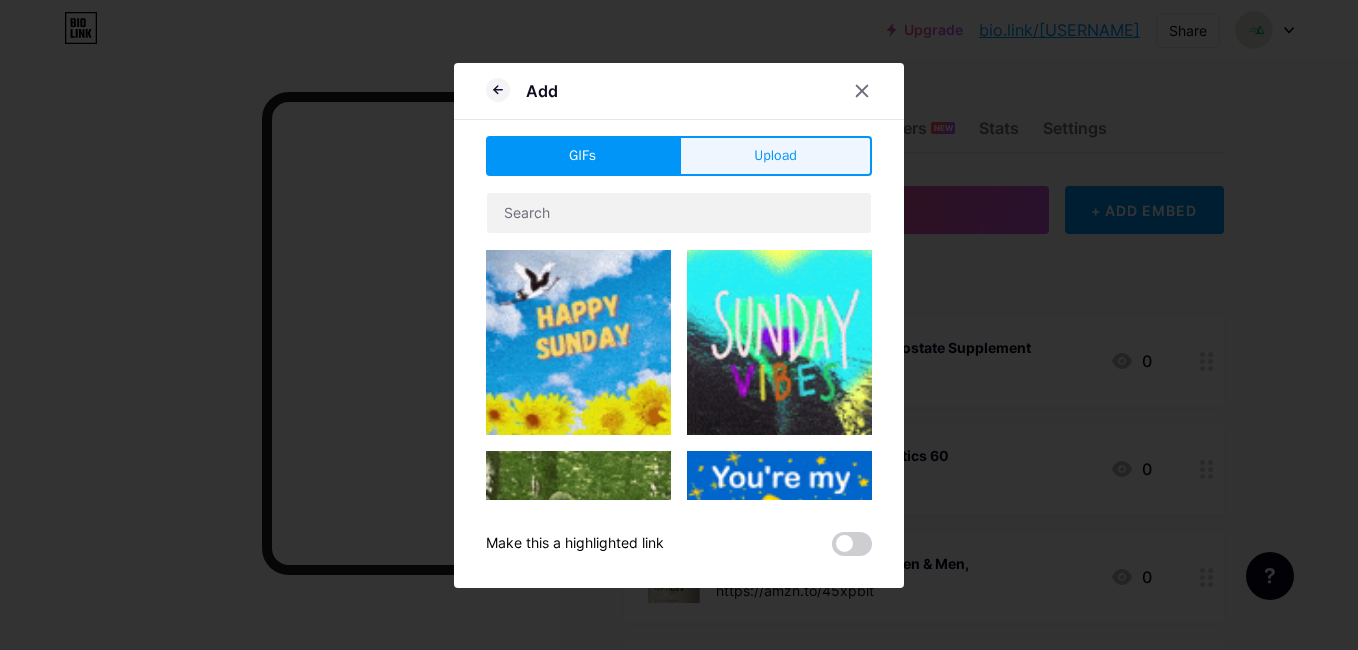 click on "Upload" at bounding box center [775, 156] 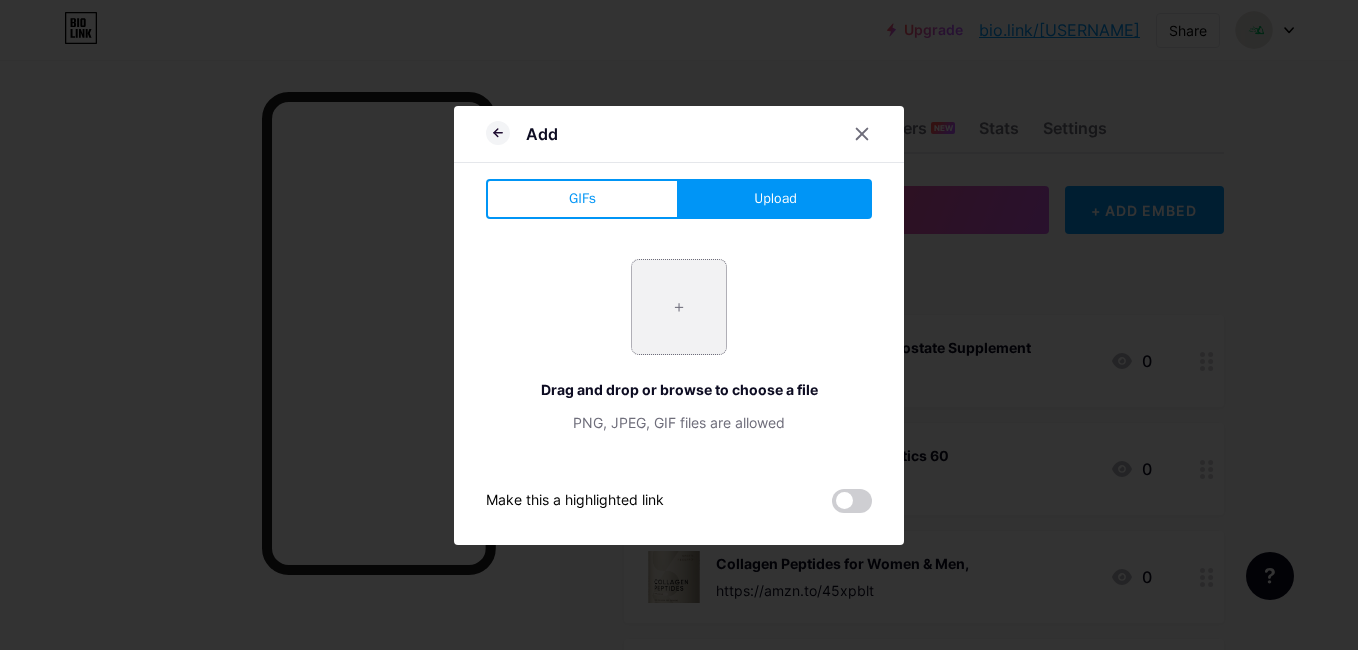 click at bounding box center (679, 307) 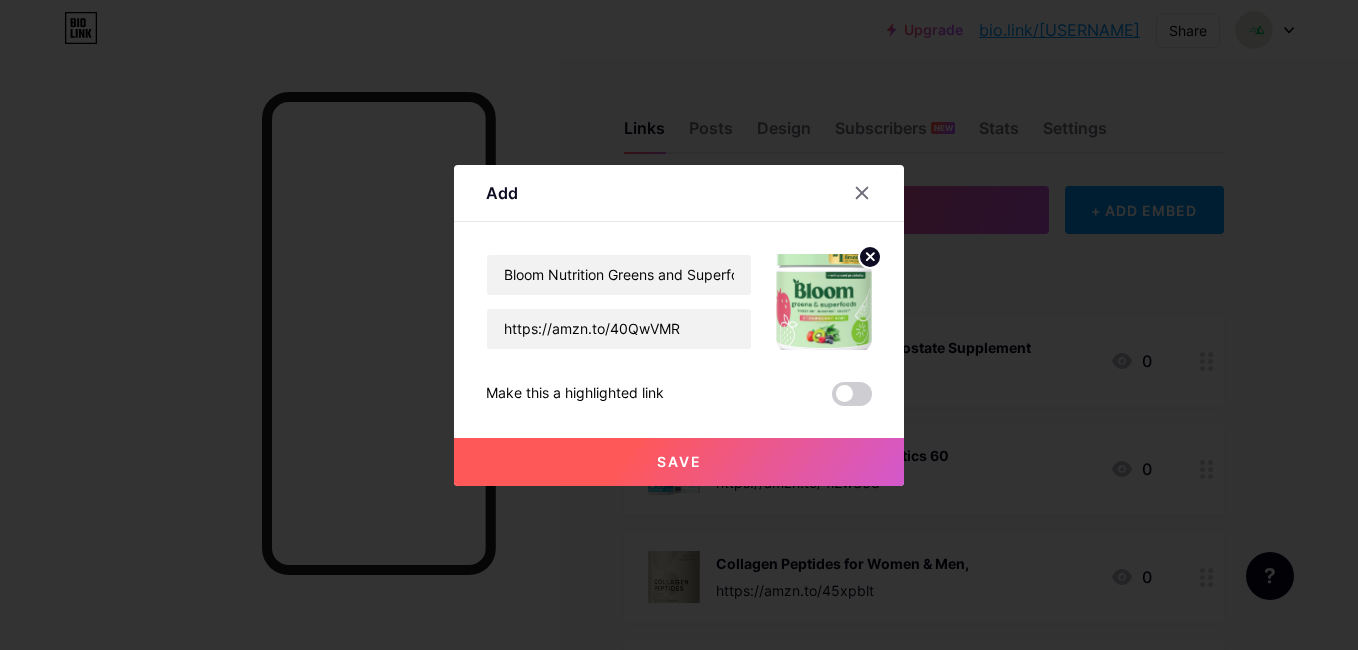 click on "Save" at bounding box center [679, 462] 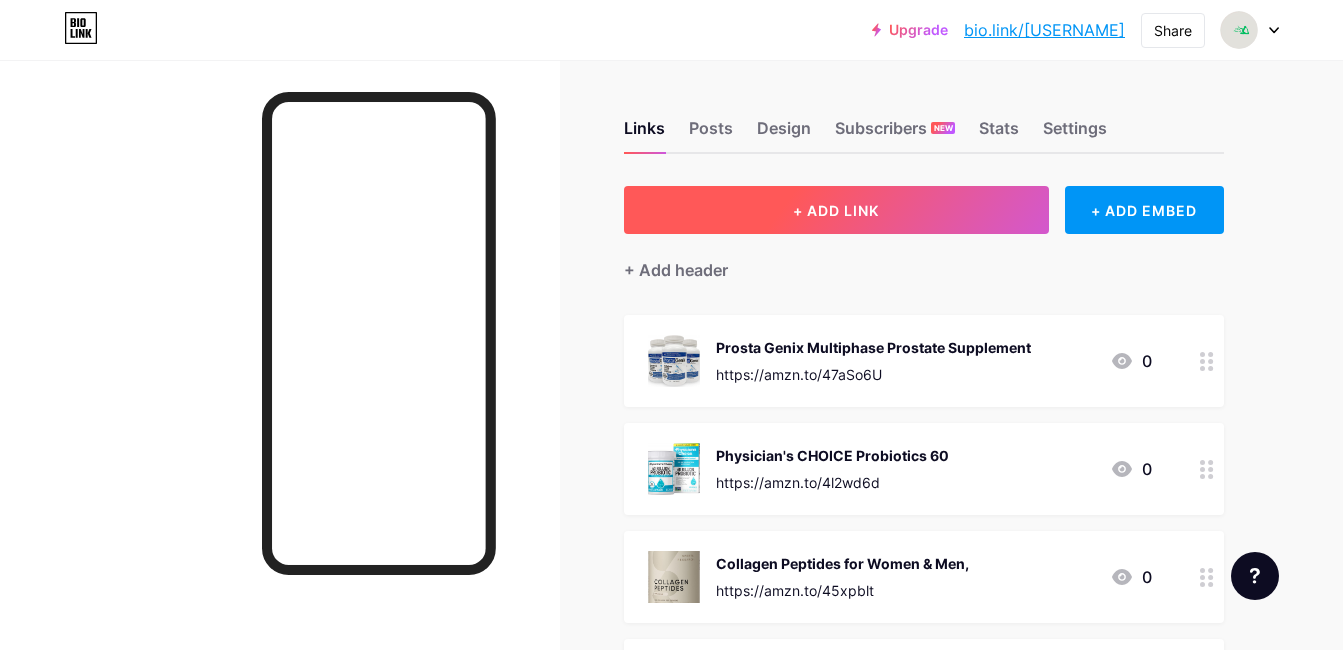 click on "+ ADD LINK" at bounding box center [836, 210] 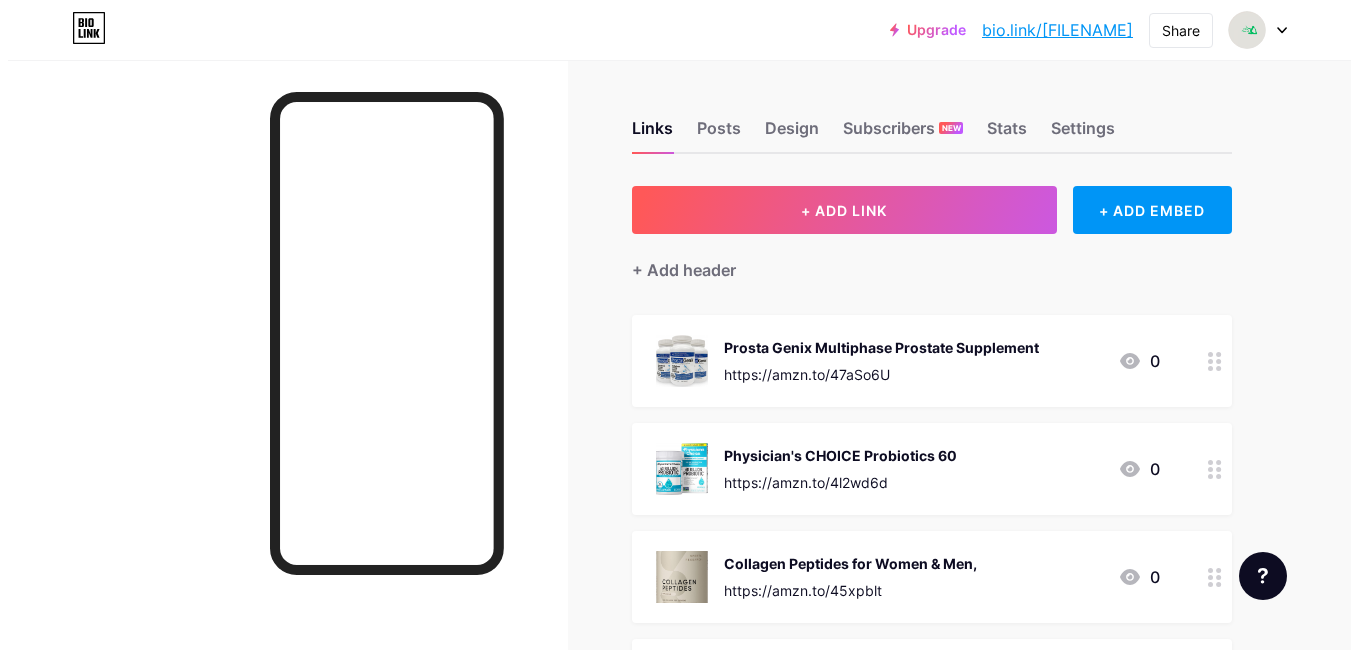 scroll, scrollTop: 0, scrollLeft: 0, axis: both 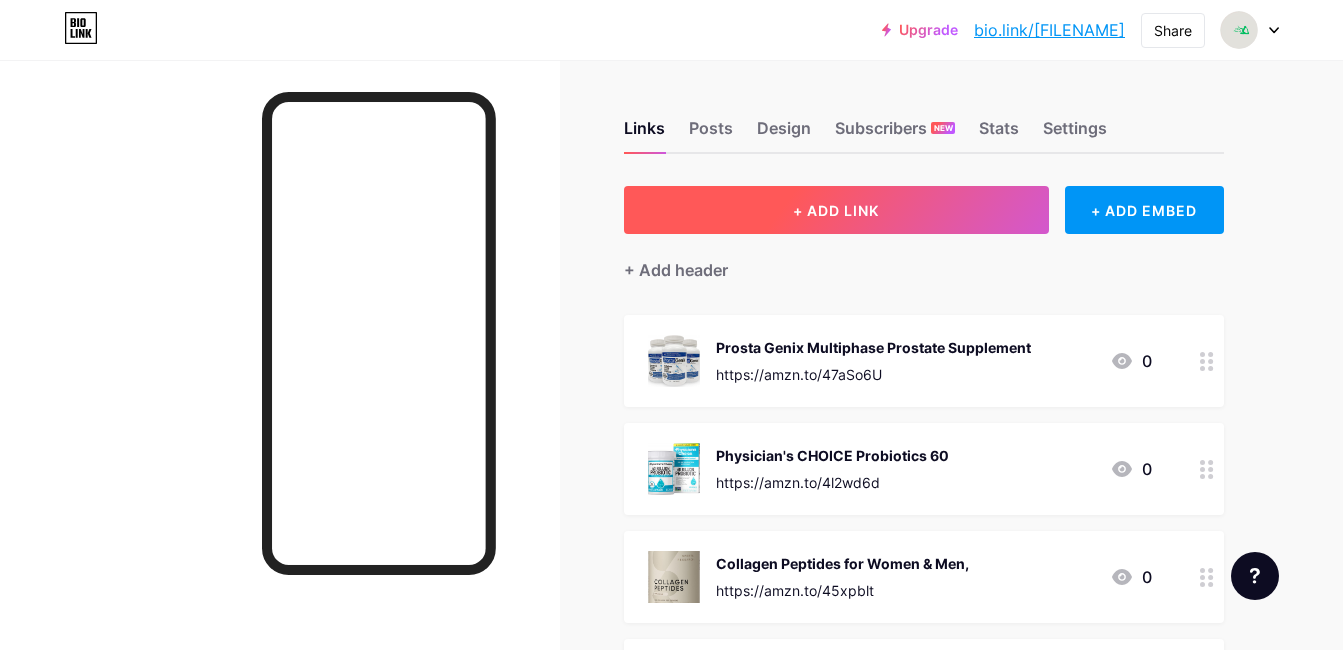 click on "+ ADD LINK" at bounding box center (836, 210) 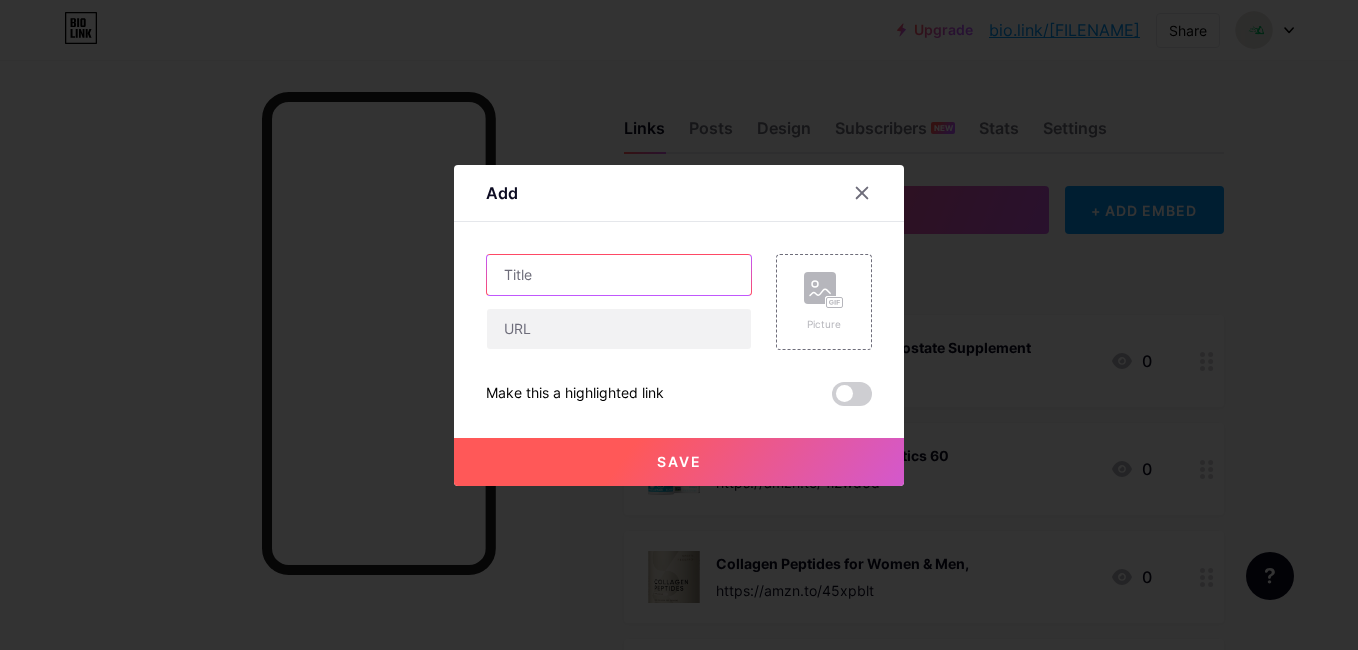 click at bounding box center (619, 275) 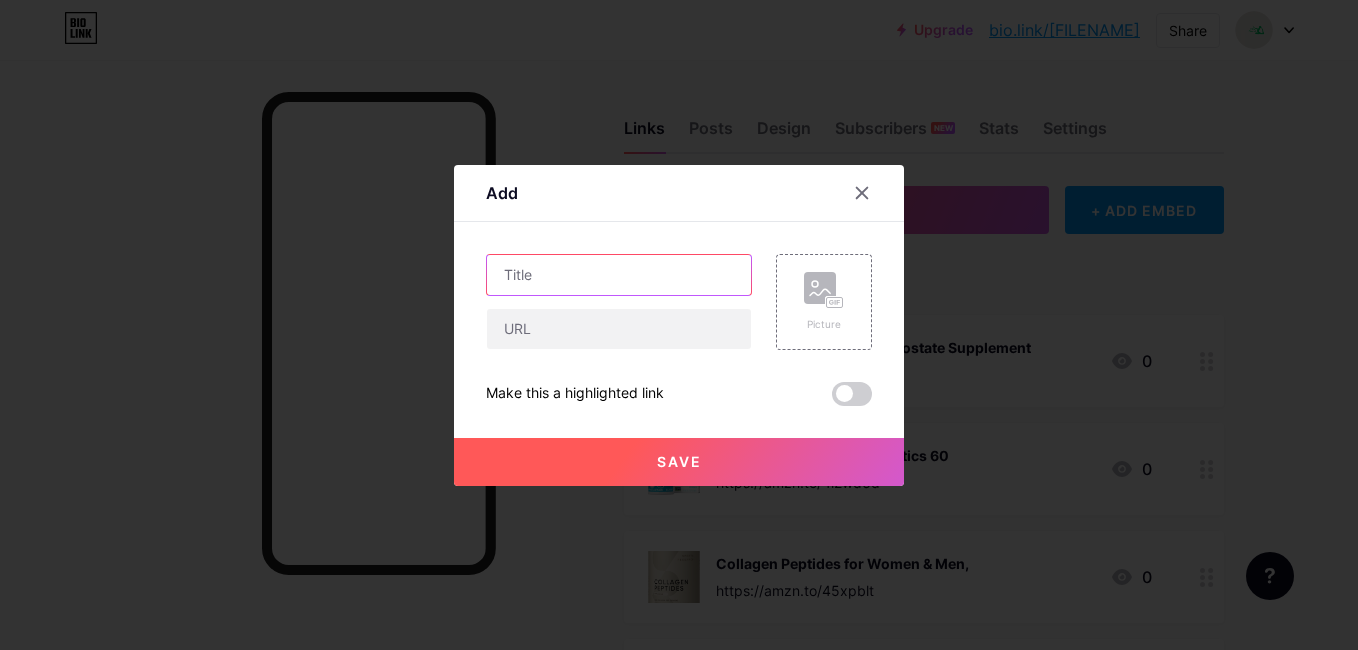 paste on "Bloom Nutrition Greens and Superfoods Powder" 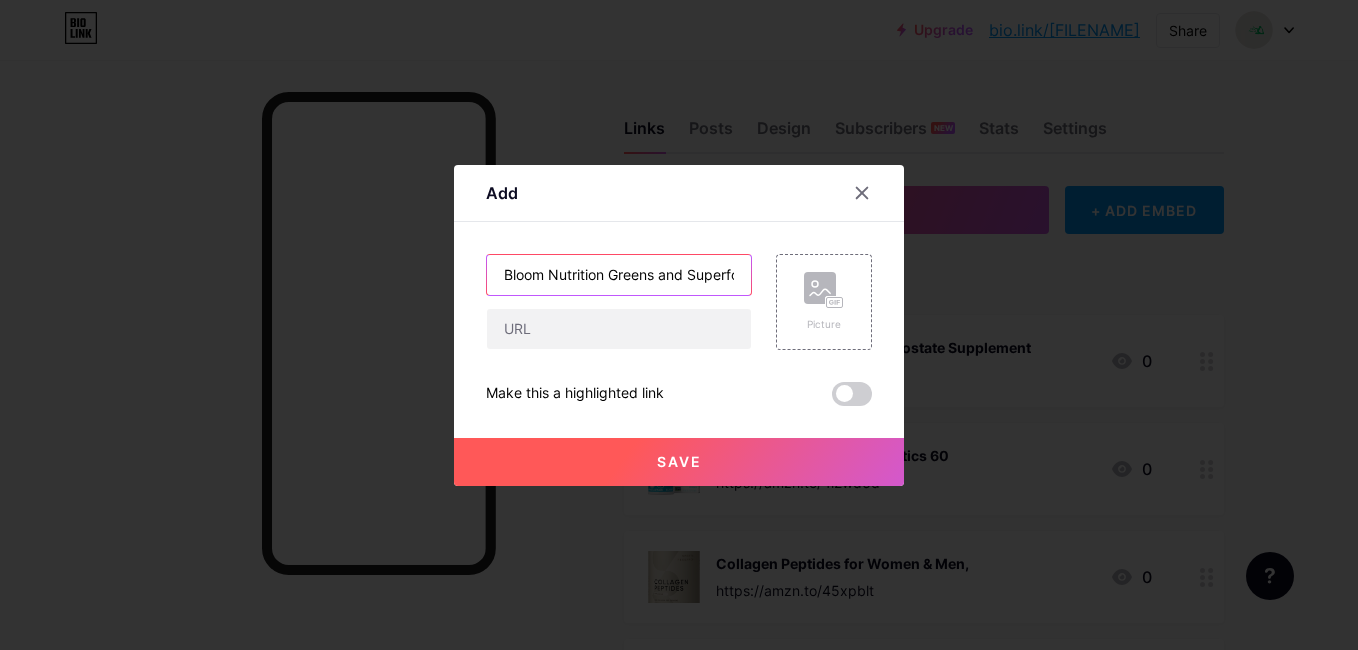 scroll, scrollTop: 0, scrollLeft: 87, axis: horizontal 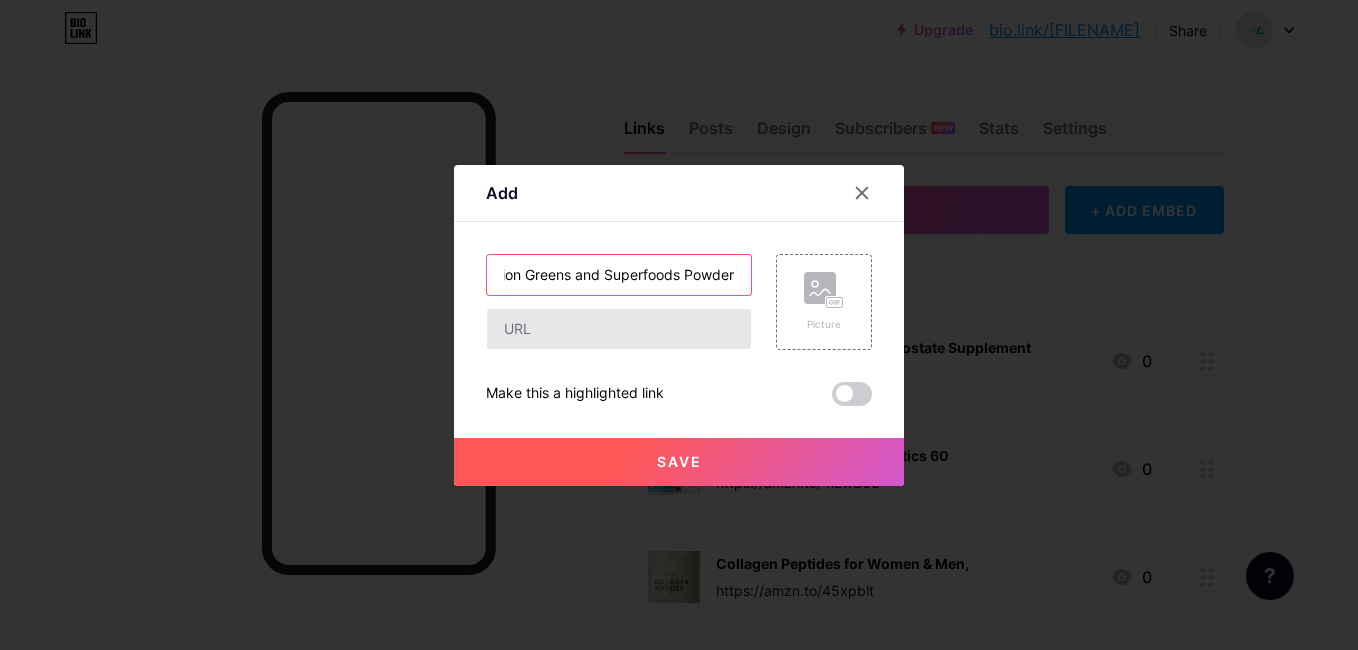 type on "Bloom Nutrition Greens and Superfoods Powder" 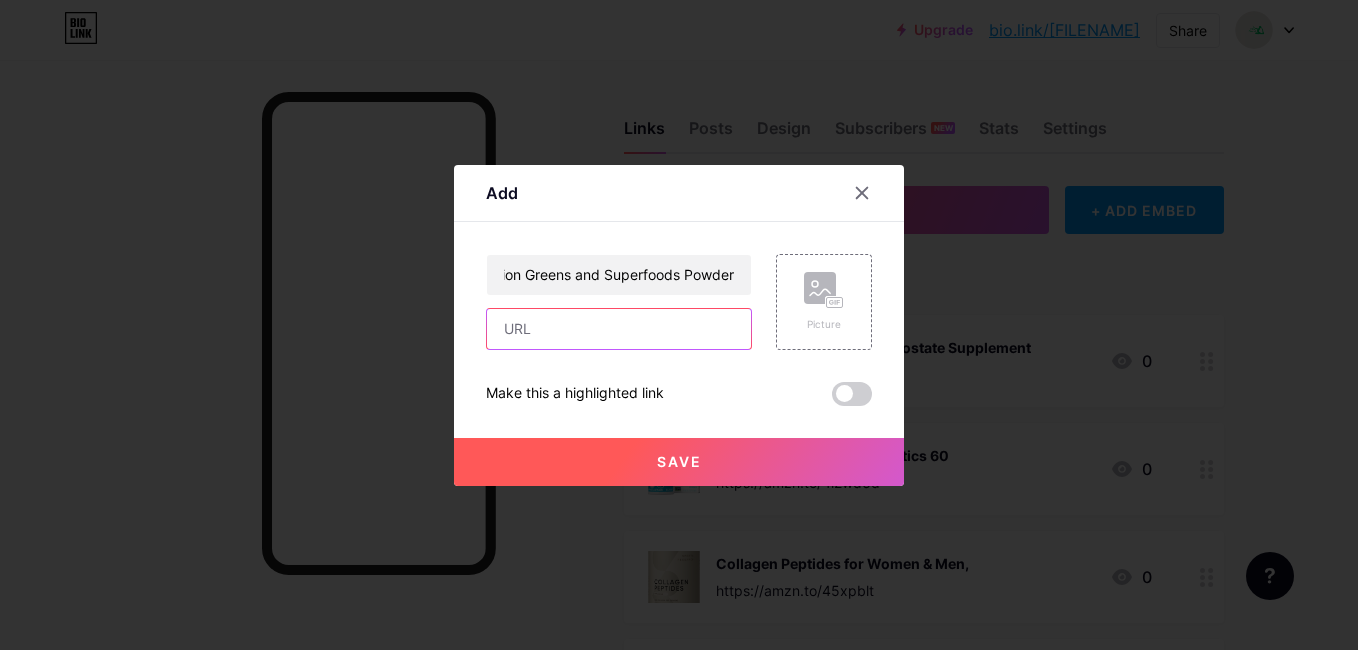 click at bounding box center (619, 329) 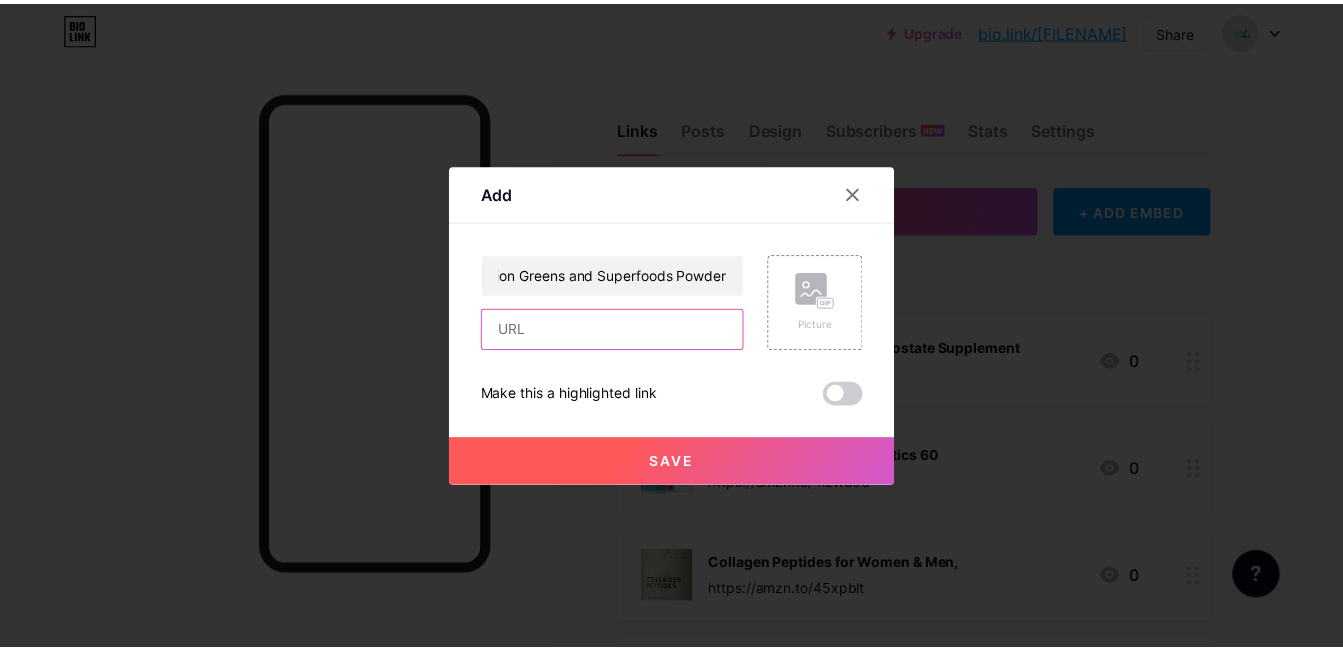 scroll, scrollTop: 0, scrollLeft: 0, axis: both 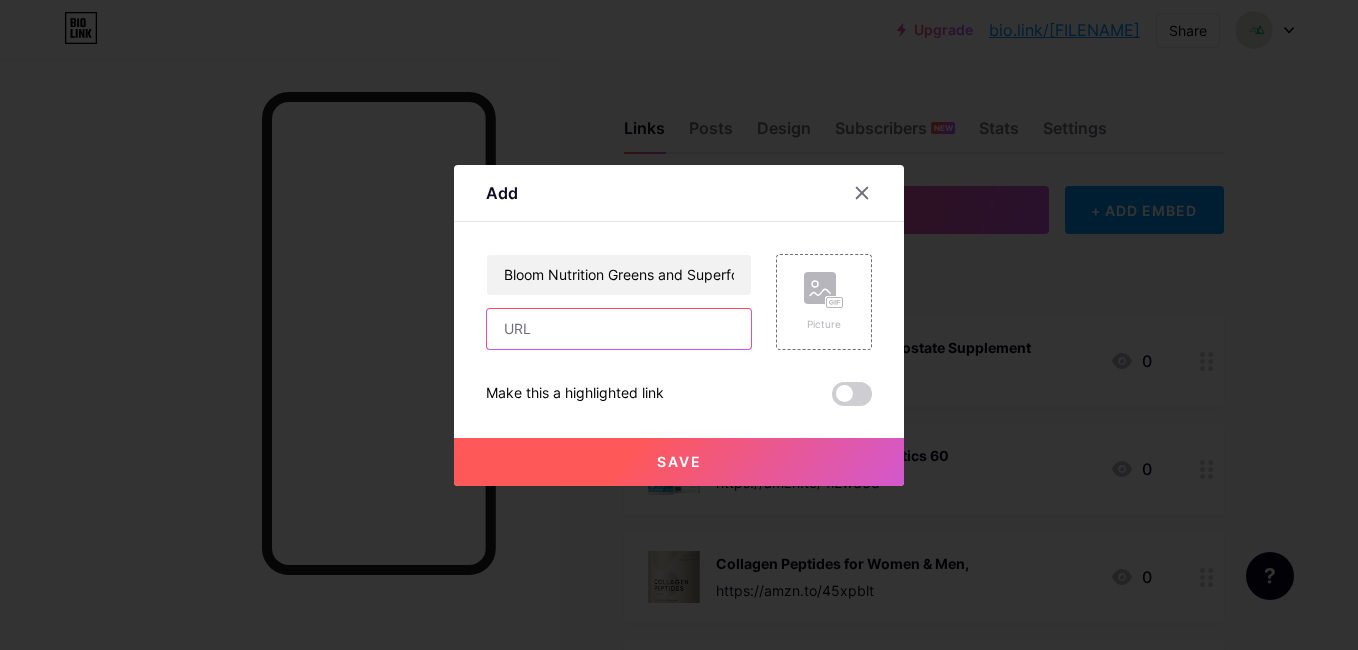 paste on "https://amzn.to/4lazXTl" 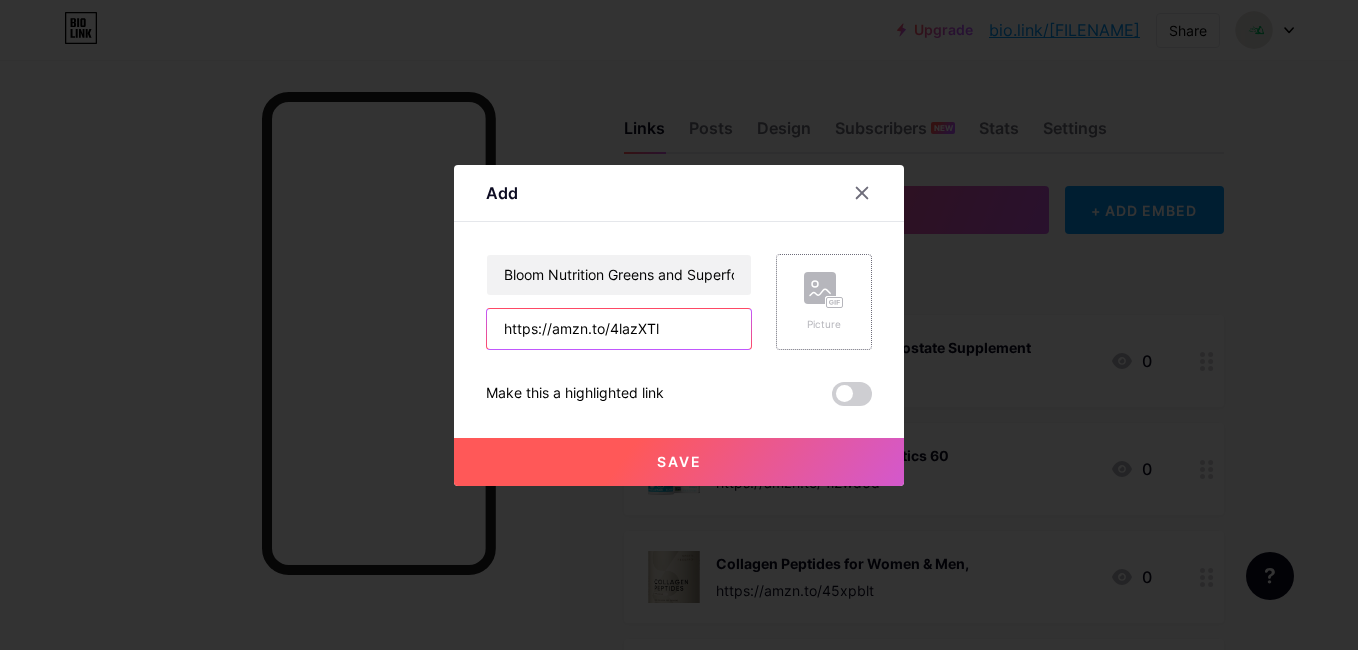 type on "https://amzn.to/4lazXTl" 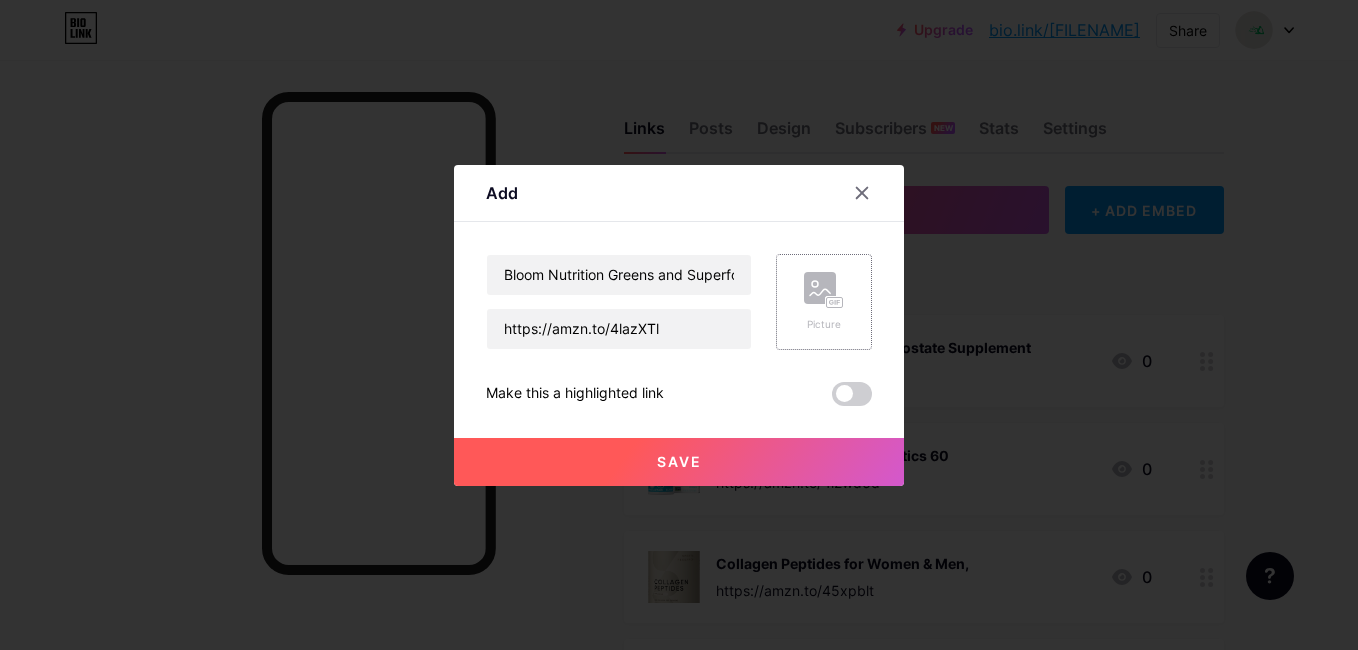 click 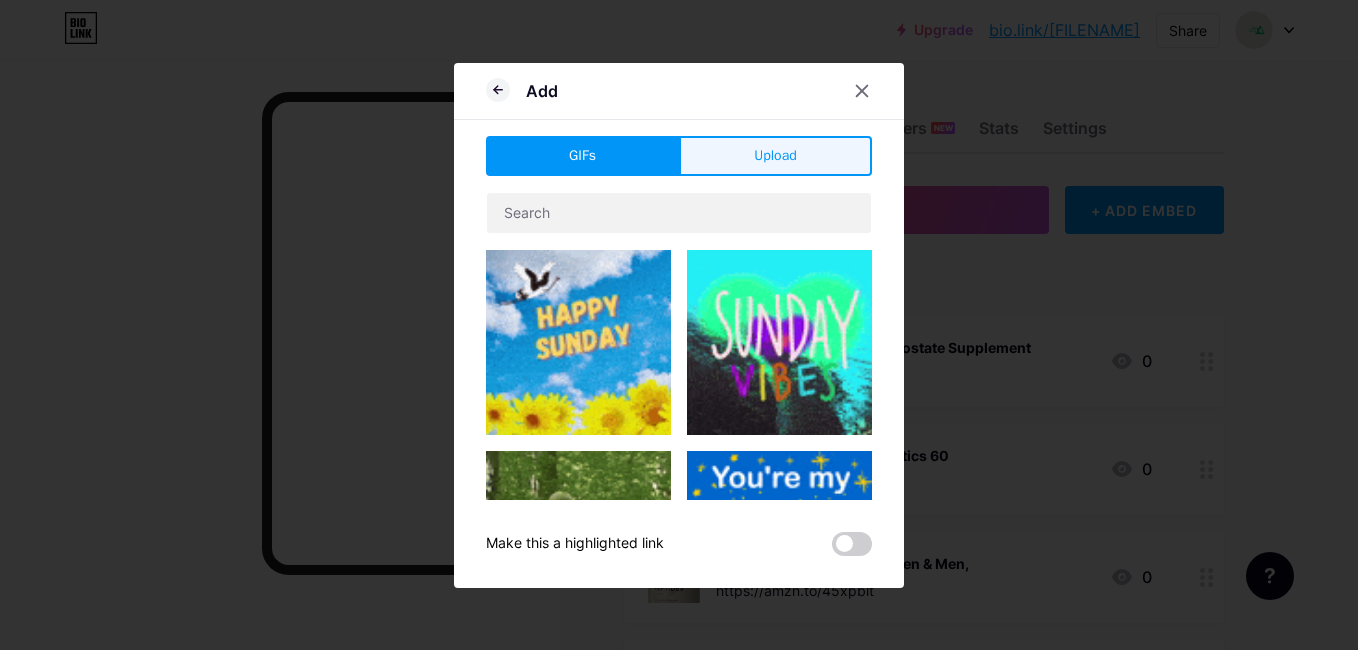 click on "Upload" at bounding box center [775, 156] 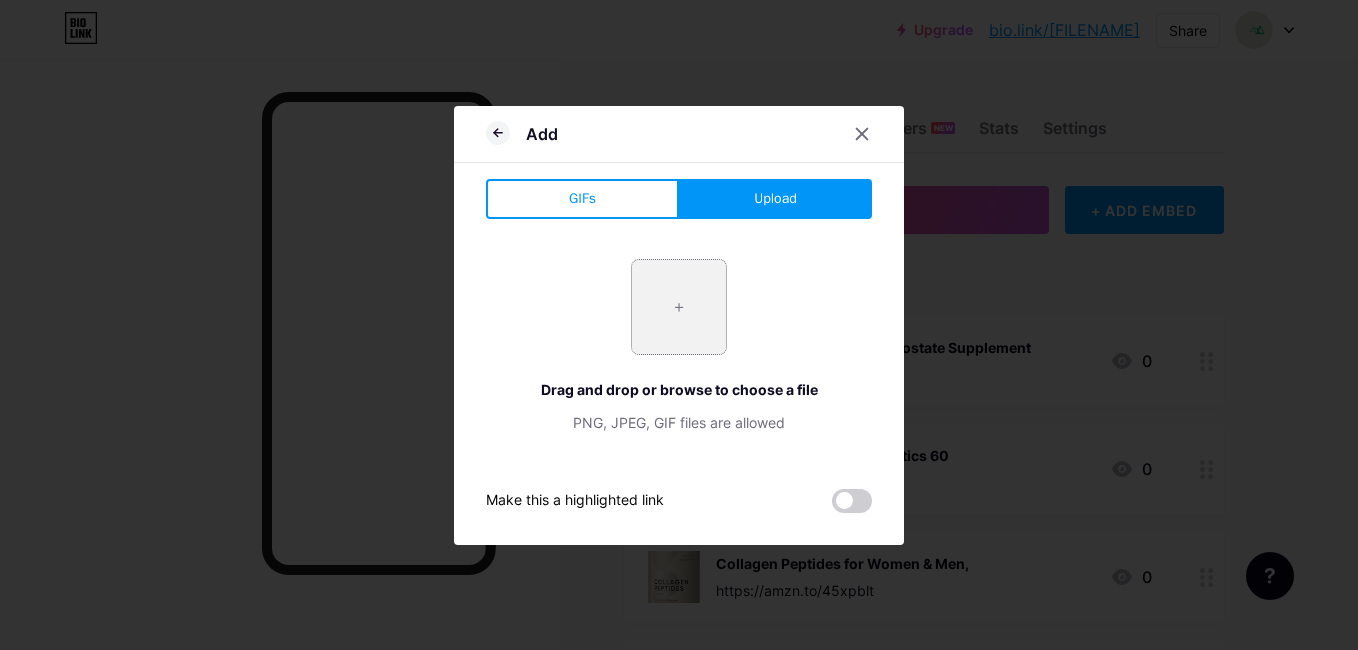 click at bounding box center [679, 307] 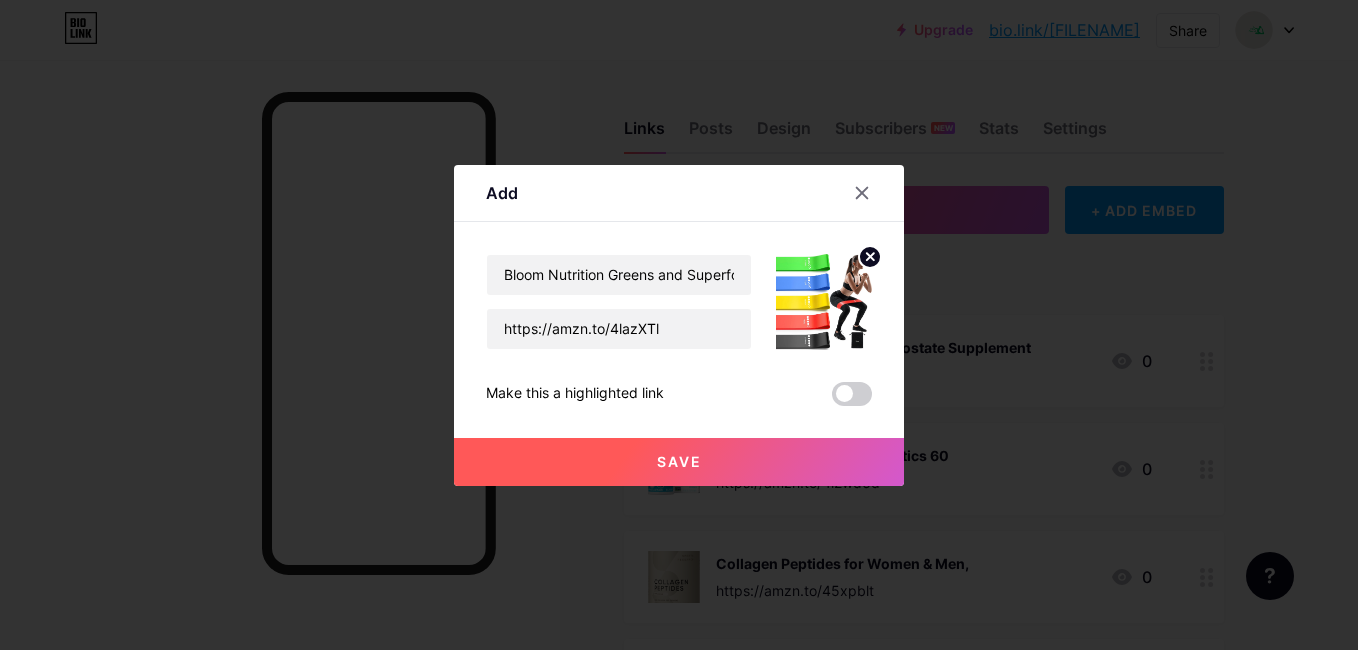 click on "Save" at bounding box center (679, 462) 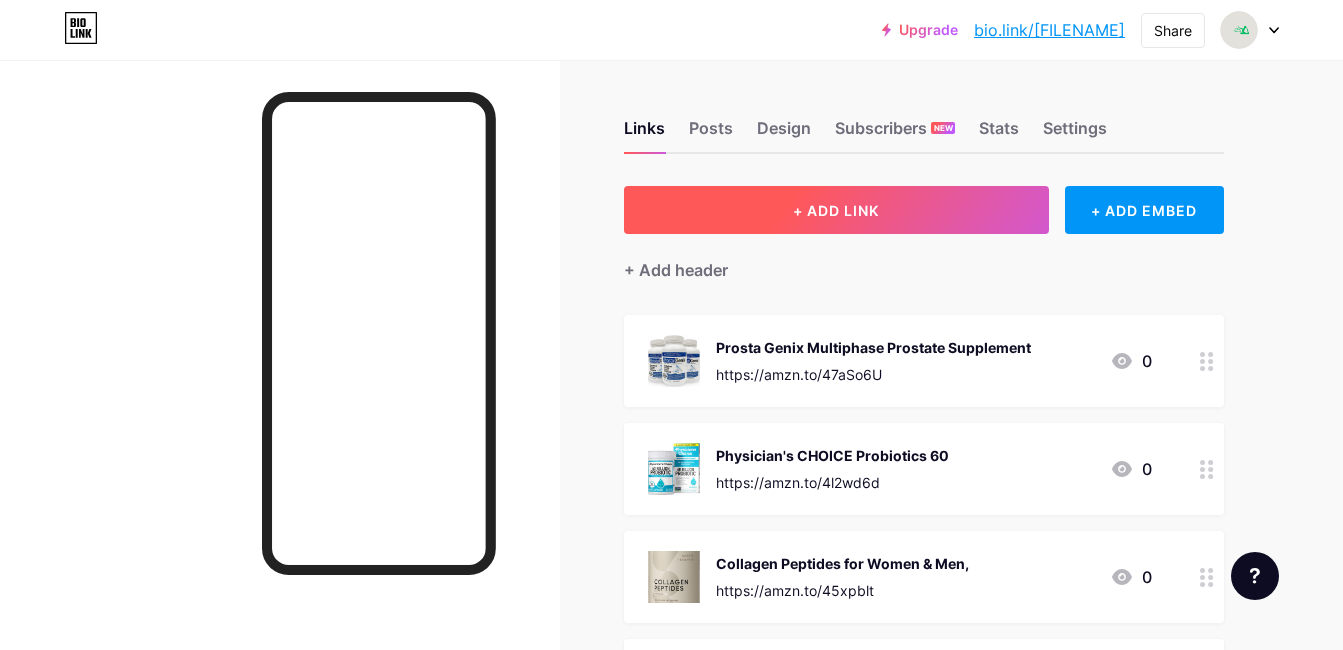 click on "+ ADD LINK" at bounding box center [836, 210] 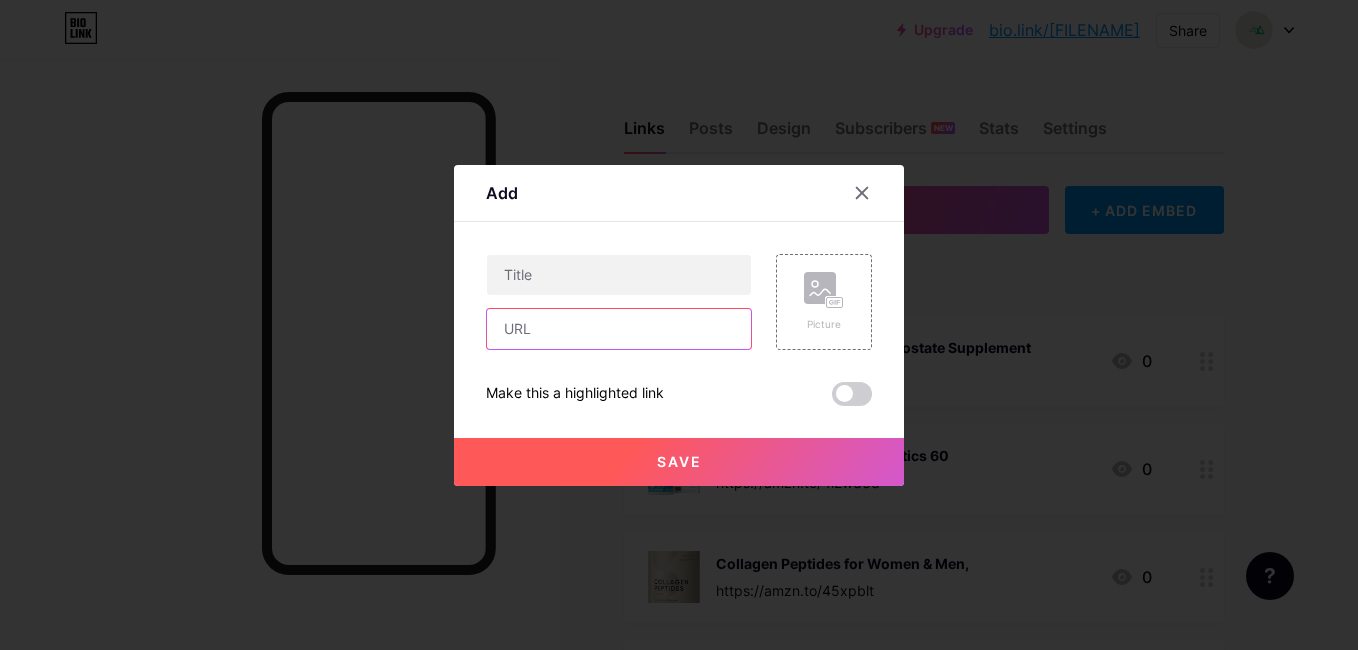click at bounding box center (619, 329) 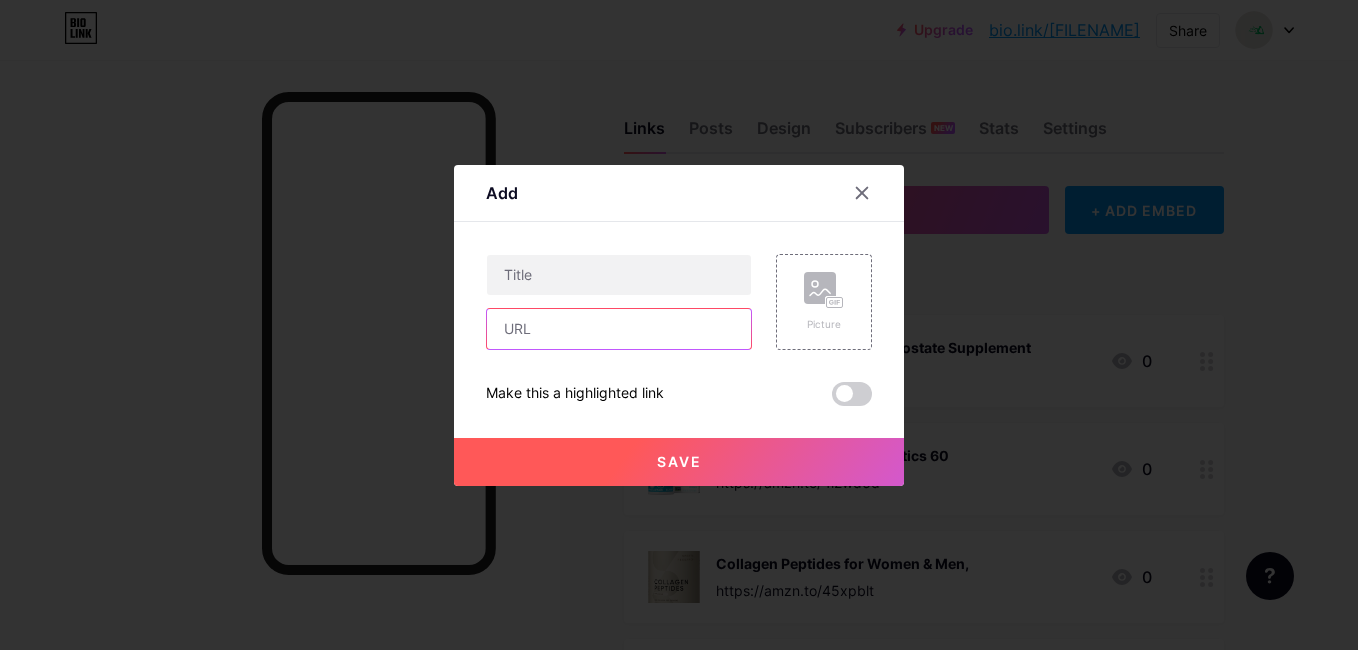 paste on "https://amzn.to/4lT9hYt" 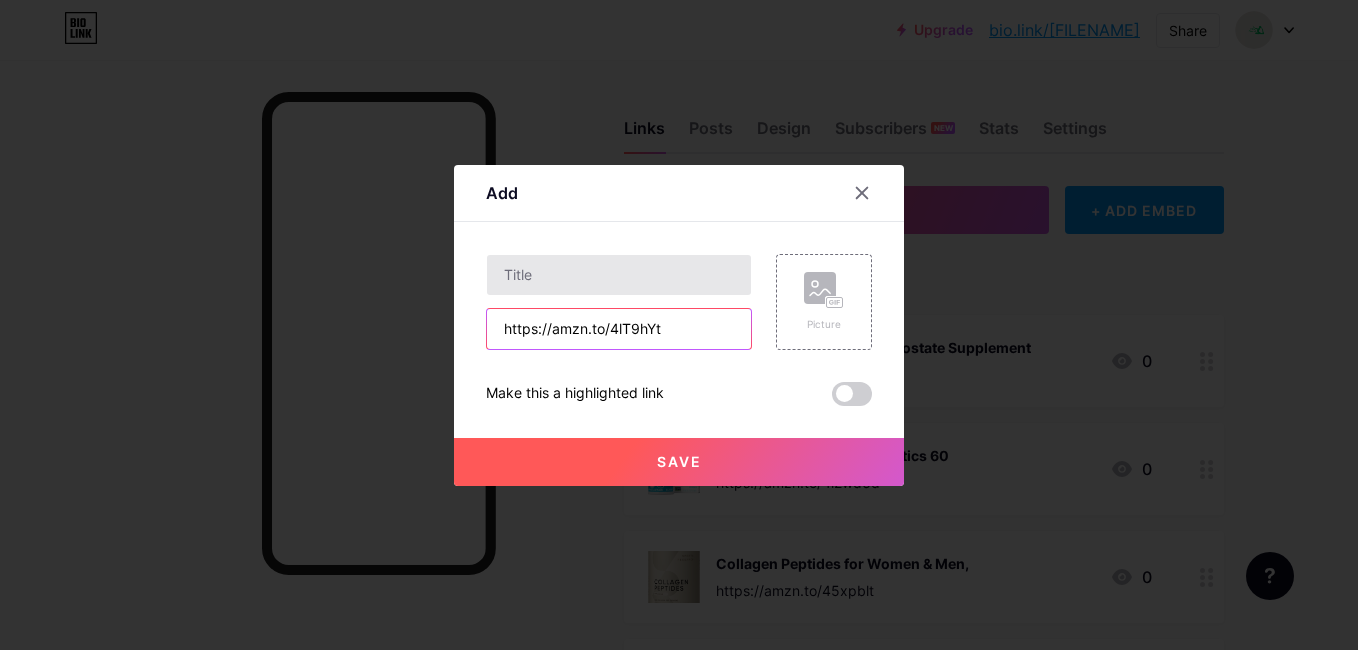 type on "https://amzn.to/4lT9hYt" 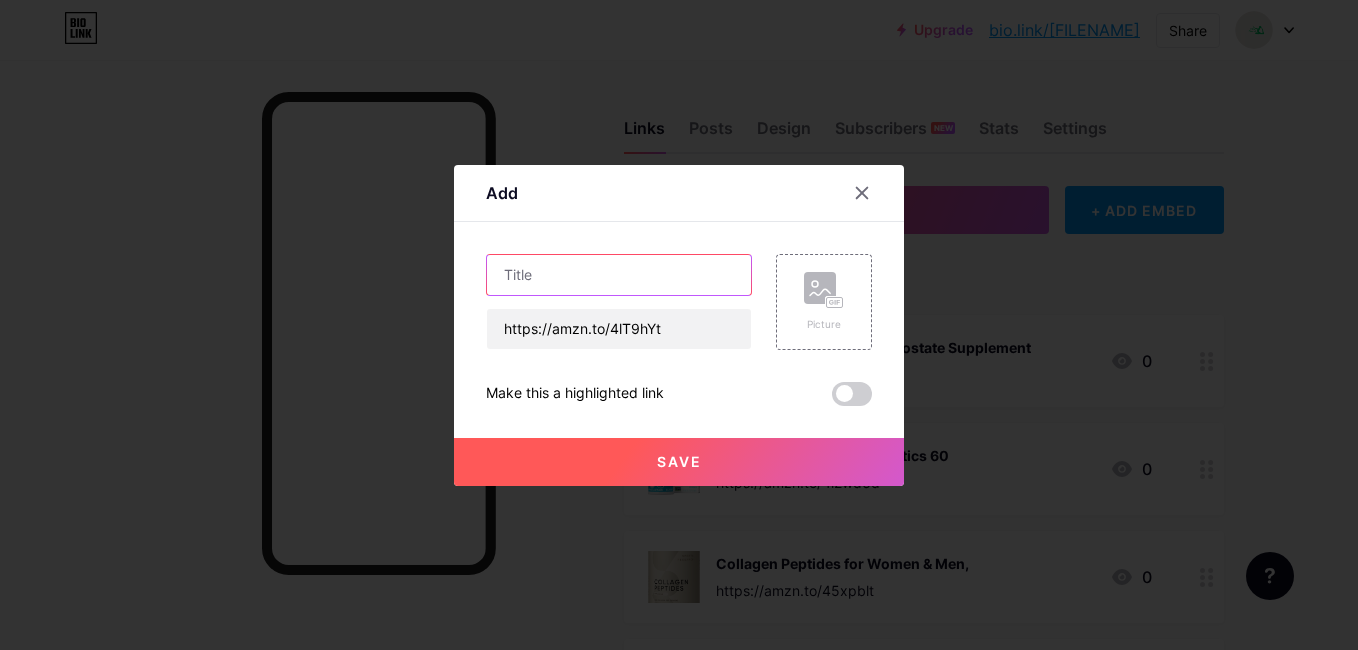 click at bounding box center [619, 275] 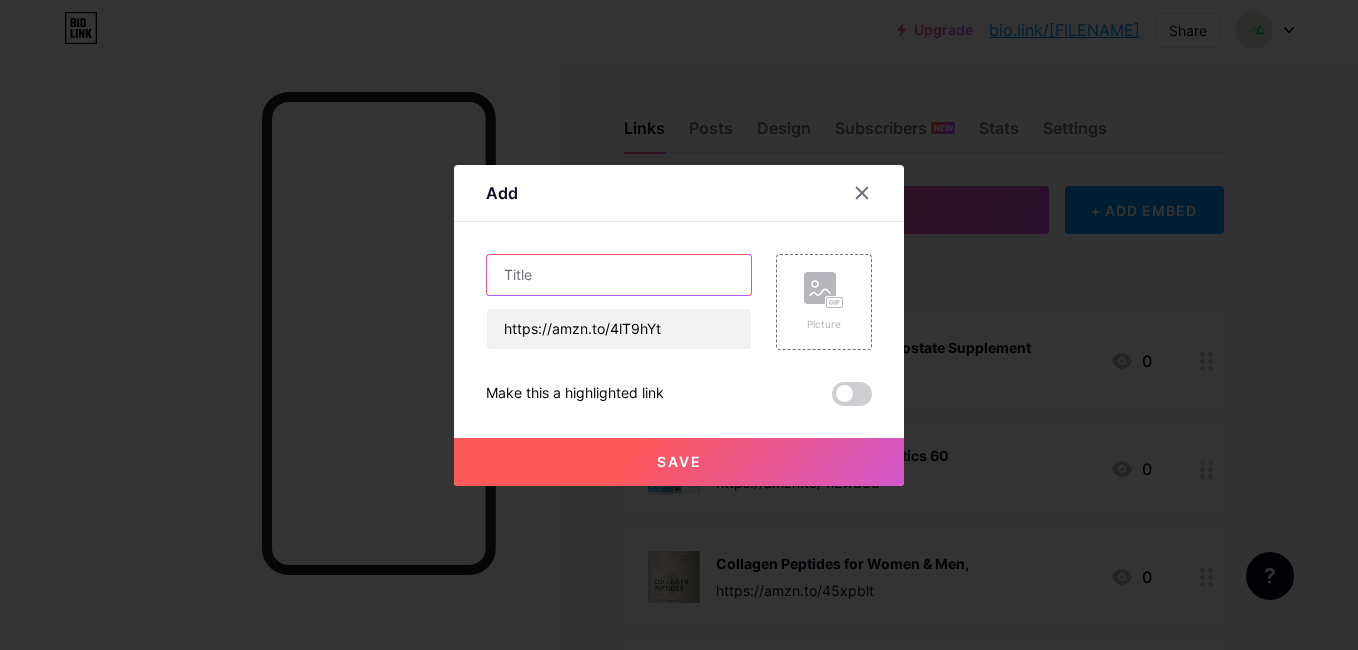 paste on "Lumen Metabolism Tracker Device" 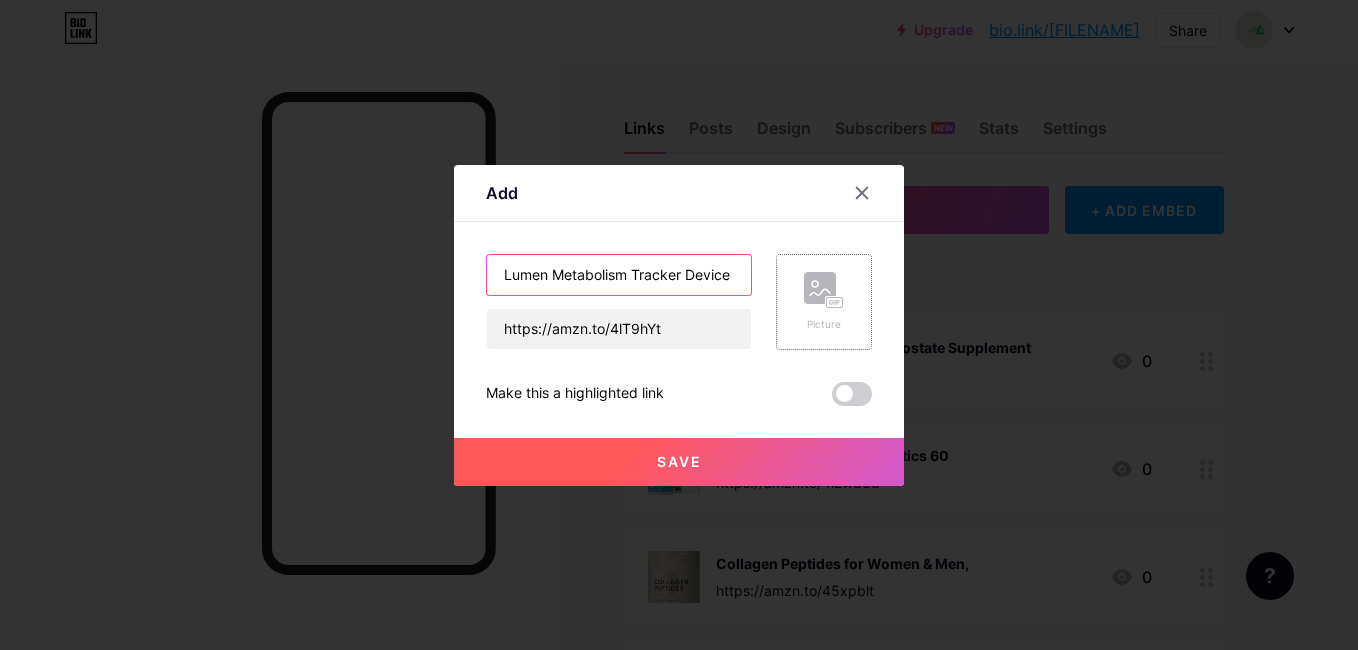 type on "Lumen Metabolism Tracker Device" 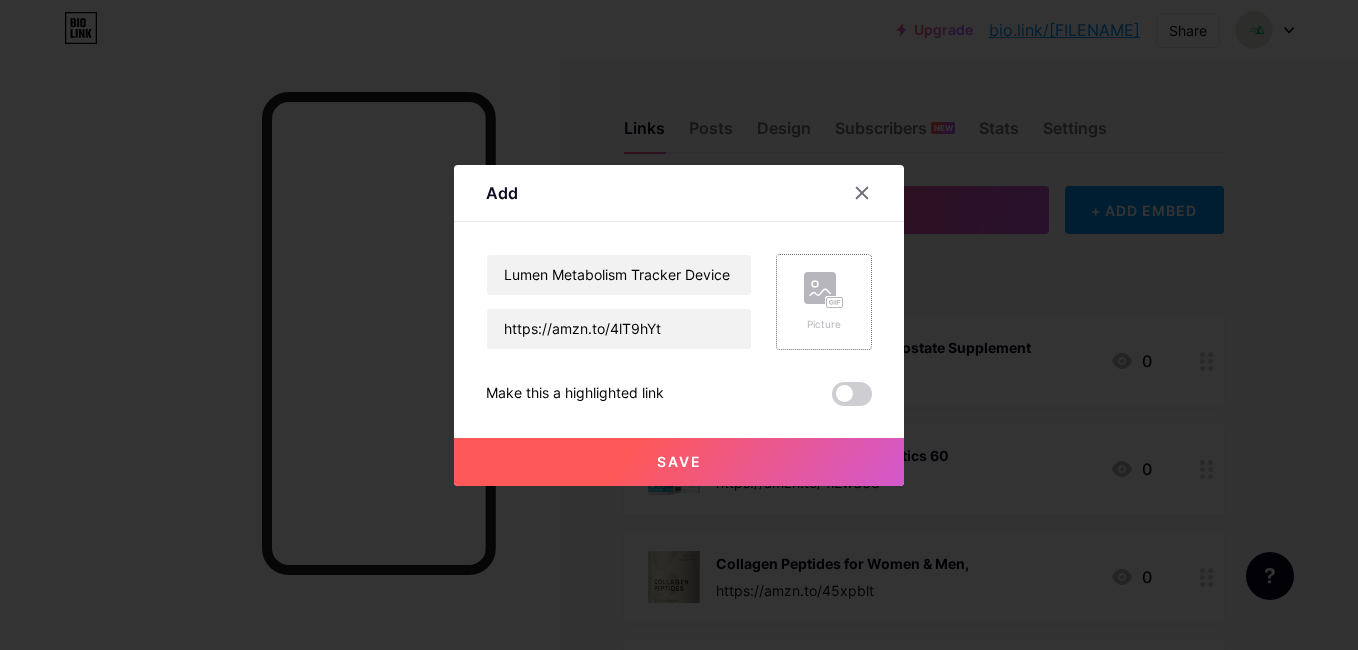 click on "Picture" at bounding box center [824, 302] 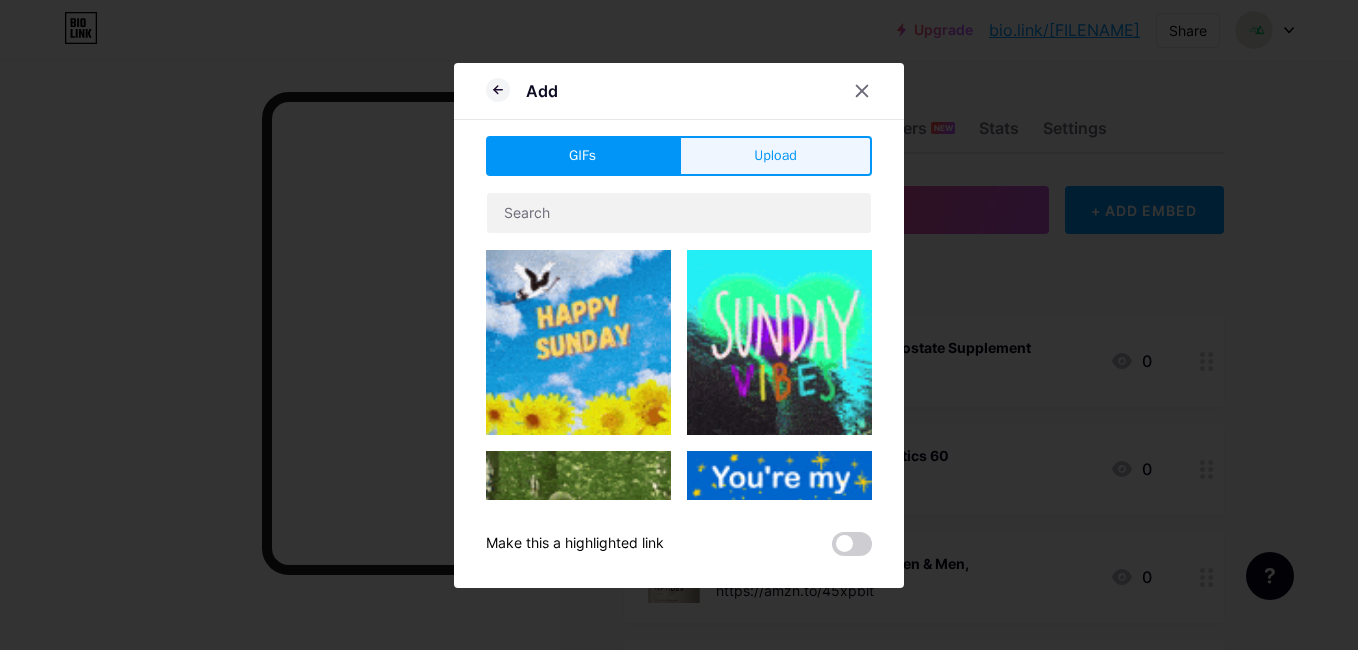 click on "Upload" at bounding box center (775, 155) 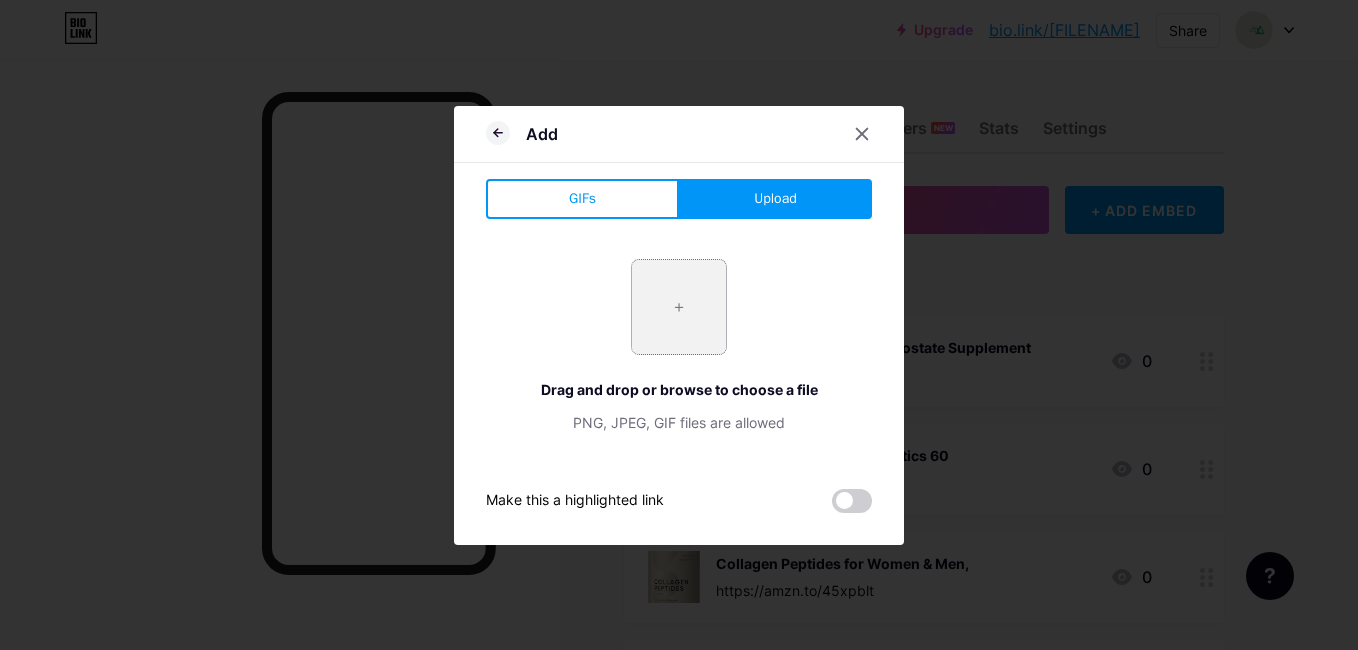 click at bounding box center (679, 307) 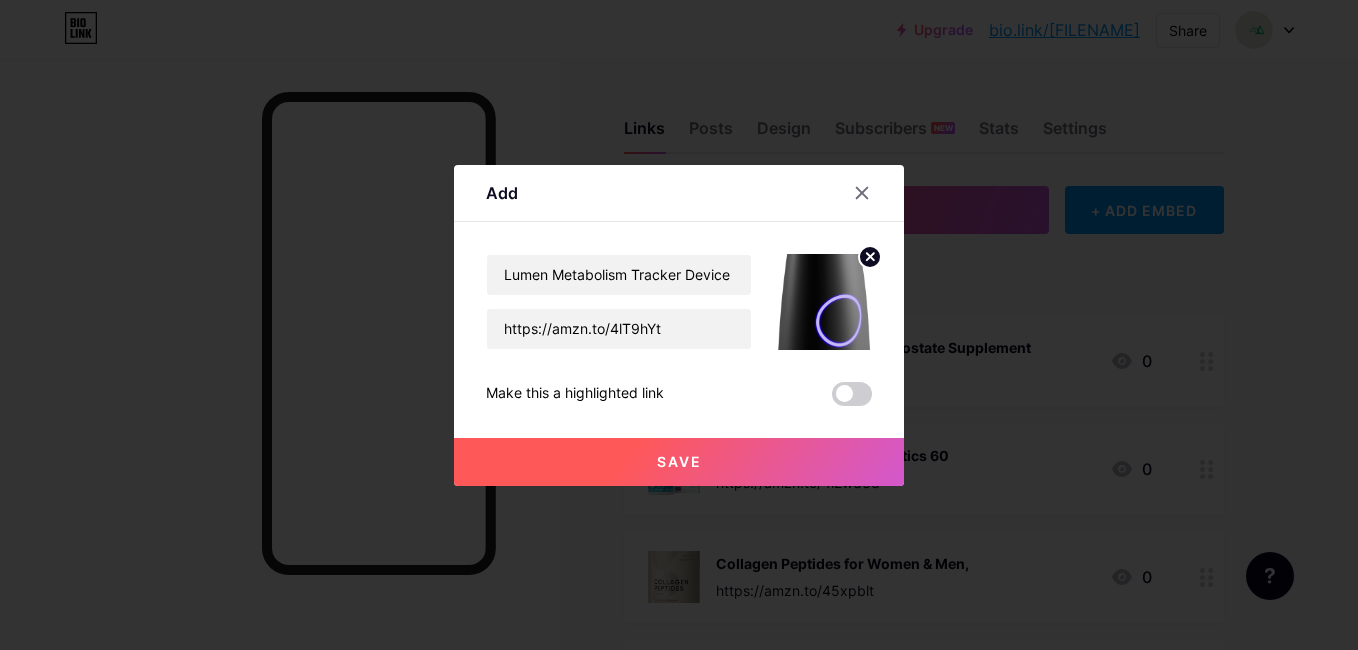 click on "Save" at bounding box center [679, 462] 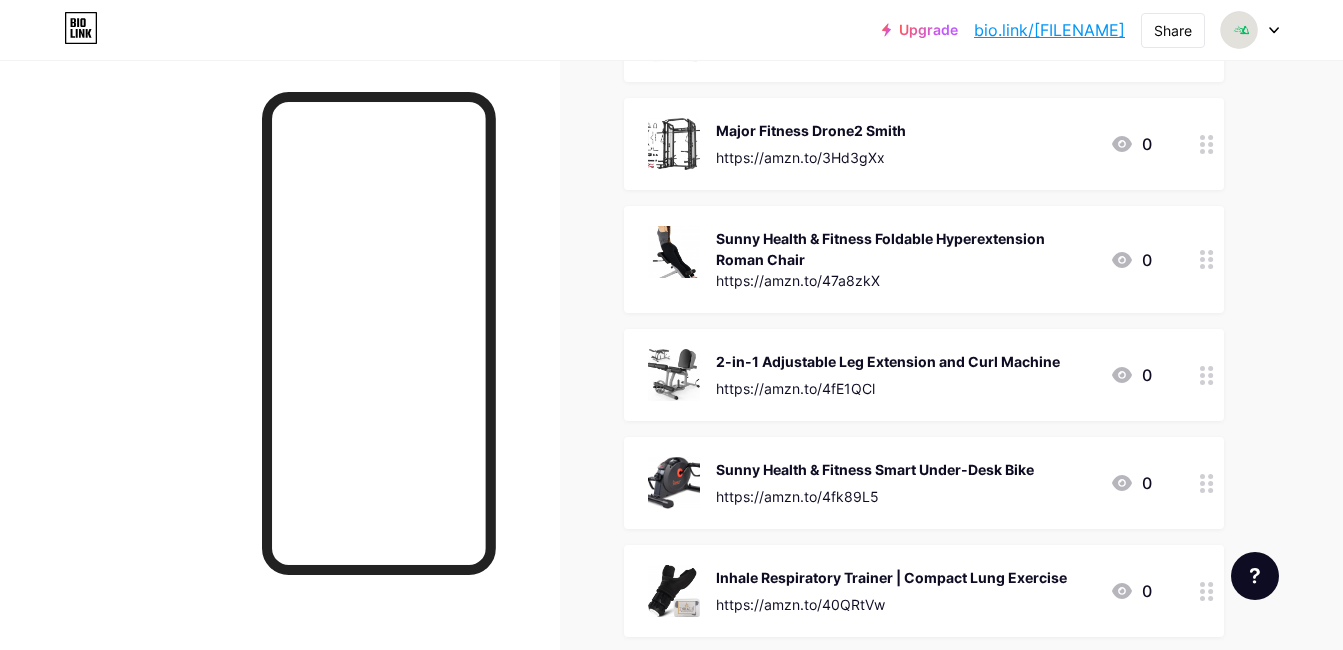 scroll, scrollTop: 10891, scrollLeft: 0, axis: vertical 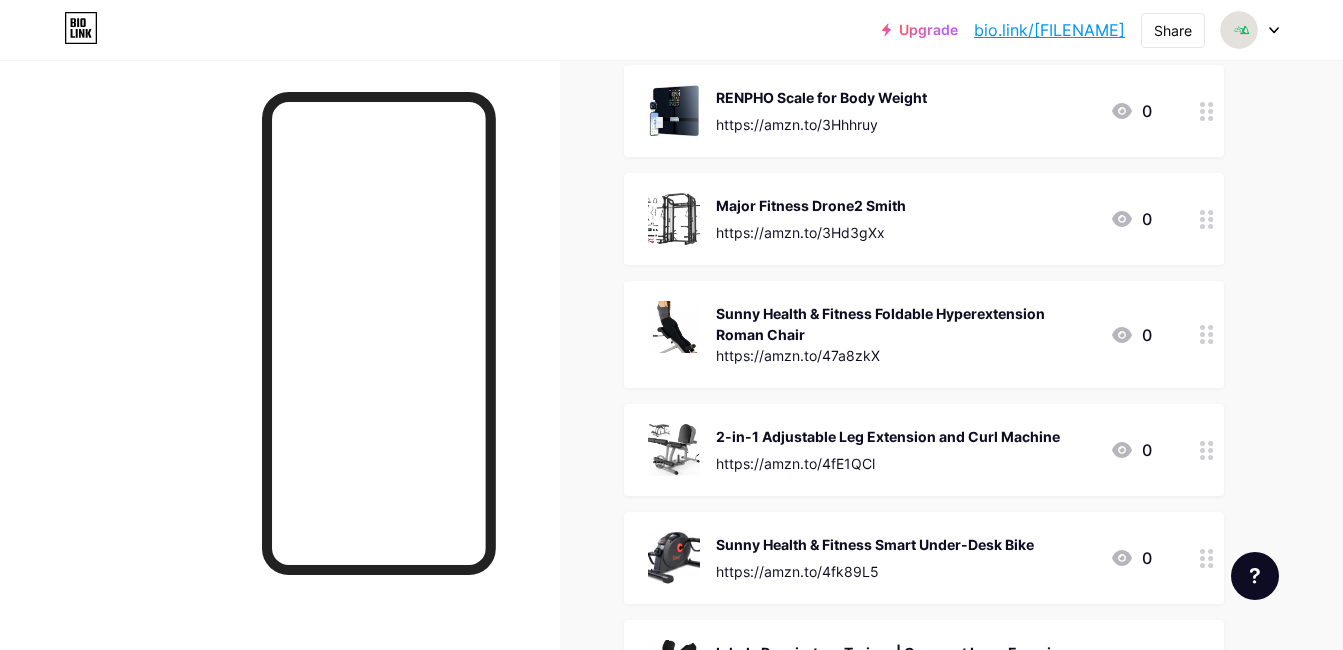 click 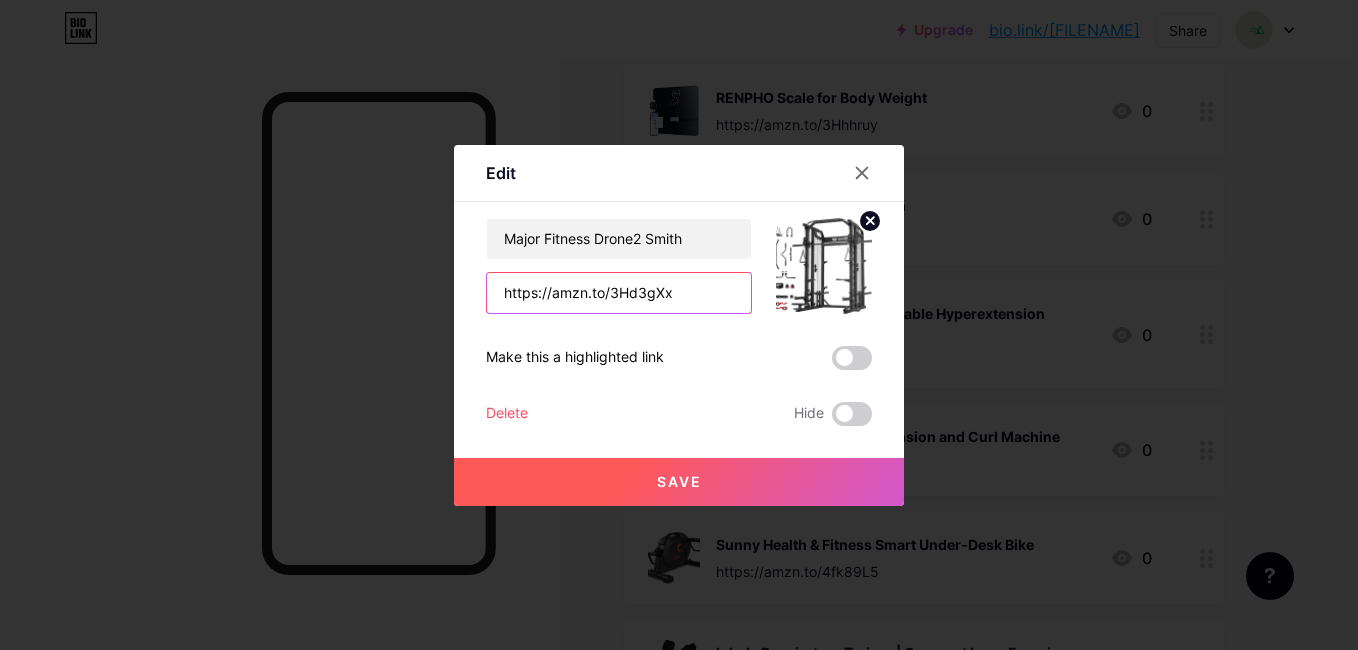 click on "https://amzn.to/3Hd3gXx" at bounding box center (619, 293) 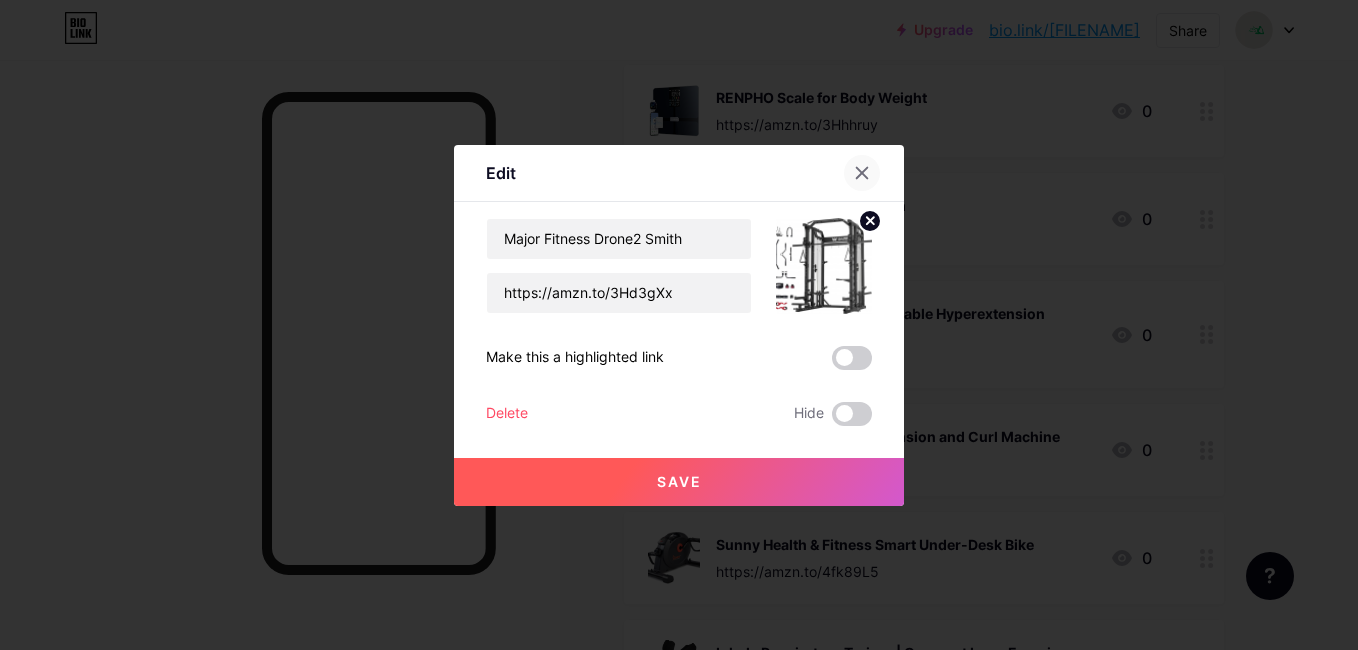 click 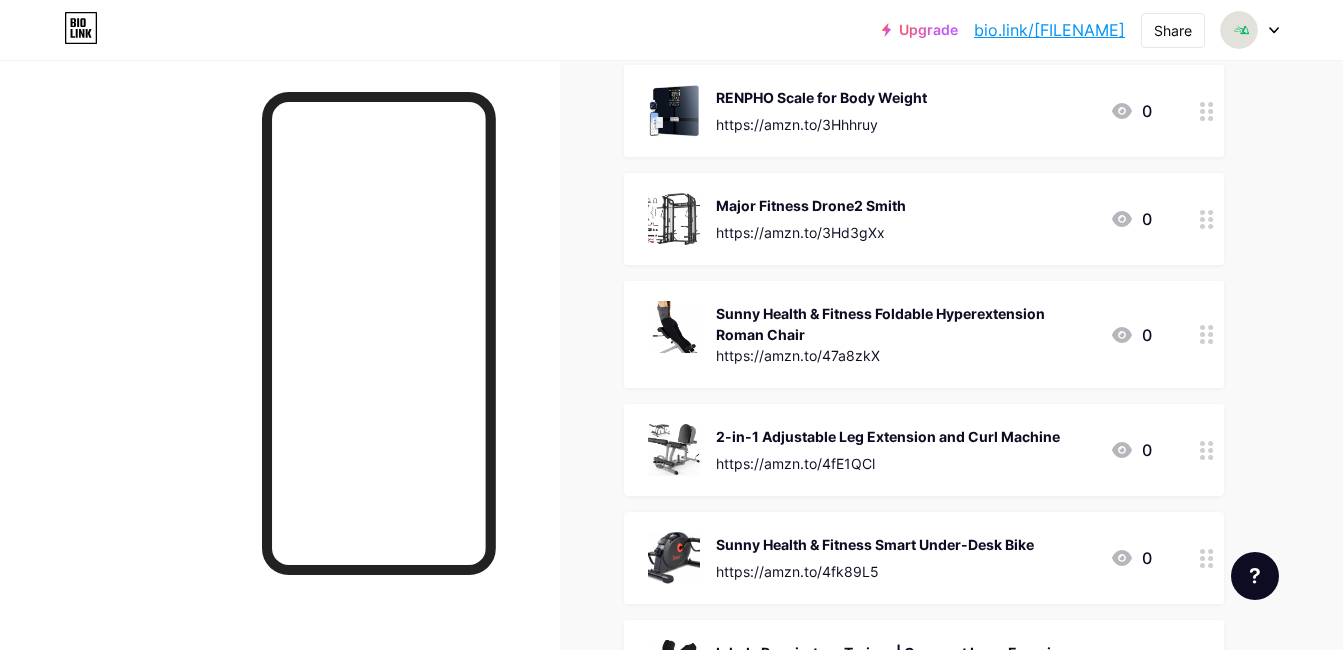 click on "https://amzn.to/3Hd3gXx" at bounding box center [811, 232] 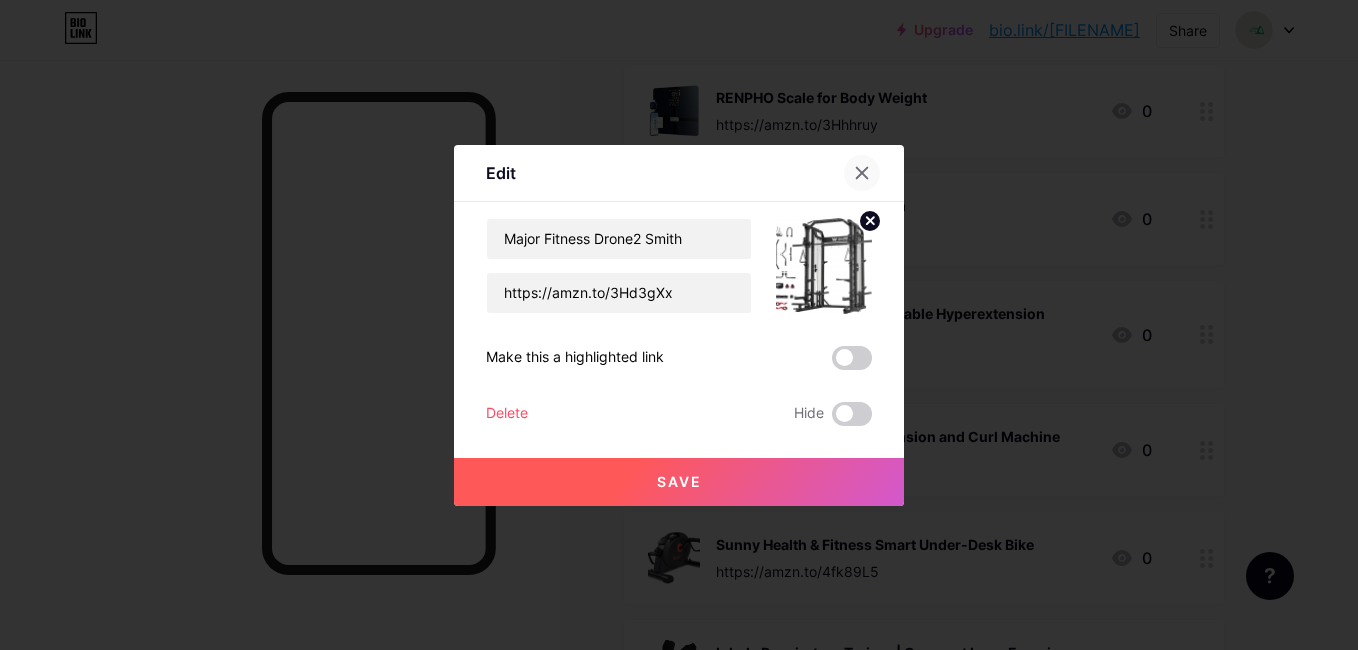 click 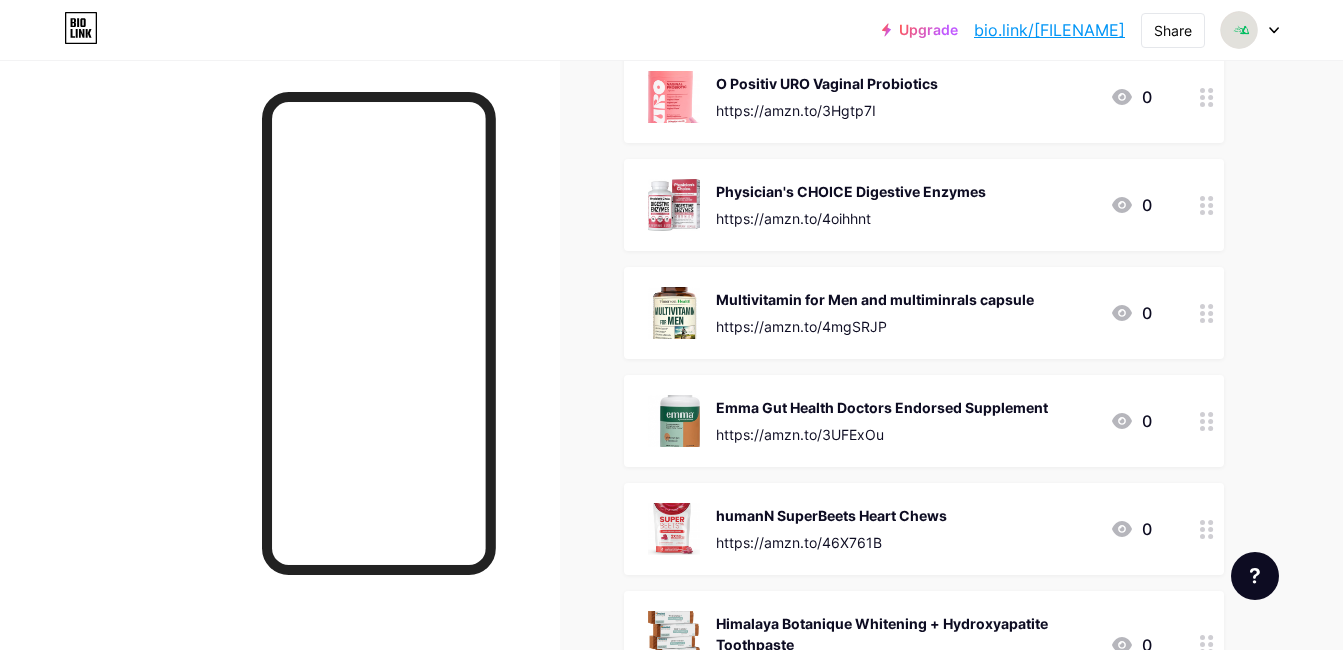 scroll, scrollTop: 0, scrollLeft: 0, axis: both 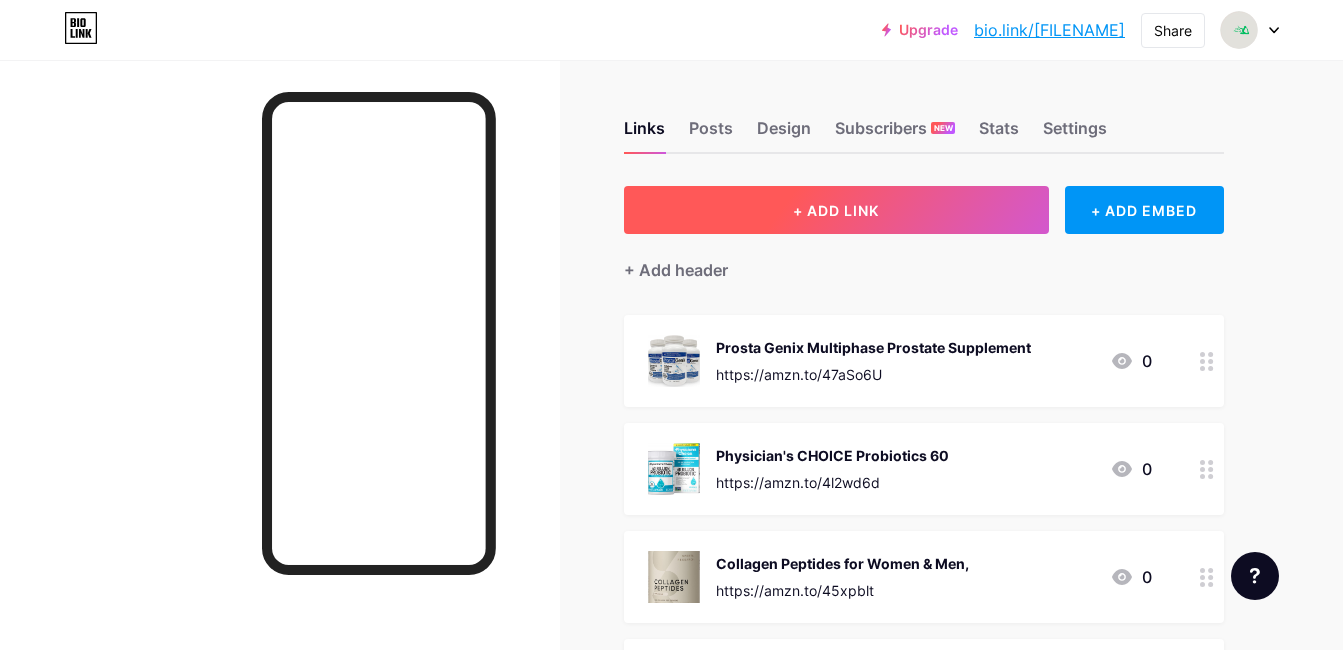 click on "+ ADD LINK" at bounding box center [836, 210] 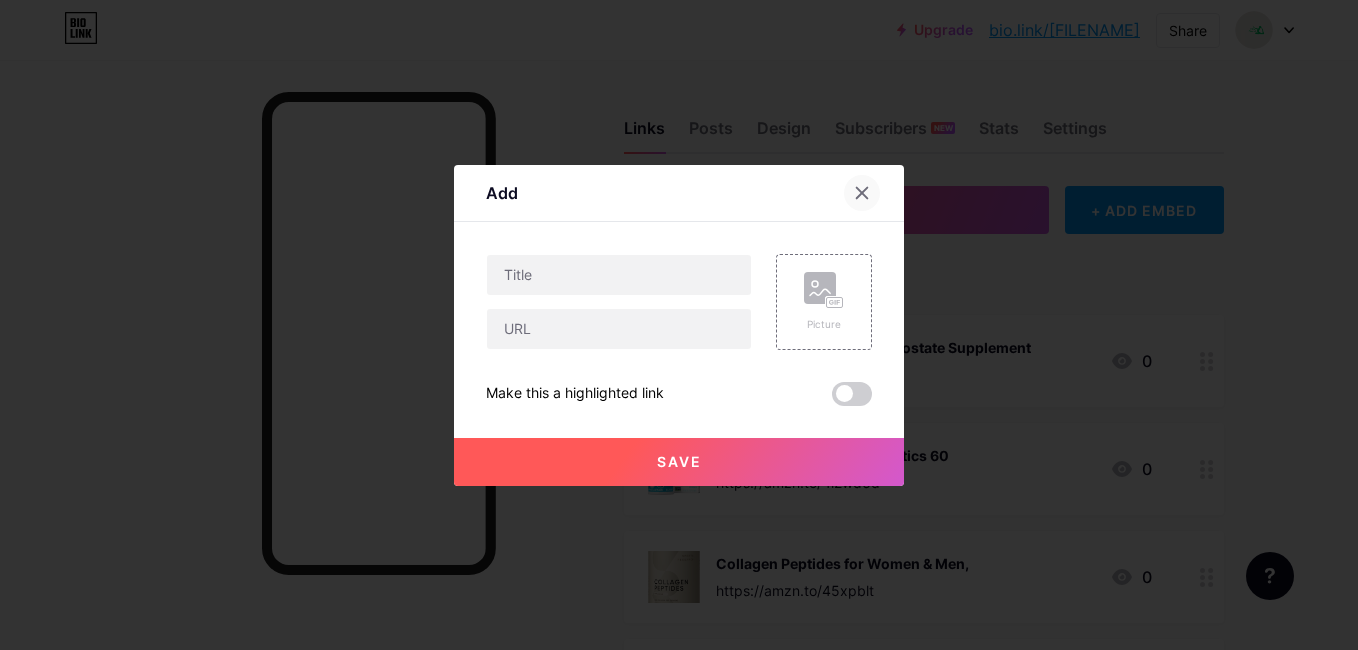 click 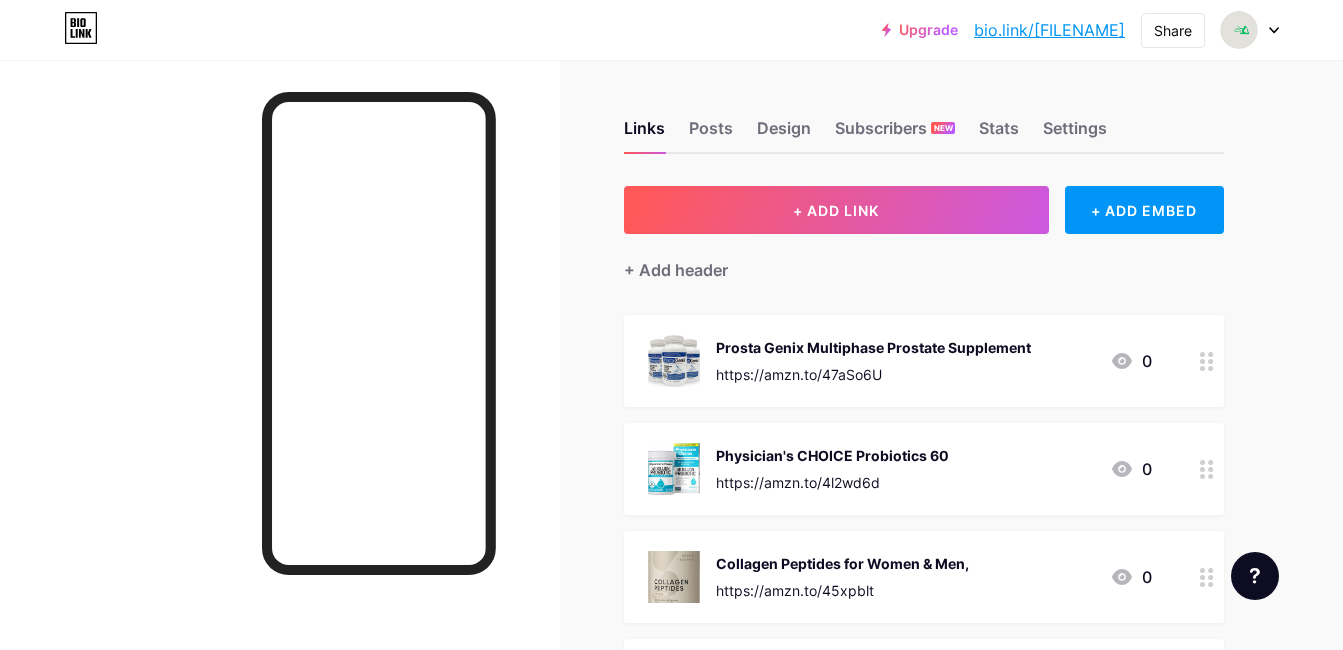 click on "bio.link/[USERNAME]" at bounding box center (1049, 30) 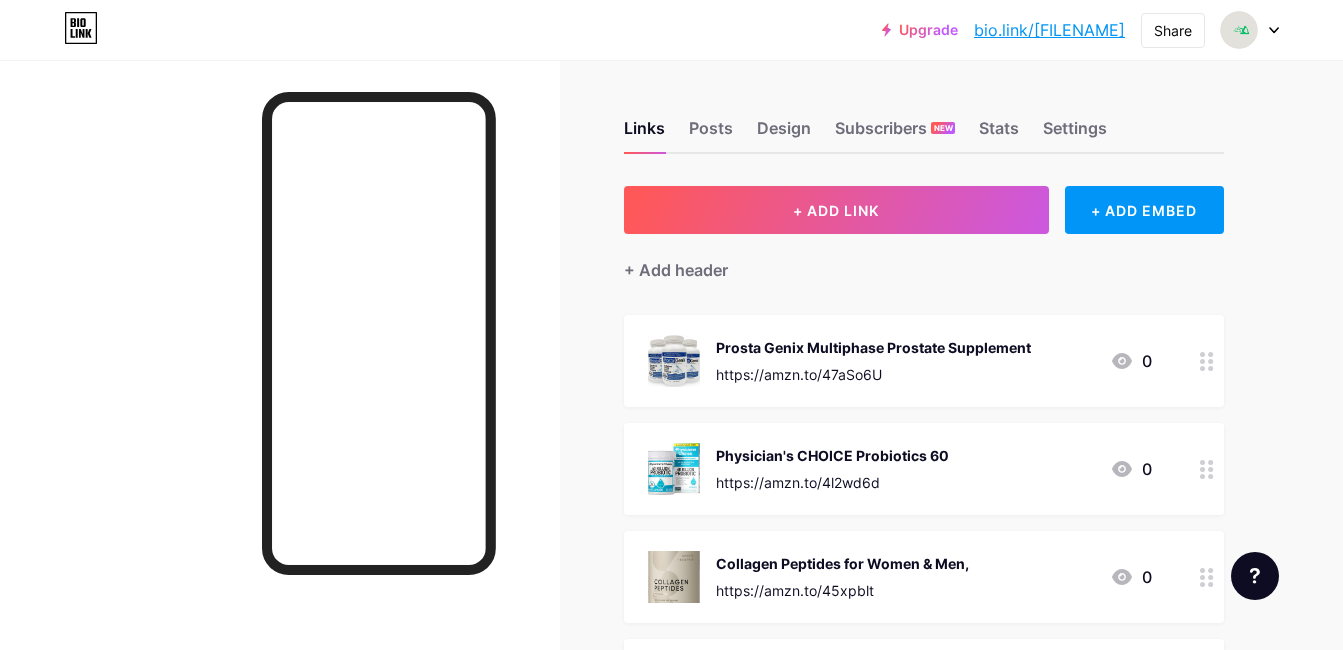 drag, startPoint x: 1130, startPoint y: 23, endPoint x: 970, endPoint y: 35, distance: 160.44937 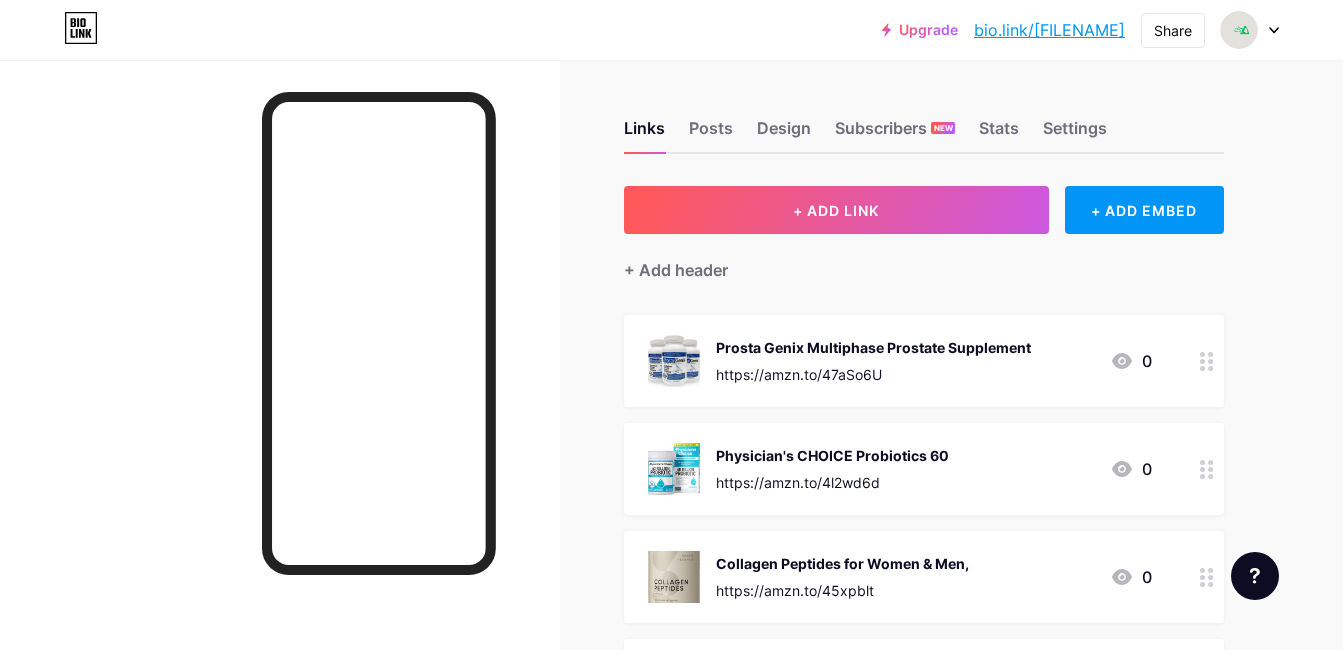 click on "Upgrade   bio.link/fittyf...   bio.link/fittyflourish   Share               Switch accounts     Fittyflourish   bio.link/fittyflourish       + Add a new page        Account settings   Logout" at bounding box center (1080, 30) 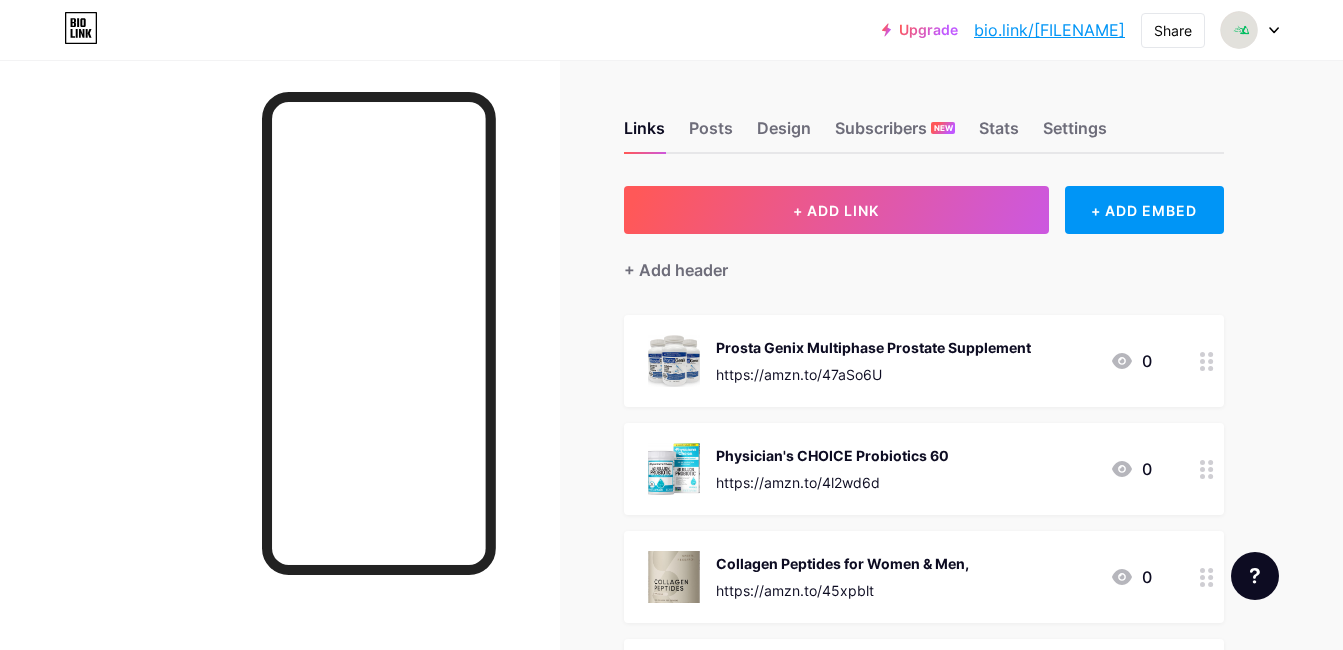 drag, startPoint x: 1127, startPoint y: 29, endPoint x: 976, endPoint y: 46, distance: 151.95393 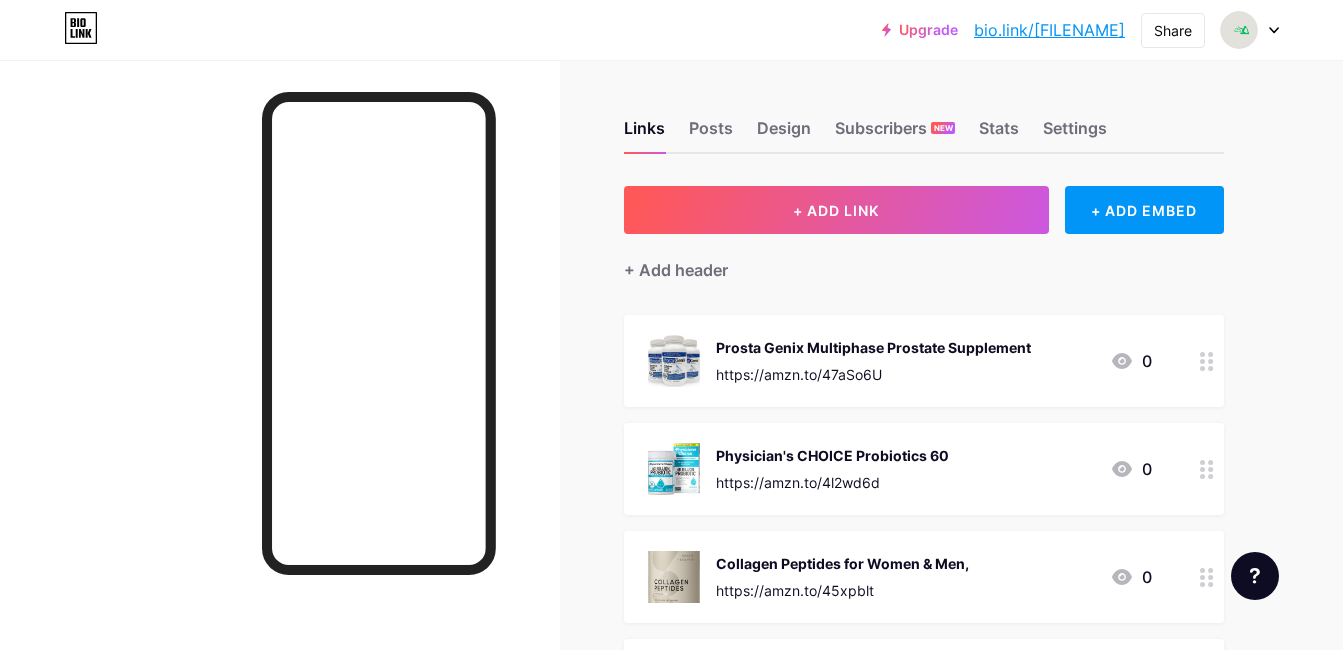 click on "Upgrade   bio.link/fittyf...   bio.link/fittyflourish   Share               Switch accounts     Fittyflourish   bio.link/fittyflourish       + Add a new page        Account settings   Logout" at bounding box center (1080, 30) 